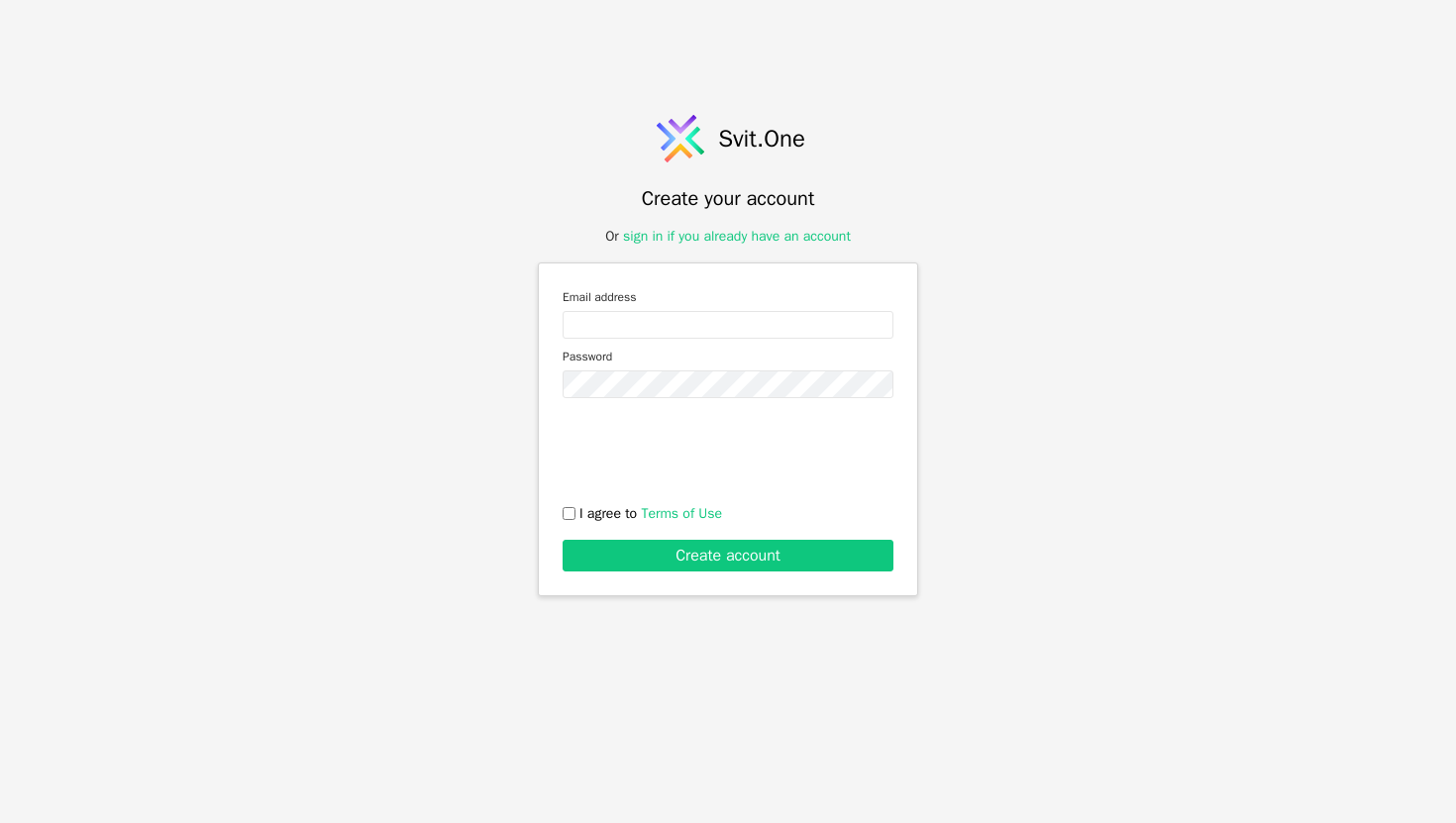 scroll, scrollTop: 0, scrollLeft: 0, axis: both 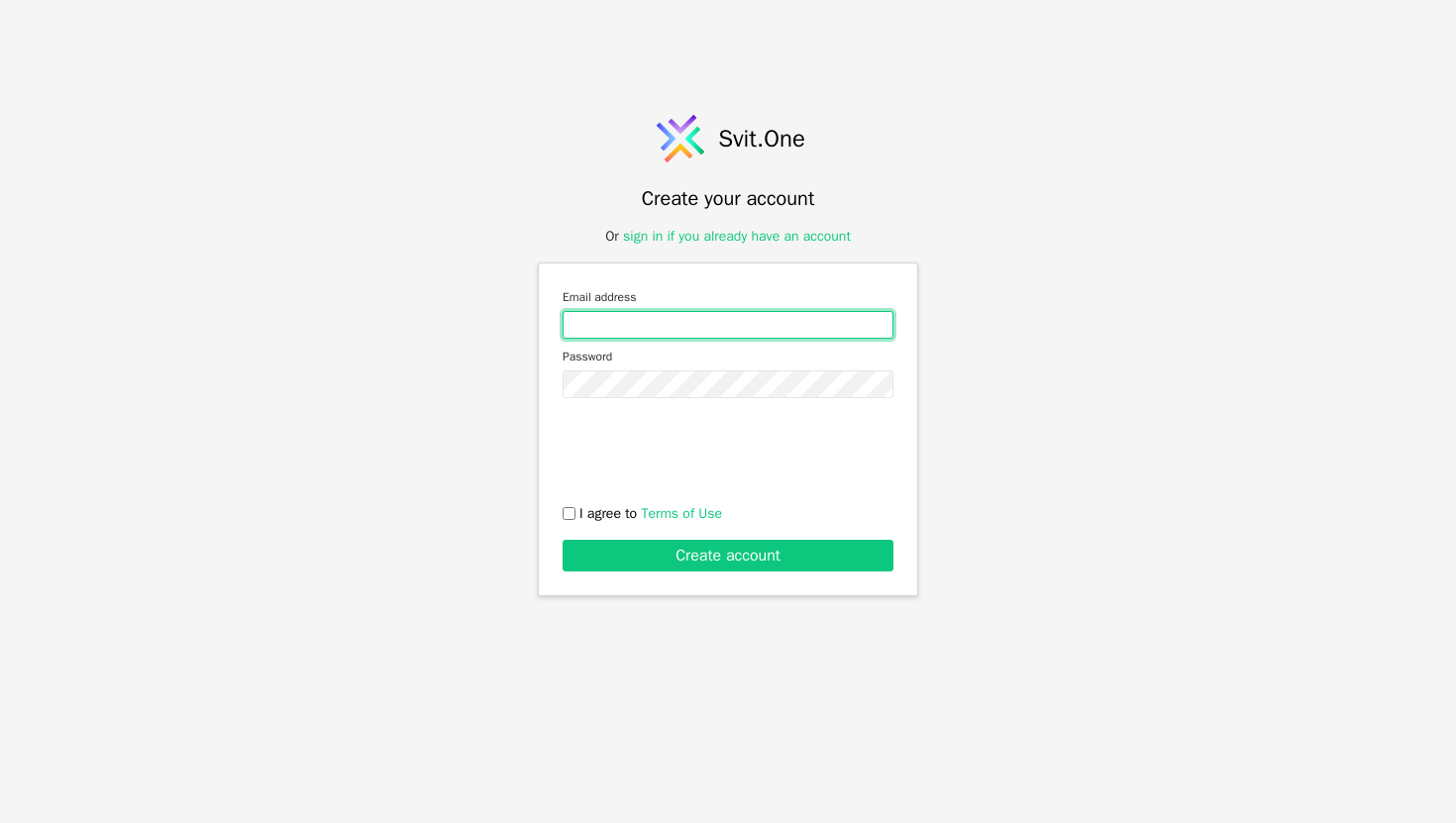 type on "[EMAIL]" 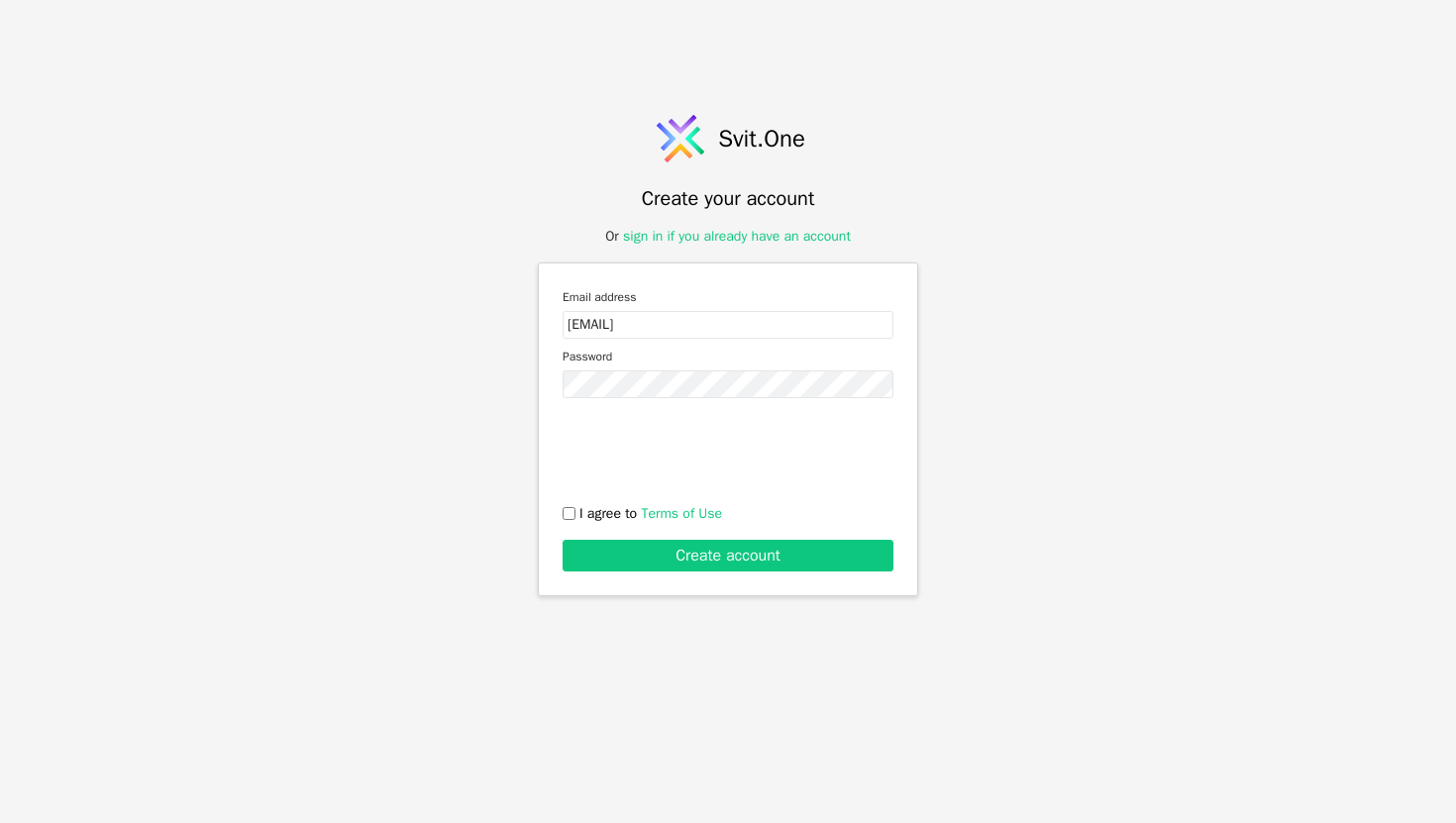 click on "I agree to   Terms of Use" at bounding box center (569, 513) 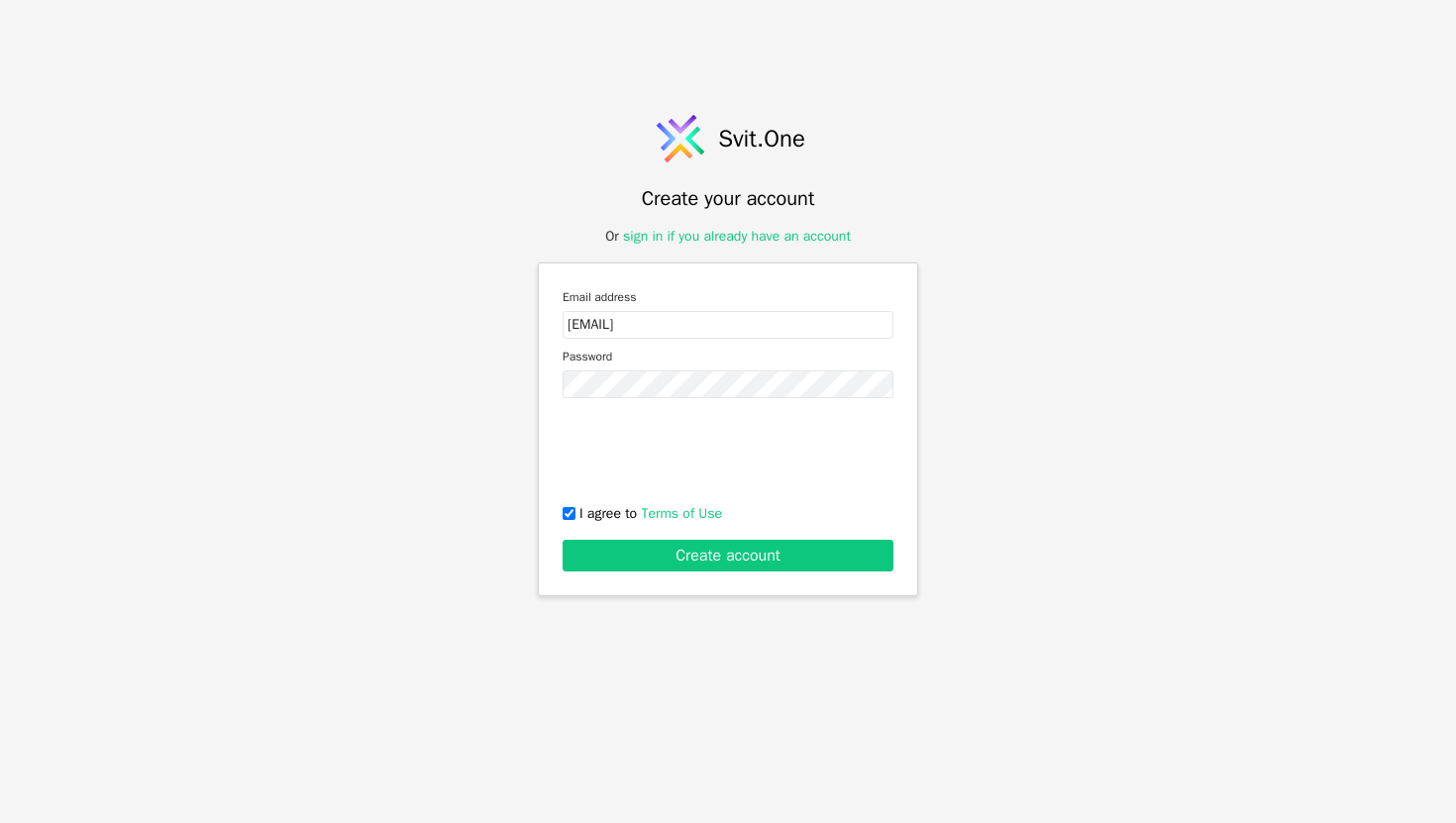 checkbox on "true" 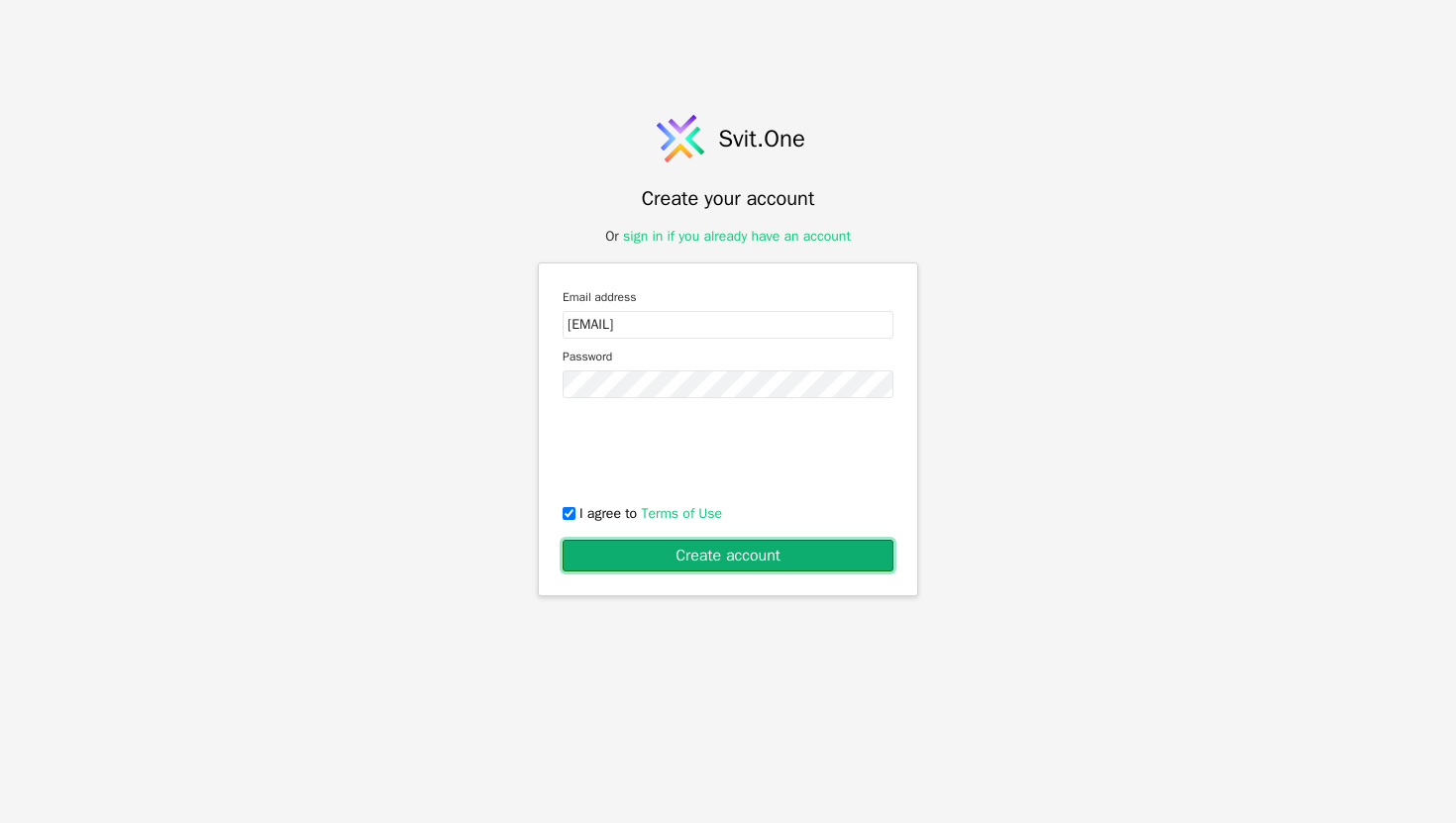 click on "Create account" at bounding box center [728, 556] 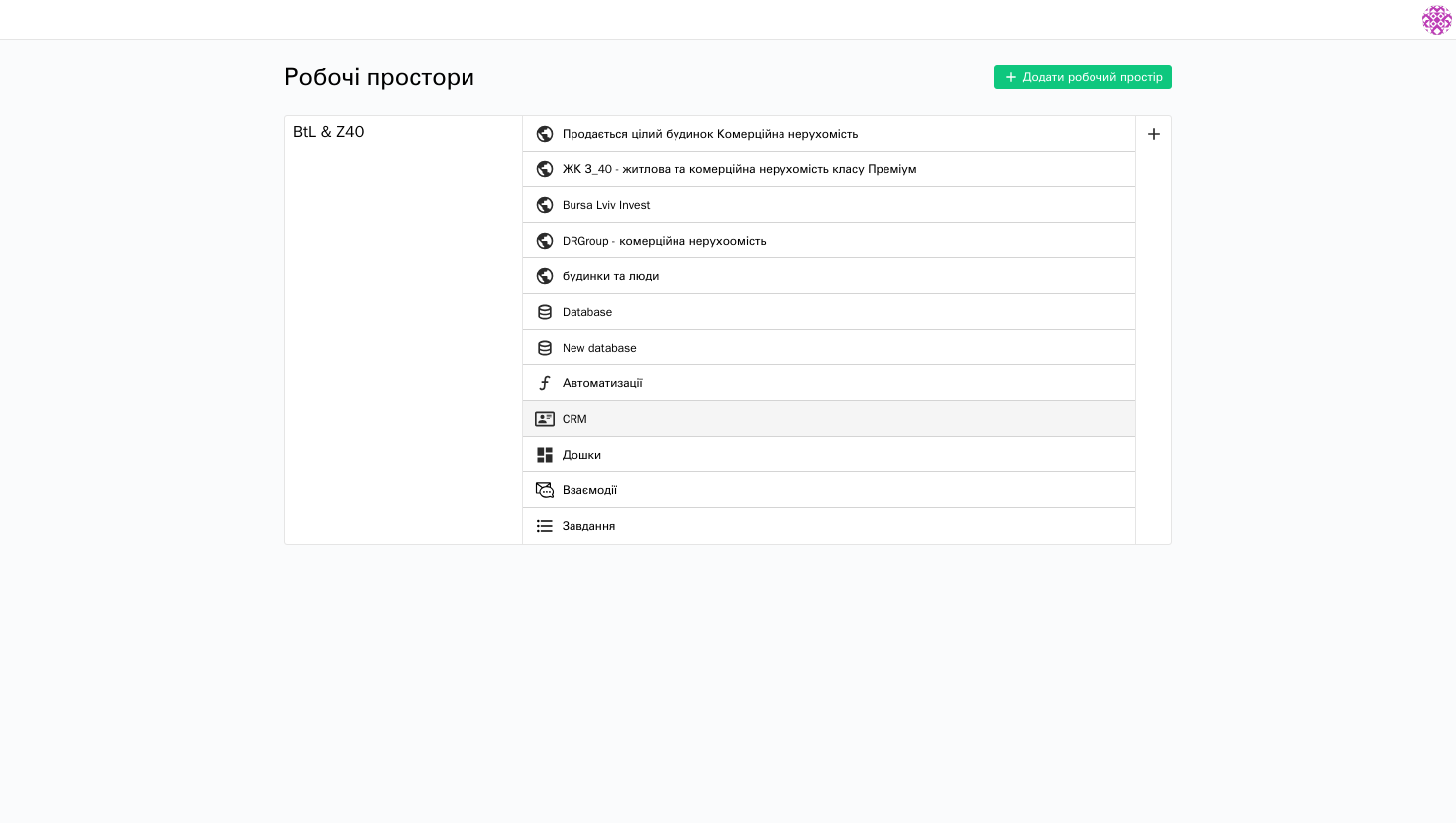 click on "CRM" at bounding box center [829, 419] 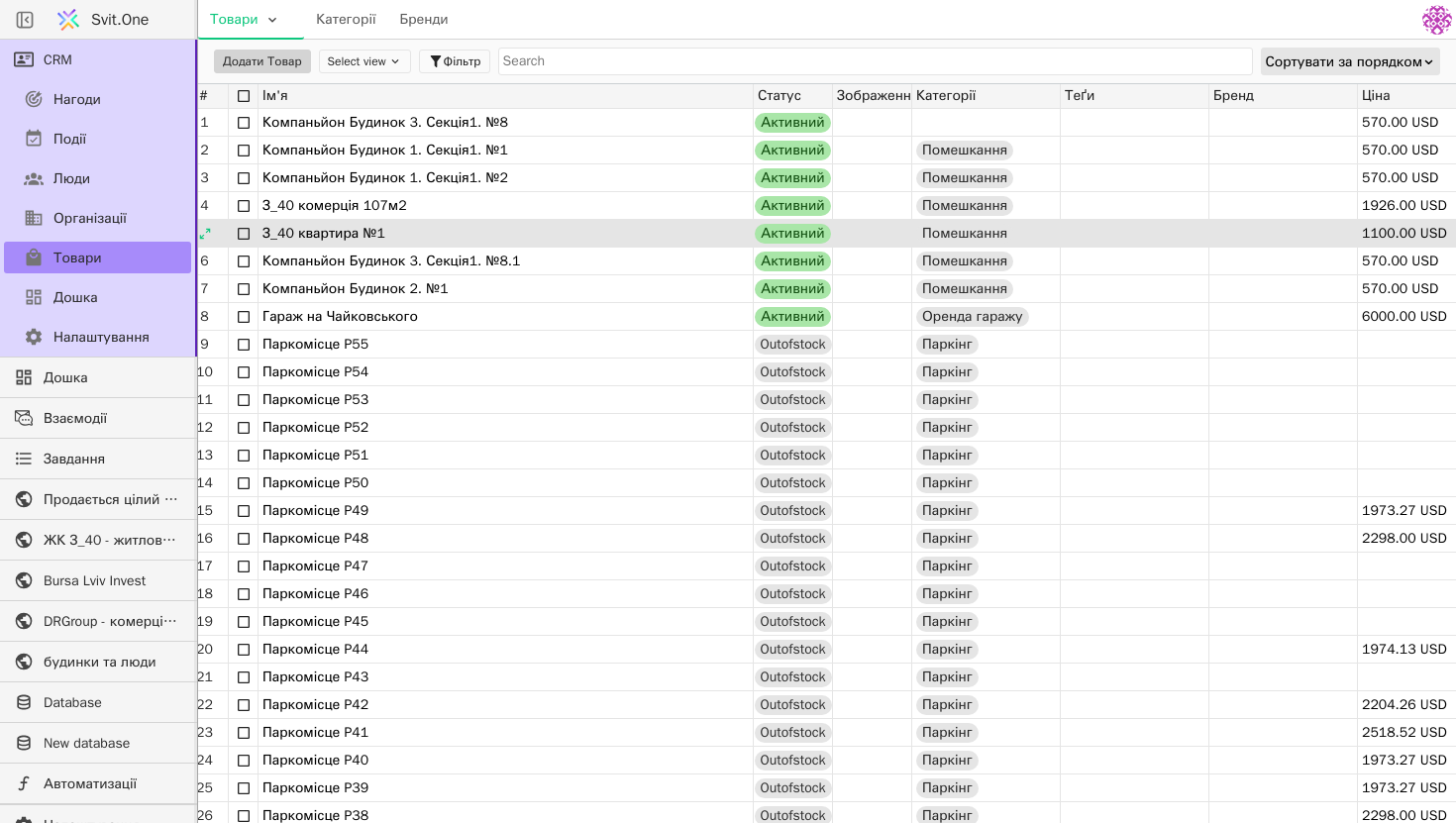 scroll, scrollTop: 0, scrollLeft: 0, axis: both 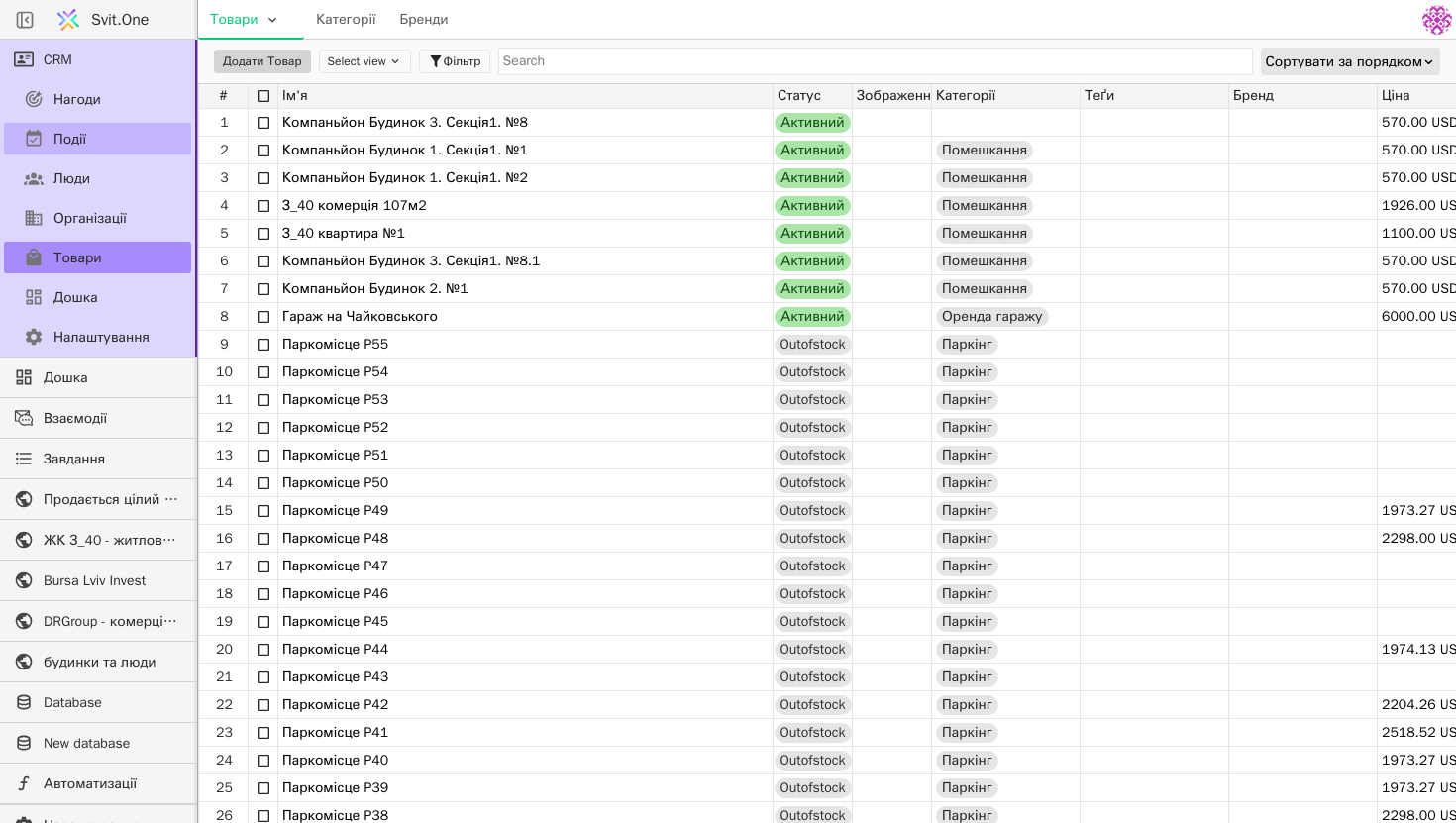 click on "Події" at bounding box center (97, 139) 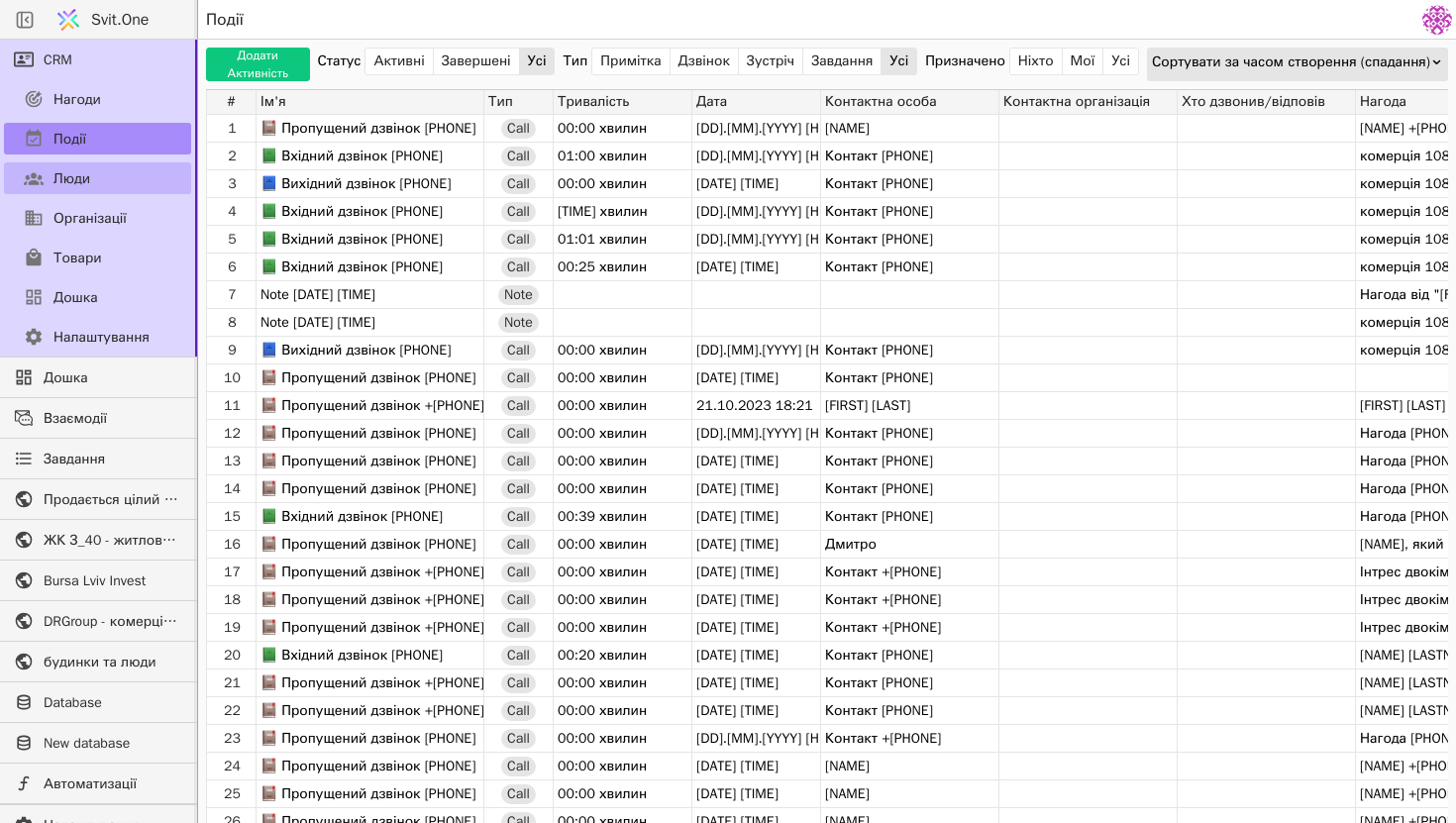 click on "Люди" at bounding box center (97, 178) 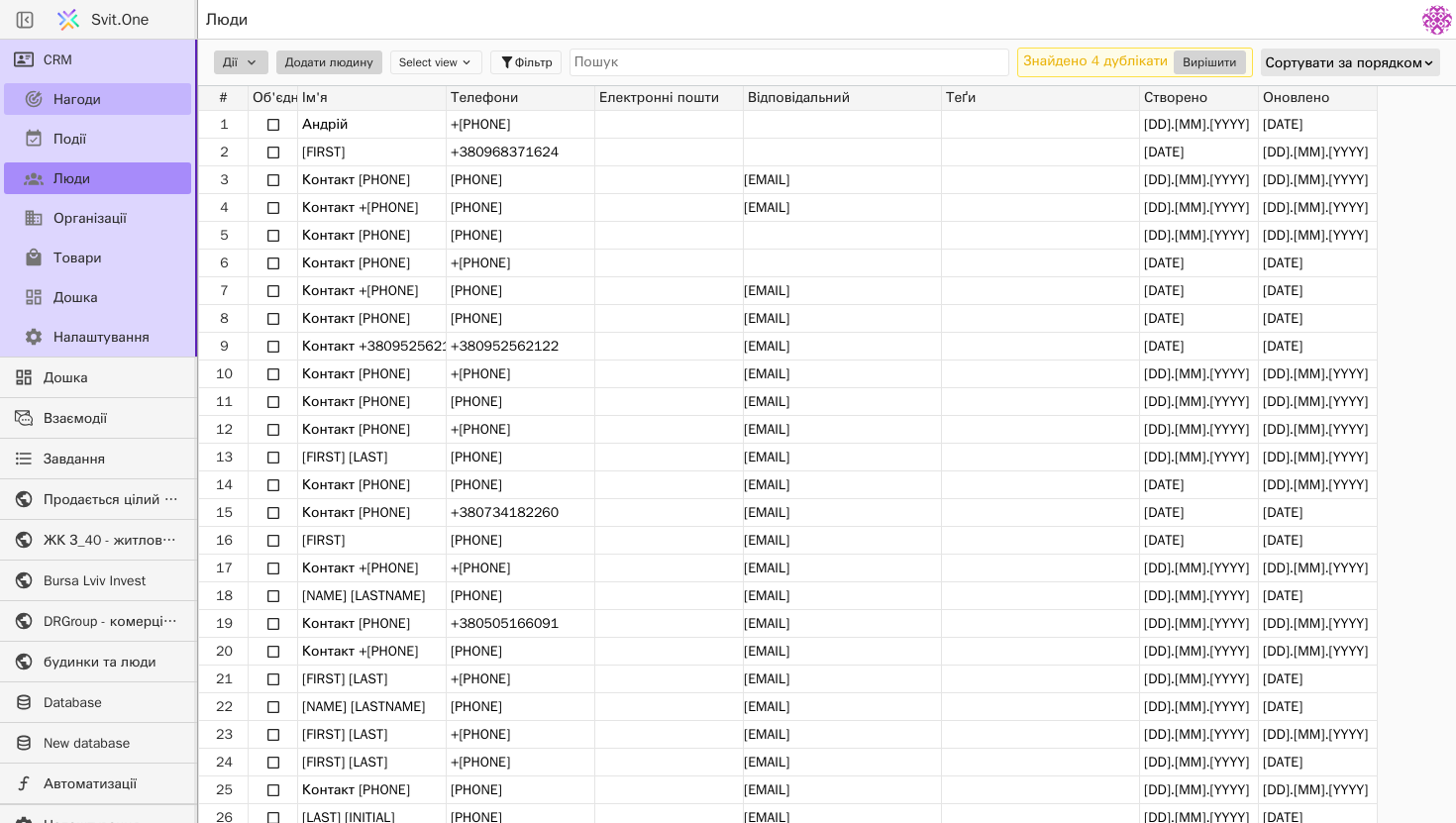 click on "Нагоди" at bounding box center (97, 99) 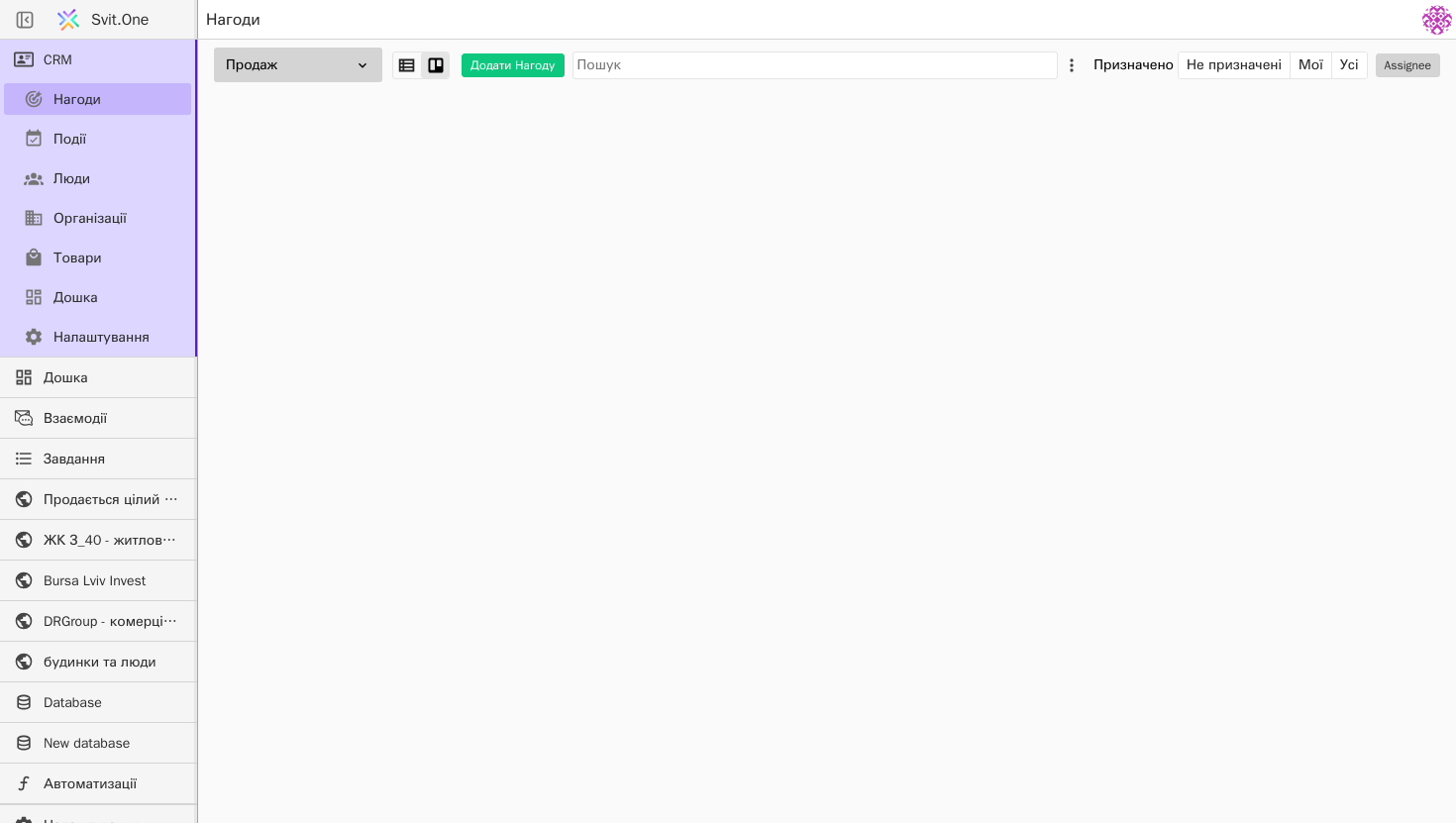 scroll, scrollTop: 3, scrollLeft: 0, axis: vertical 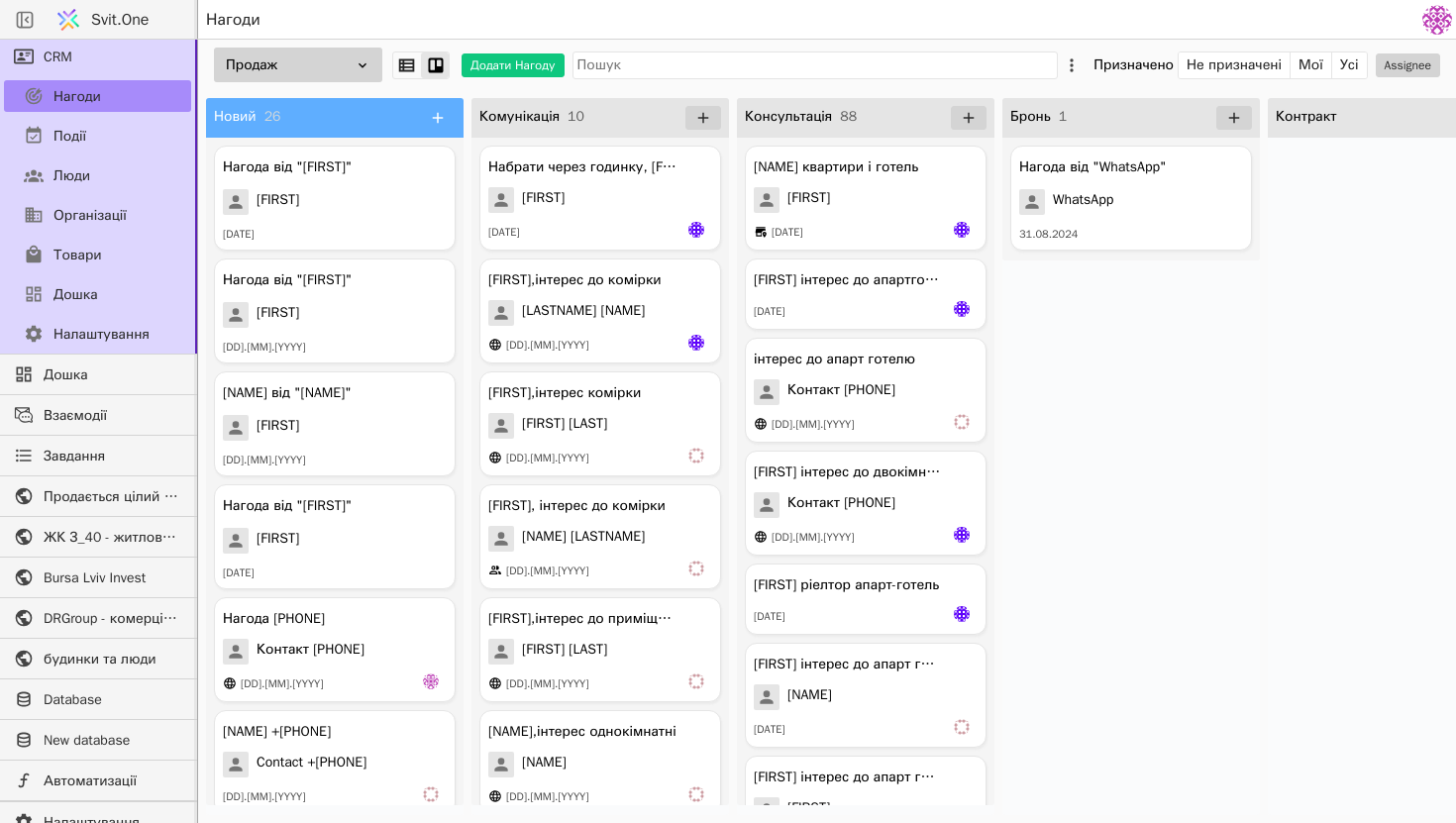 click on "Продаж" at bounding box center [298, 64] 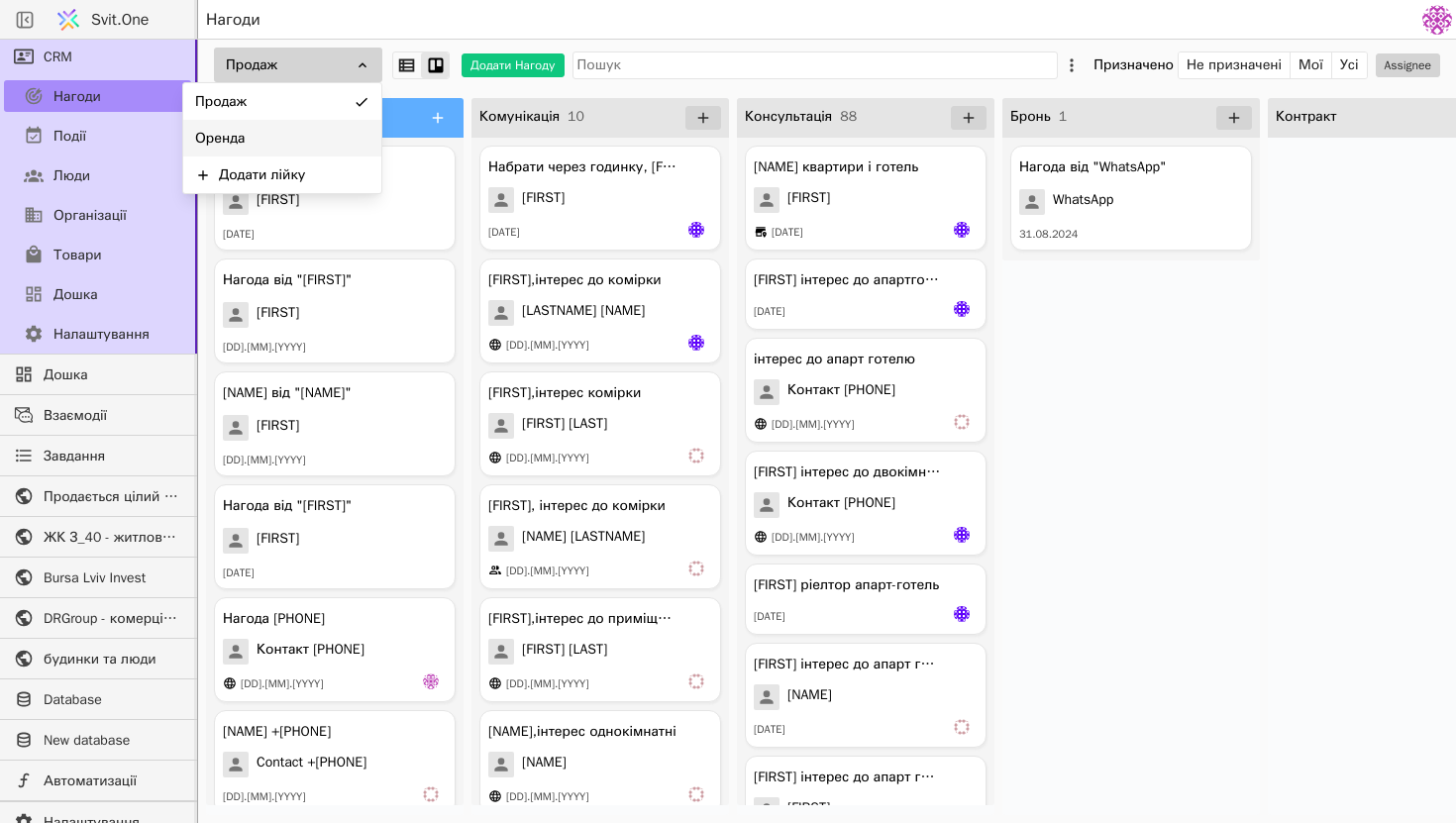 click on "Оренда" at bounding box center [282, 138] 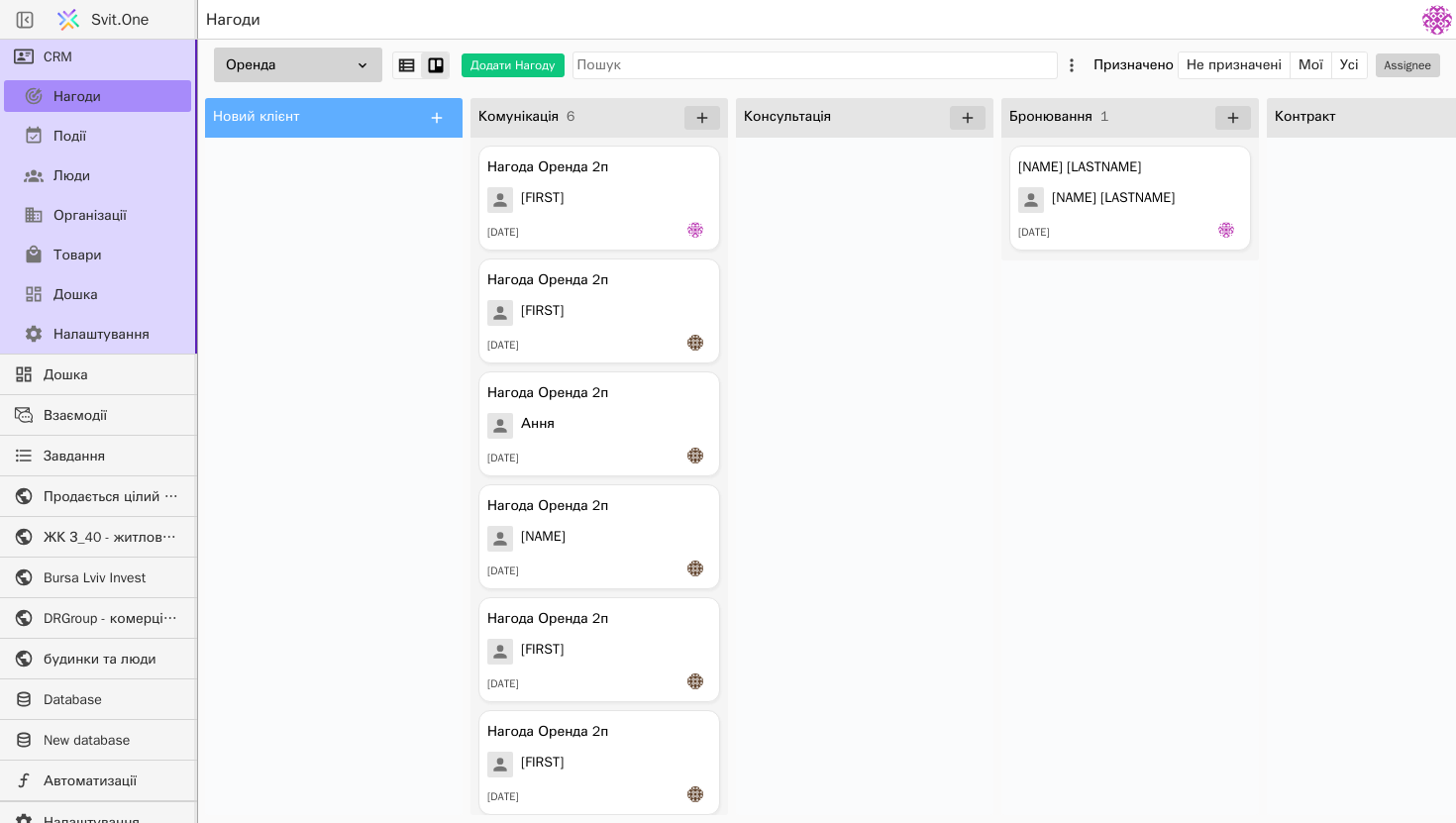 scroll, scrollTop: 0, scrollLeft: 0, axis: both 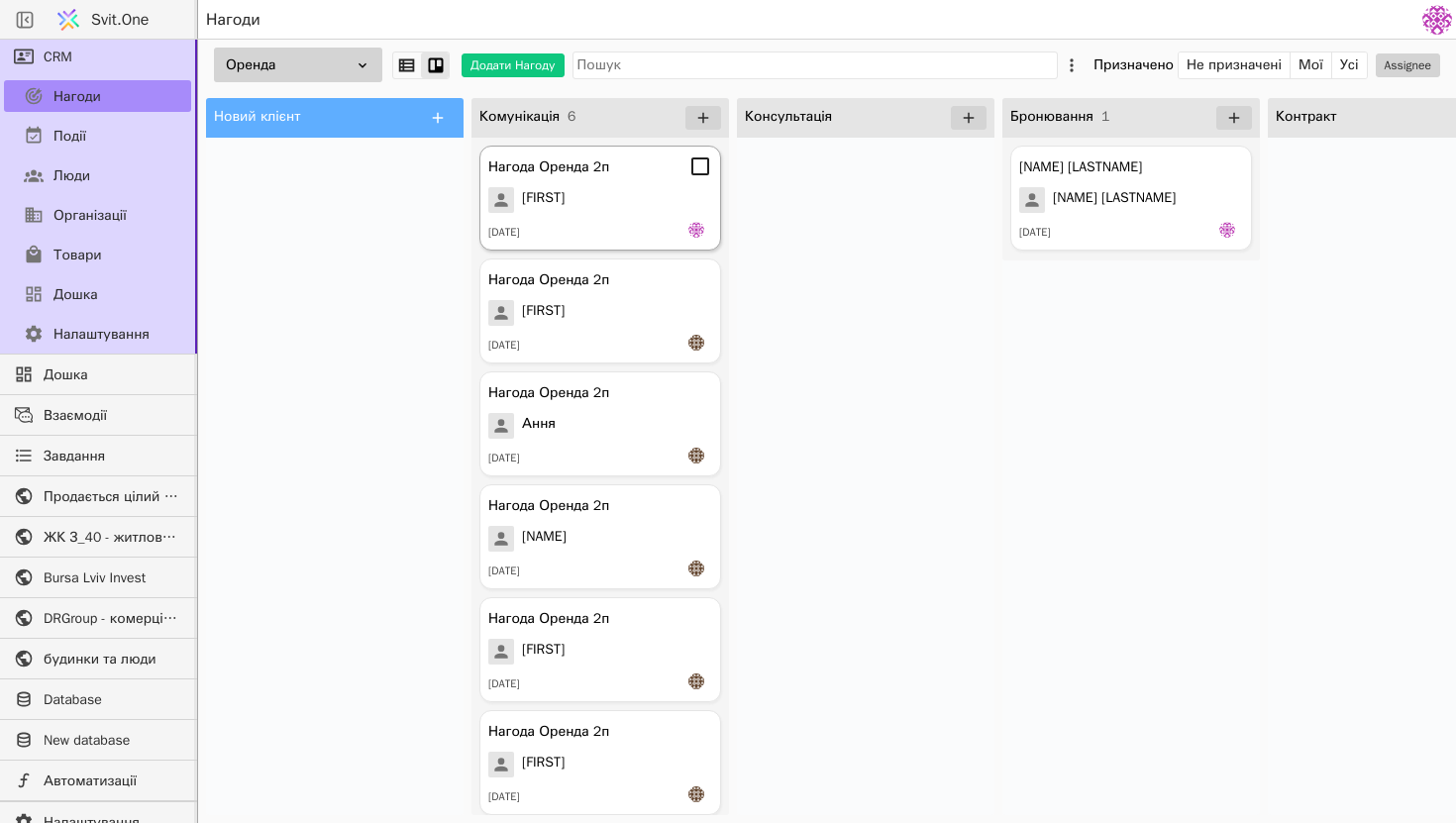click 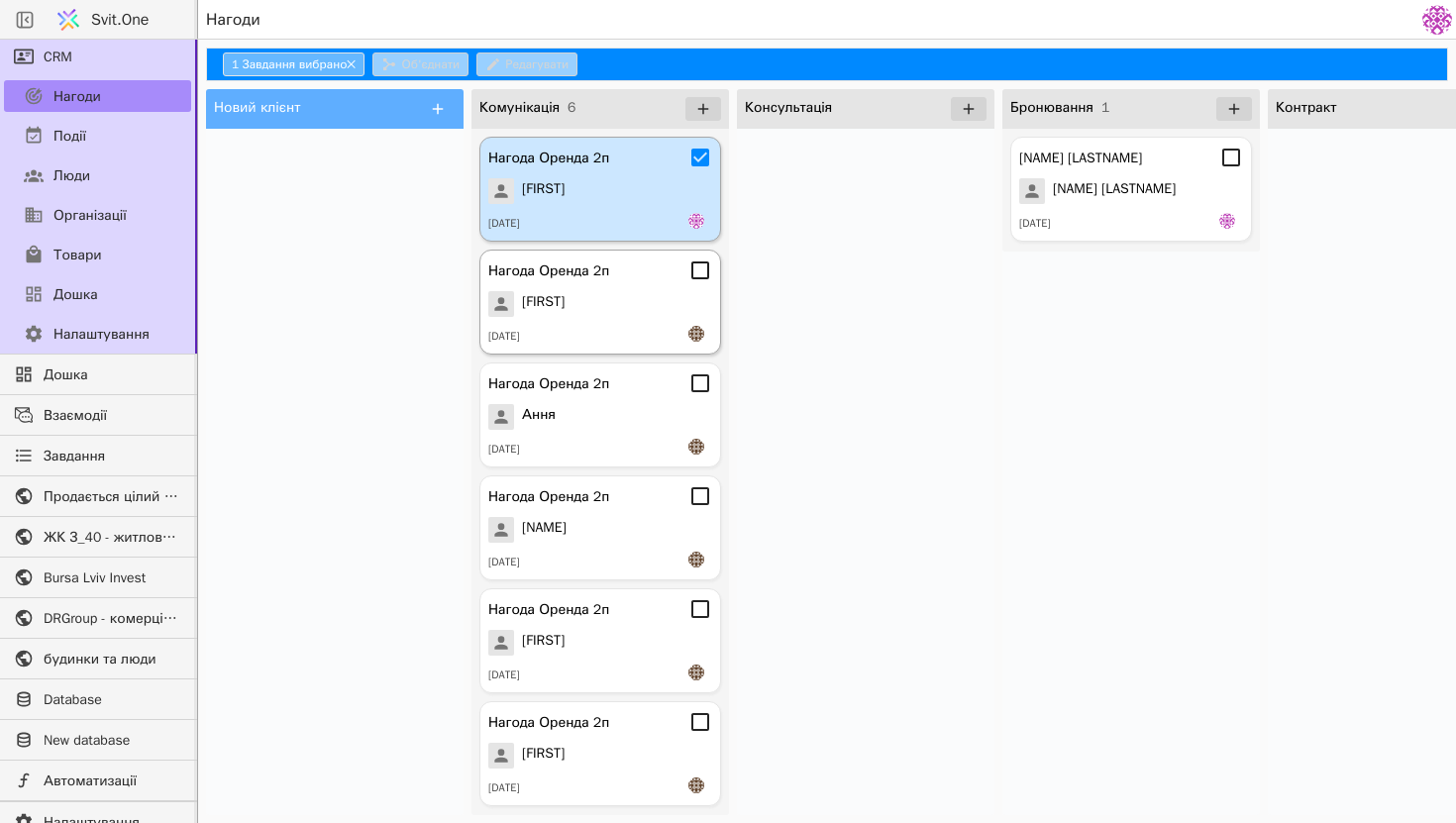 click 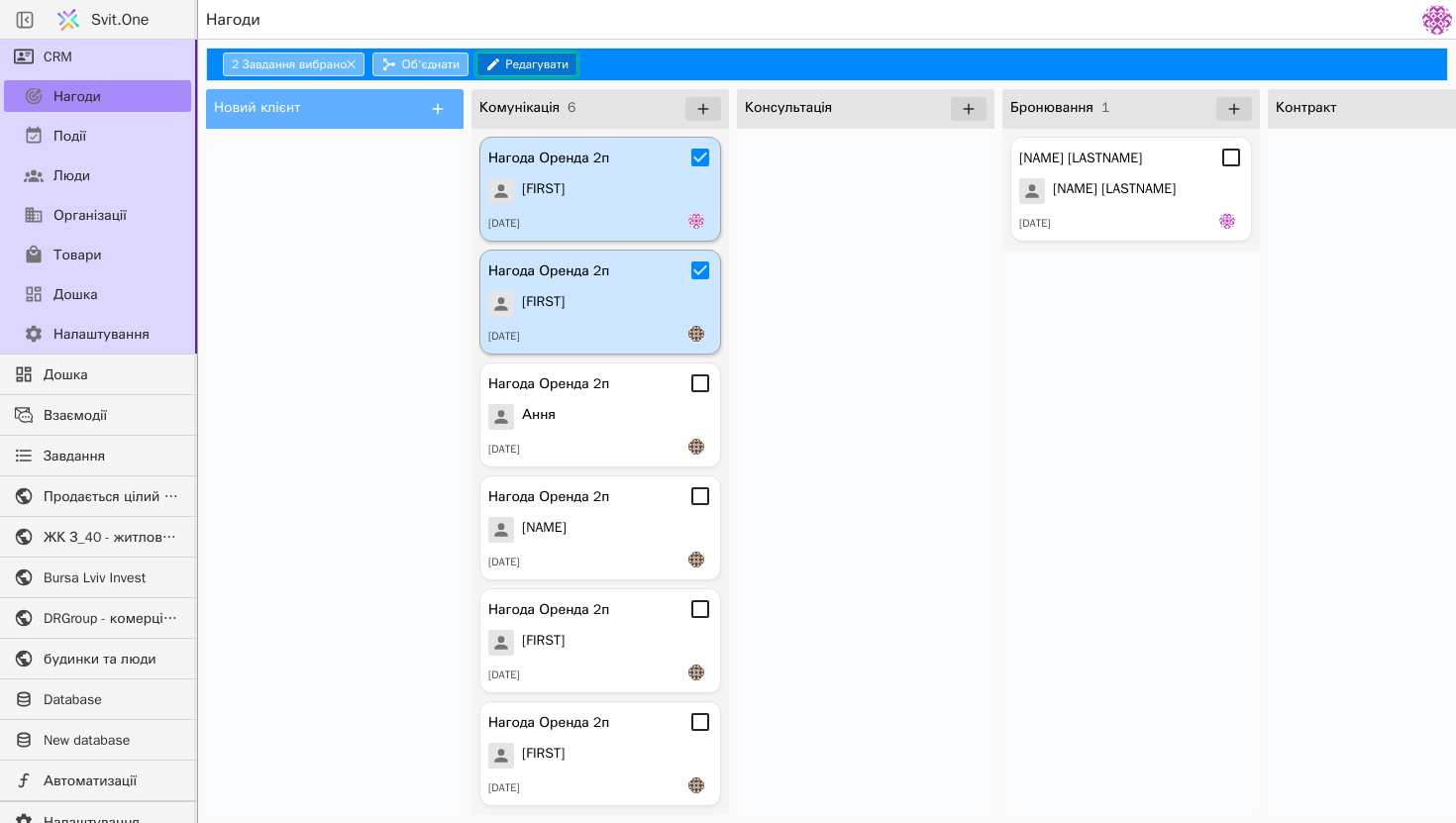 click on "Редагувати" at bounding box center [527, 64] 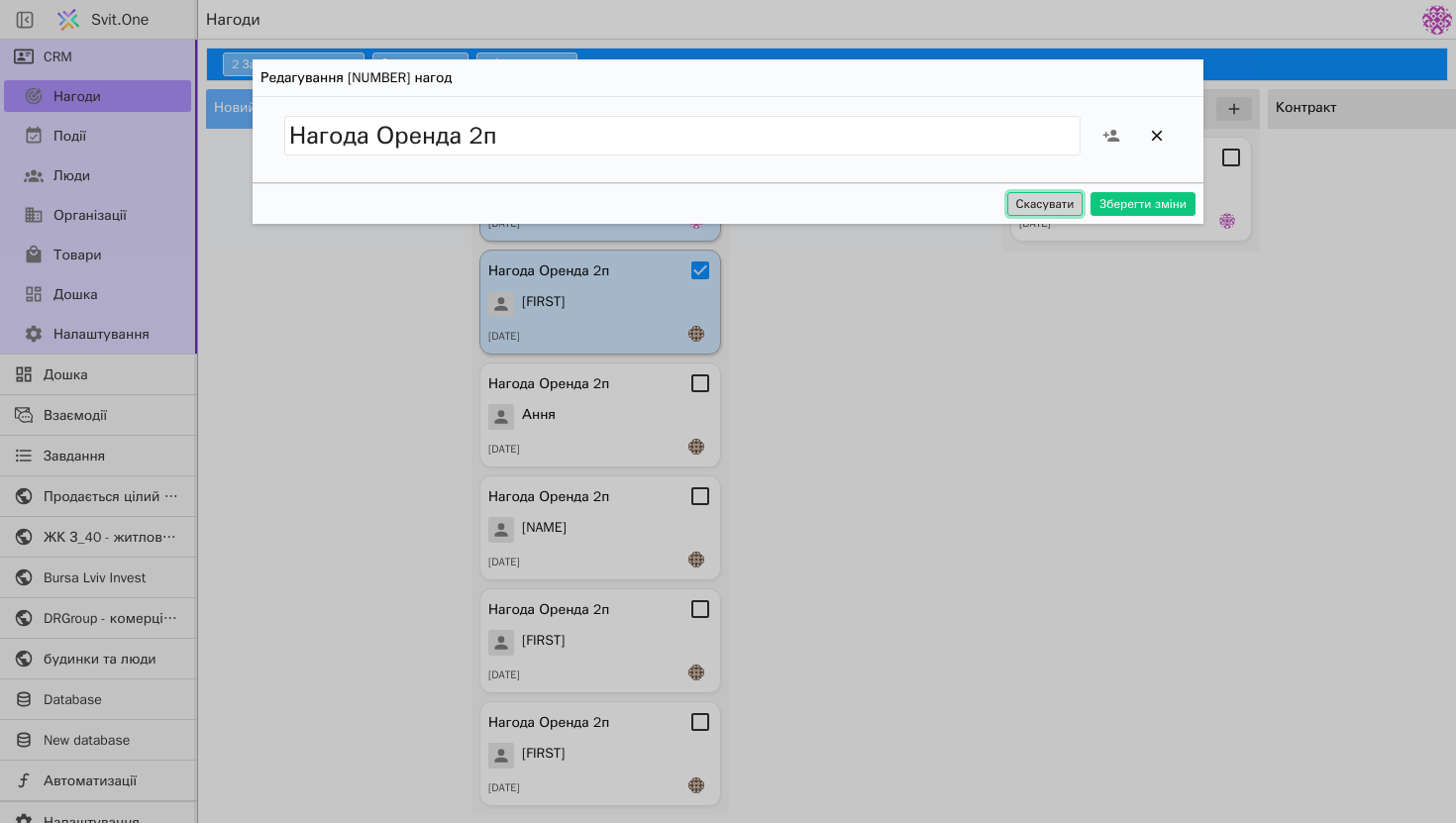 click on "Скасувати" at bounding box center (1045, 204) 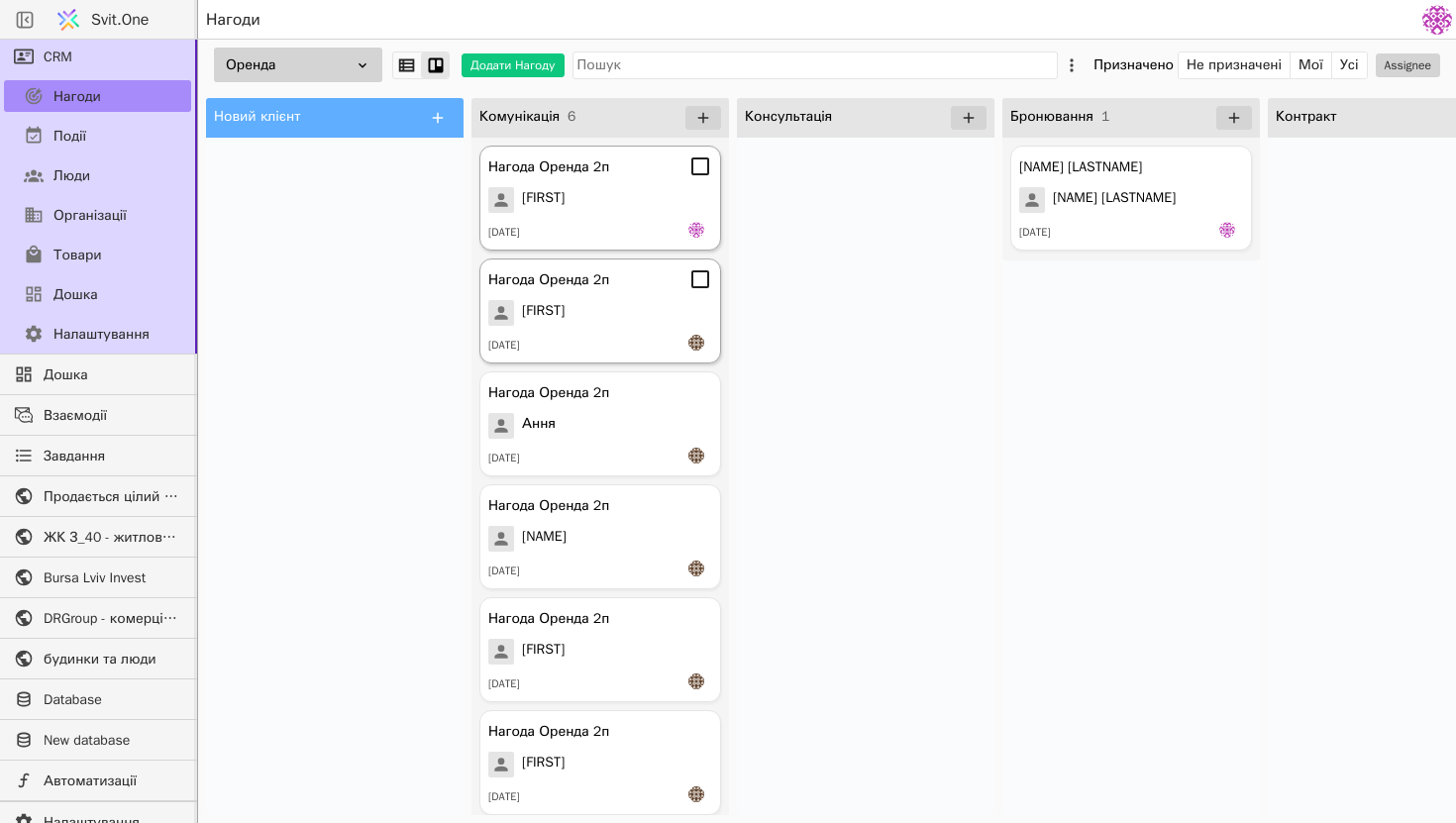 click 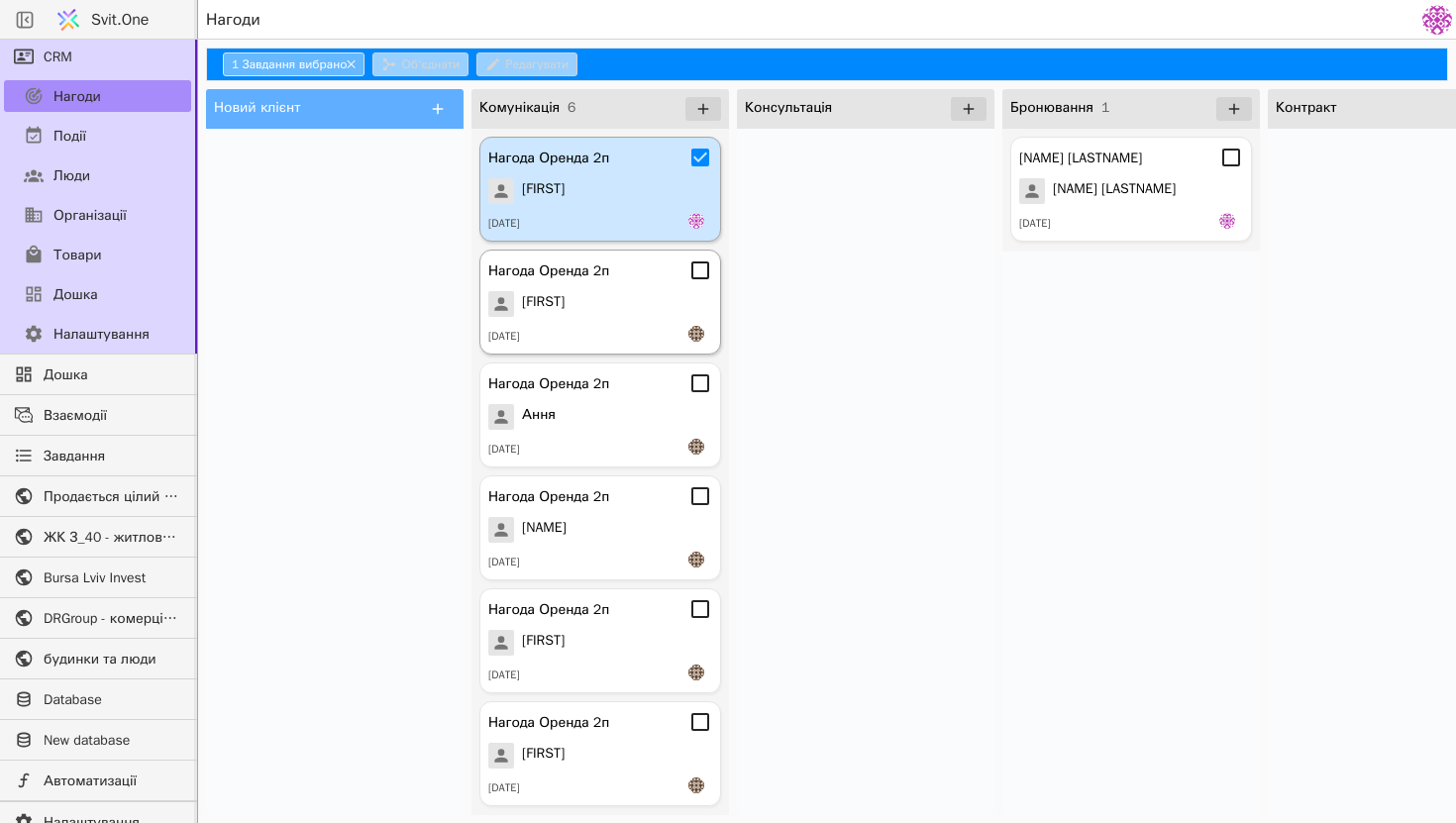click 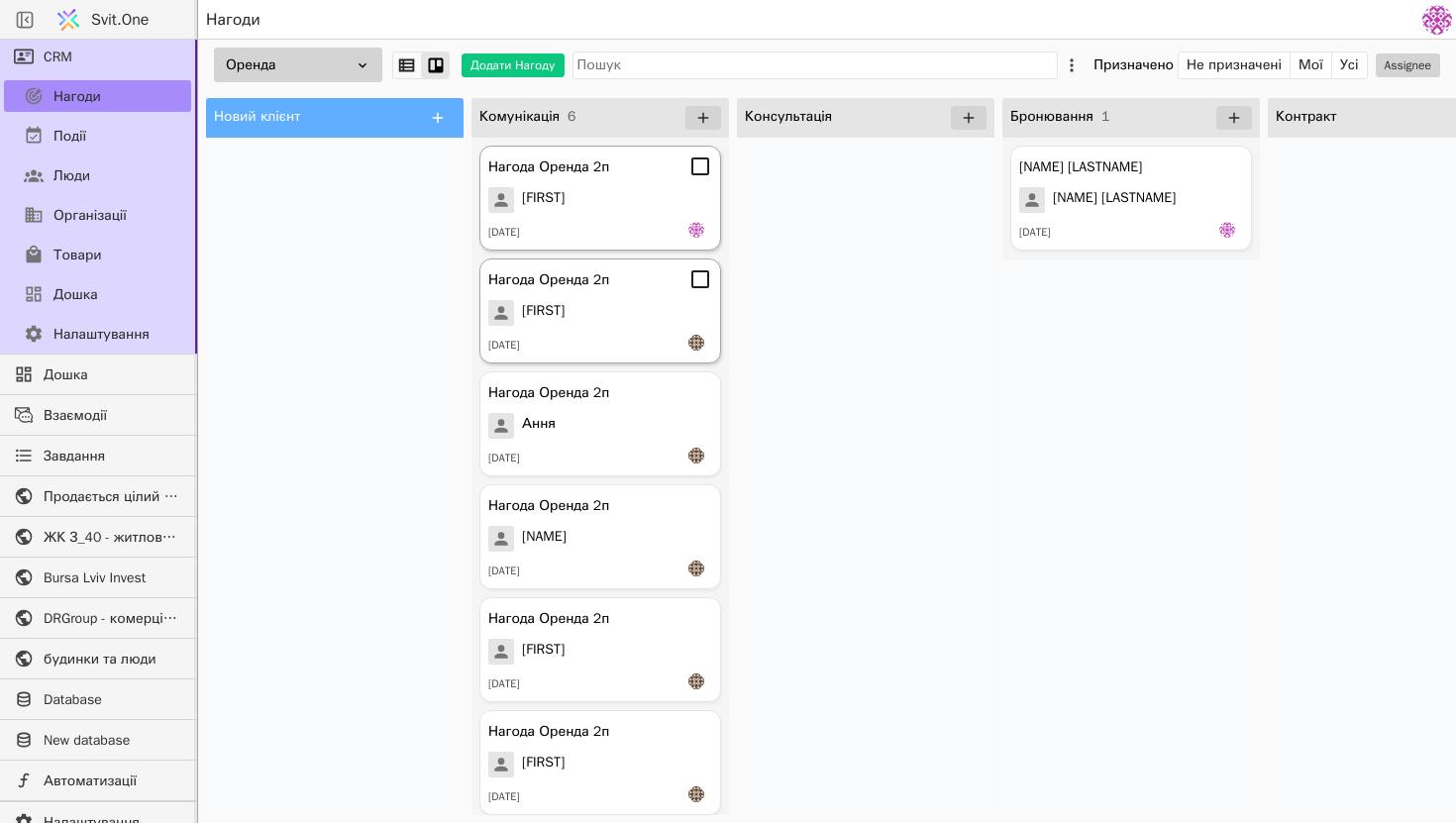 click 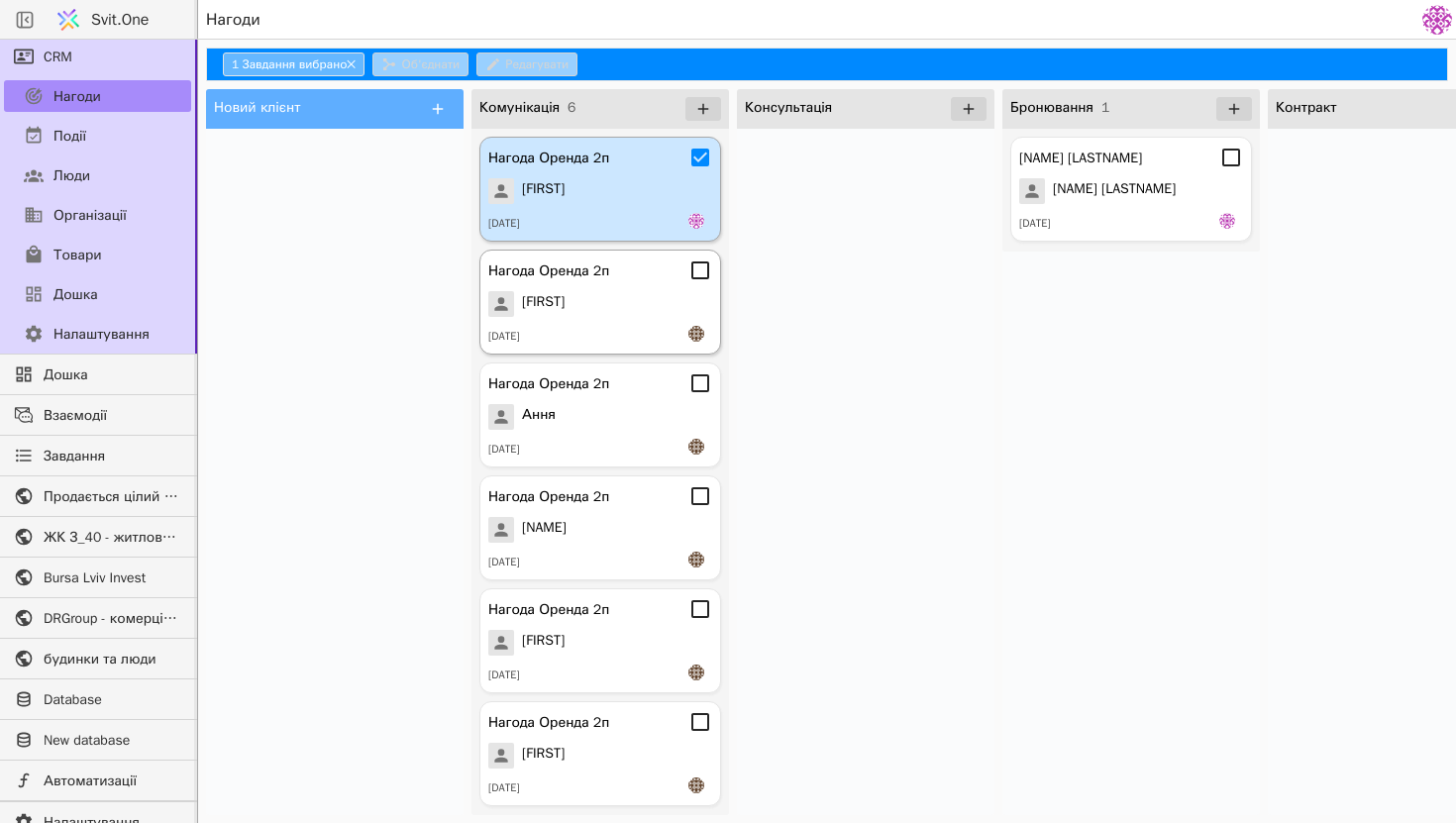 click at bounding box center (866, 471) 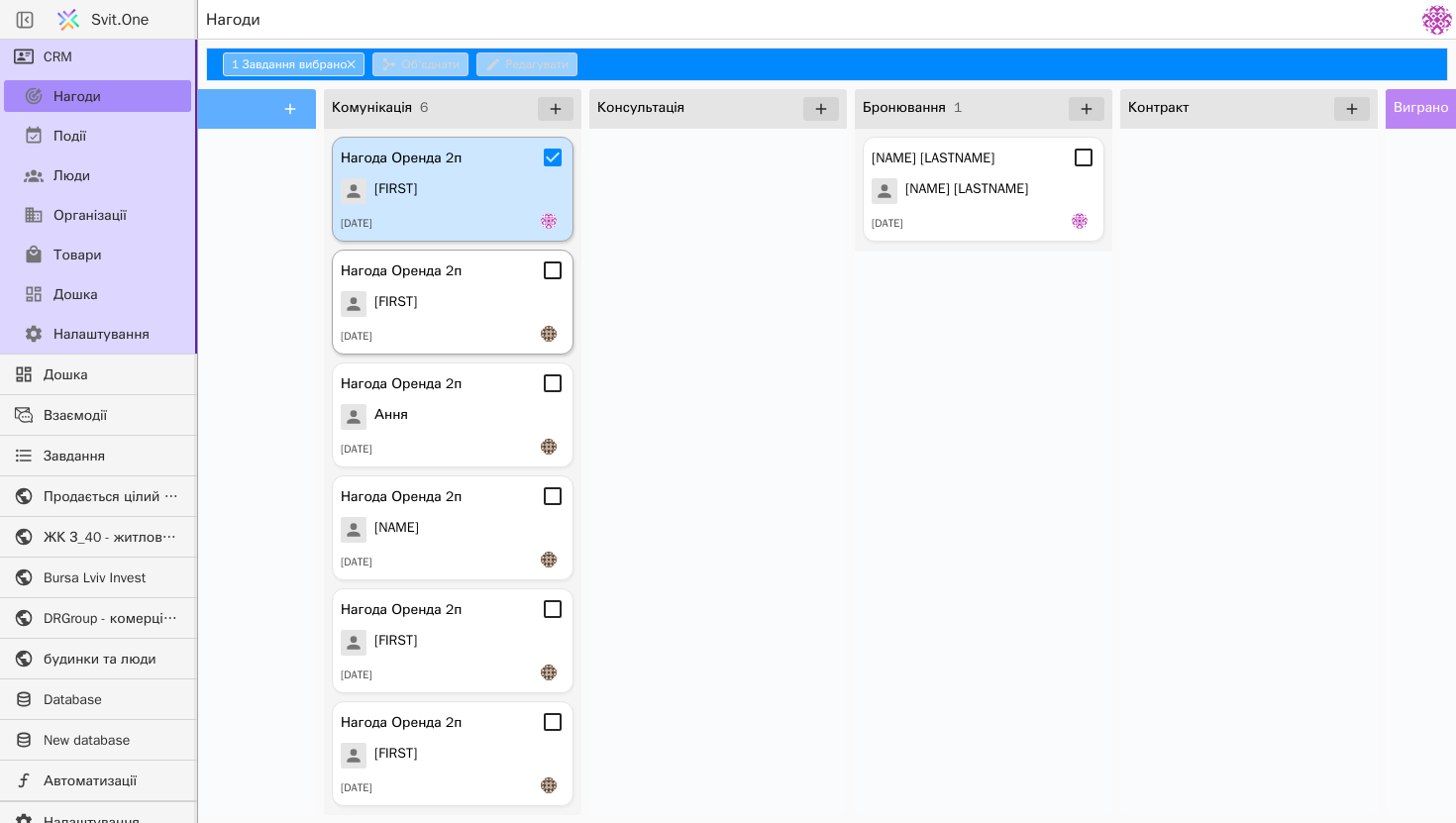 scroll, scrollTop: 0, scrollLeft: 0, axis: both 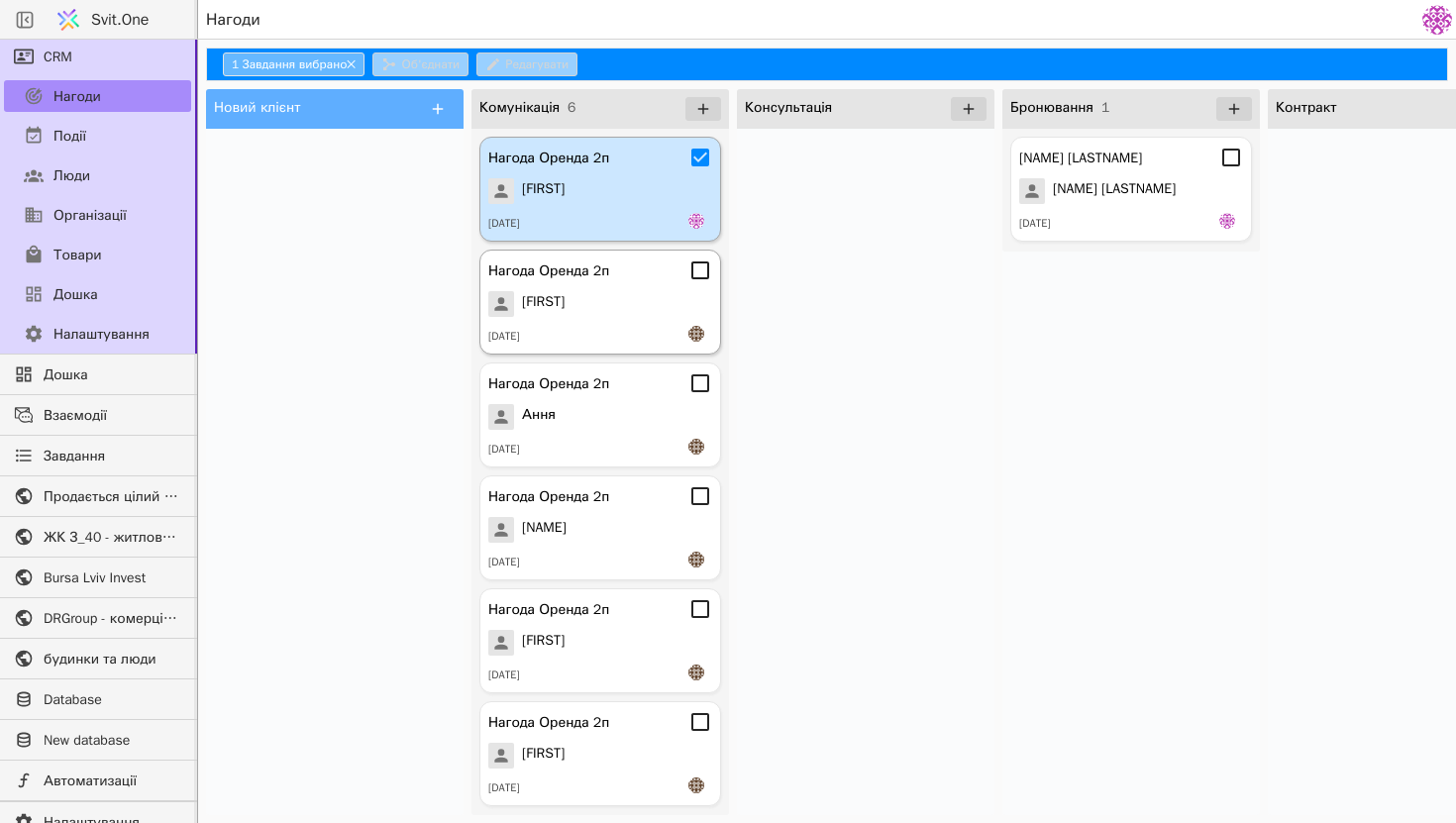 click 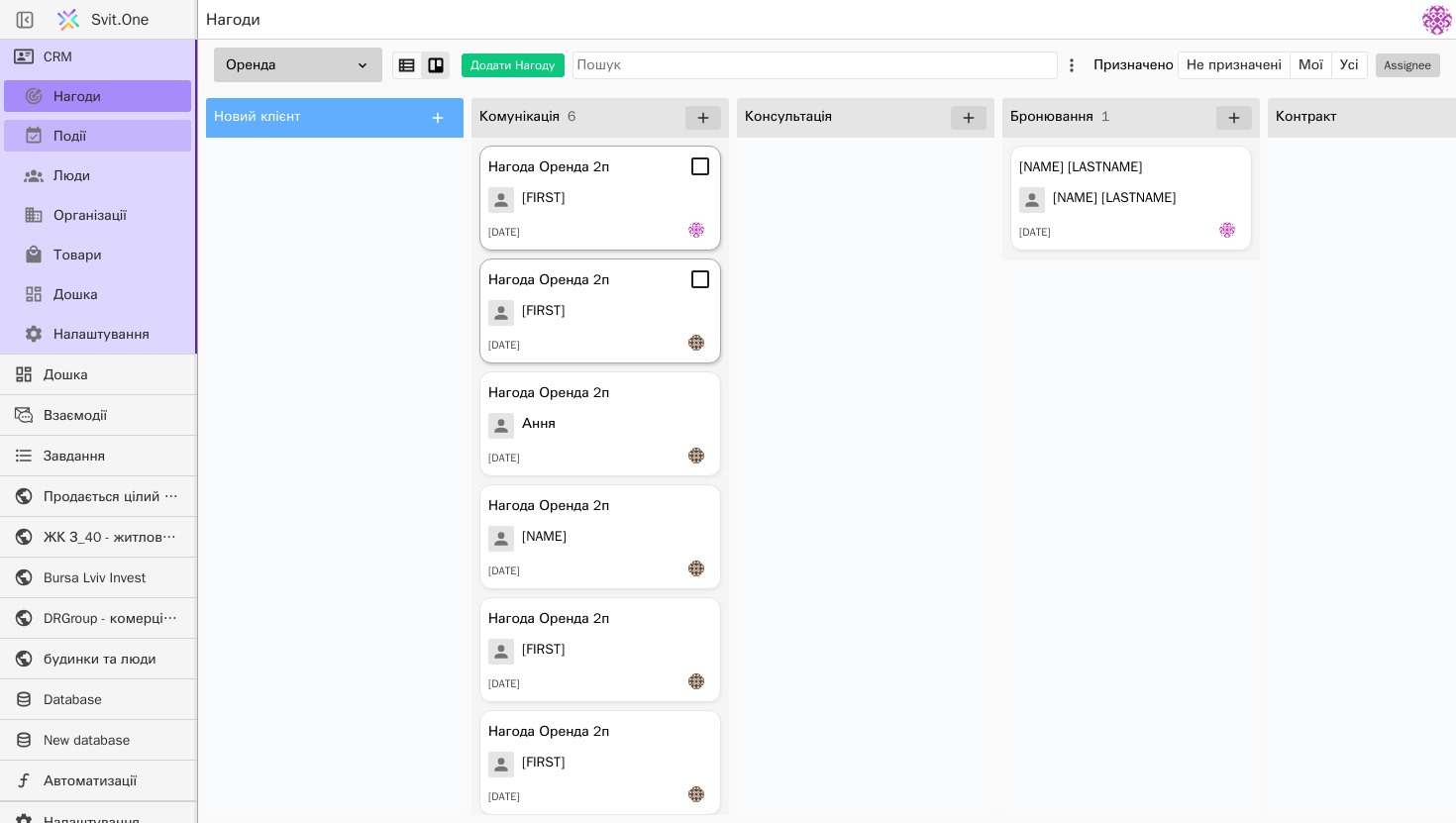 click on "Події" at bounding box center (69, 136) 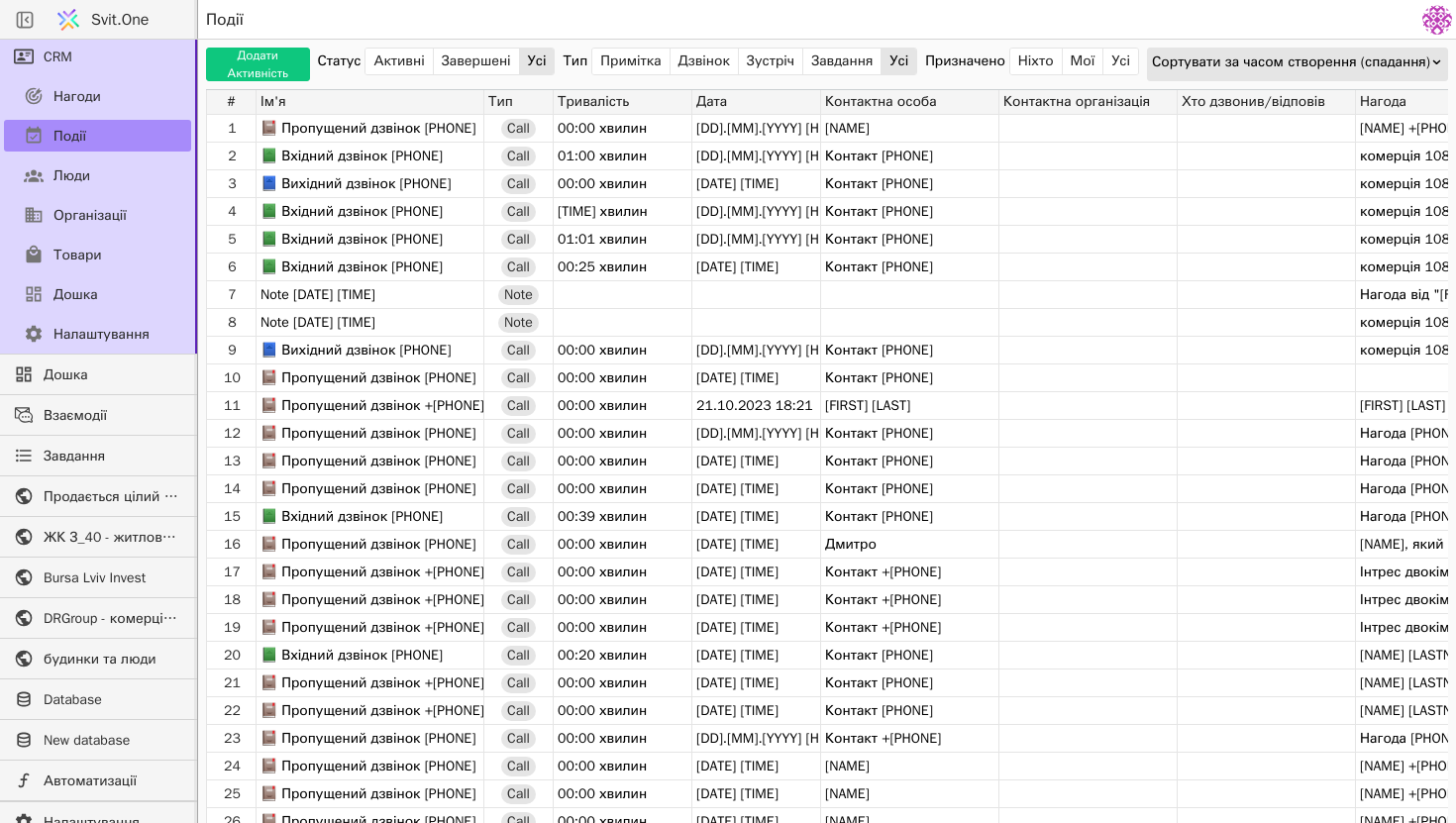 click on "Сортувати за часом створення (спадання)" at bounding box center (1291, 62) 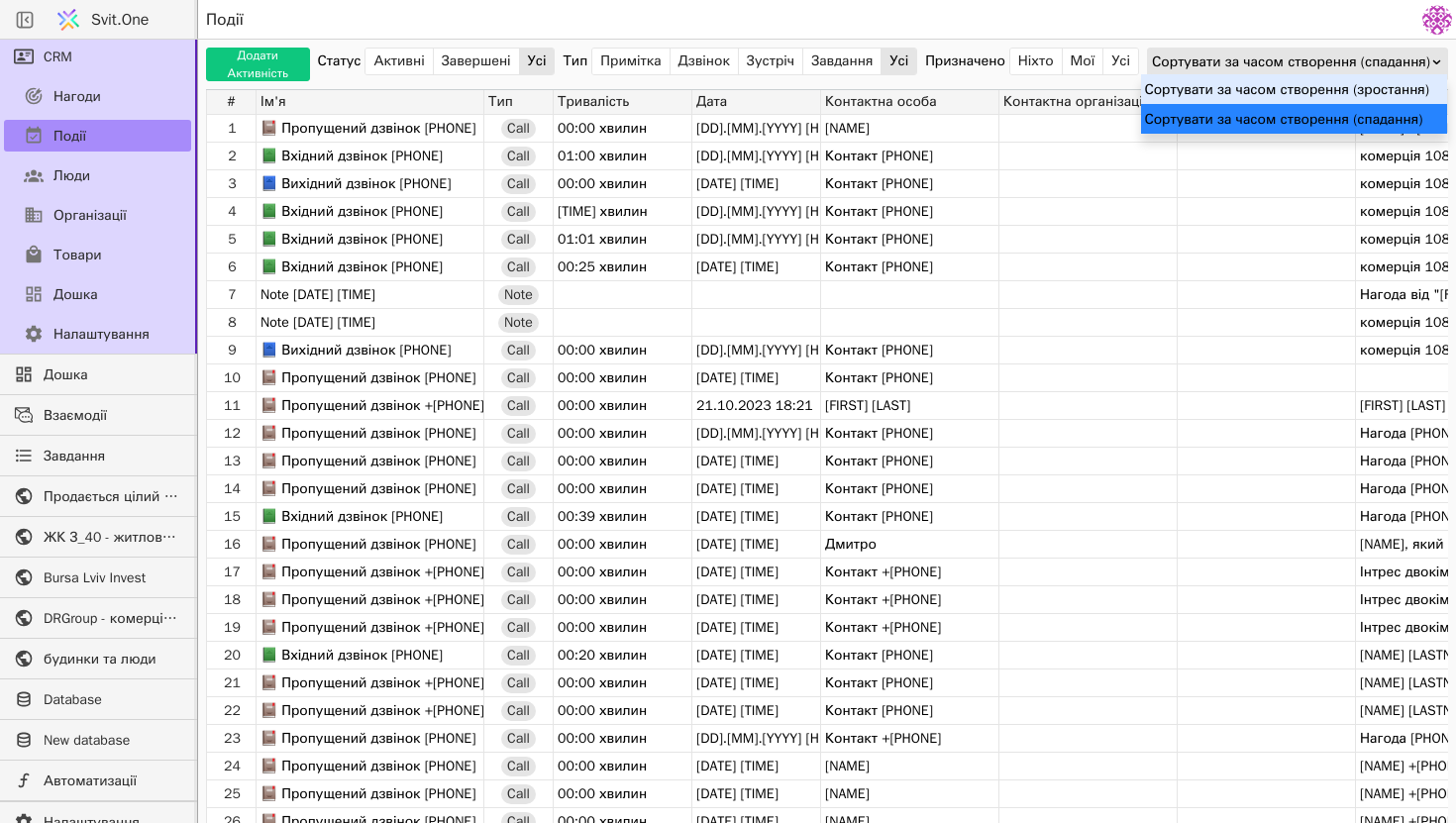 click on "Сортувати за часом створення (зростання)" at bounding box center [1294, 89] 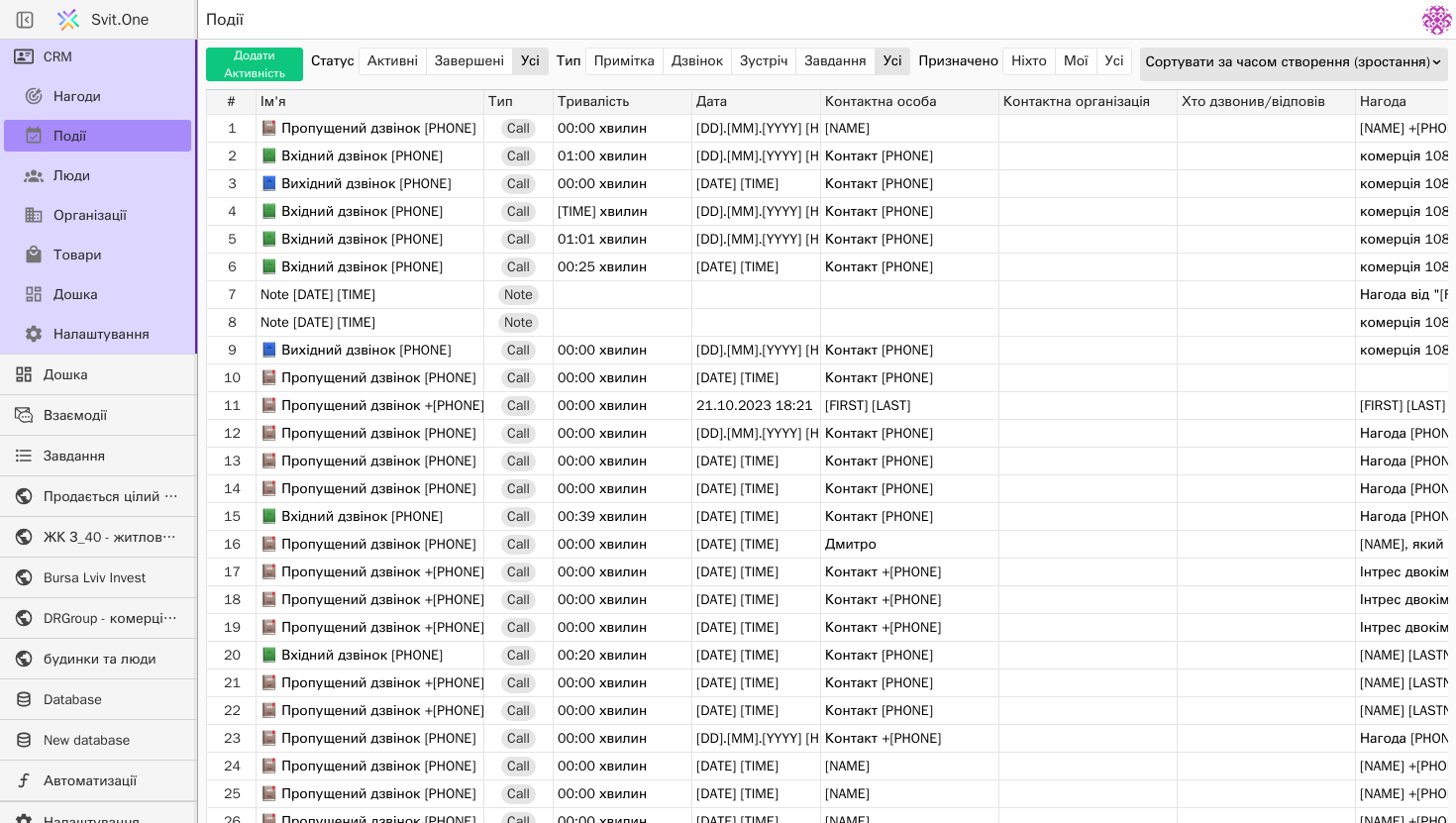 click on "Сортувати за часом створення (зростання)" at bounding box center [1288, 62] 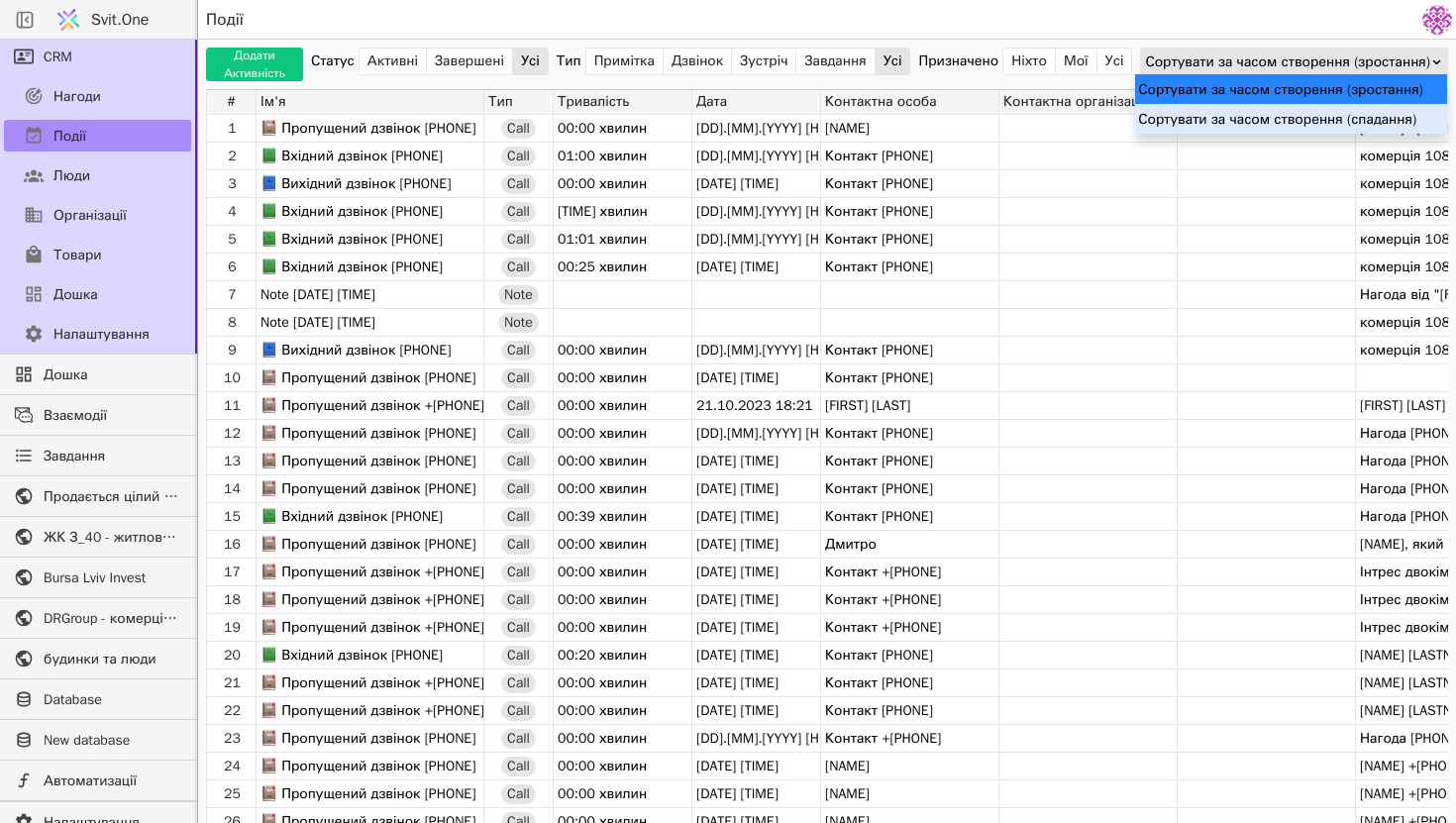 click on "Сортувати за часом створення (спадання)" at bounding box center (1291, 119) 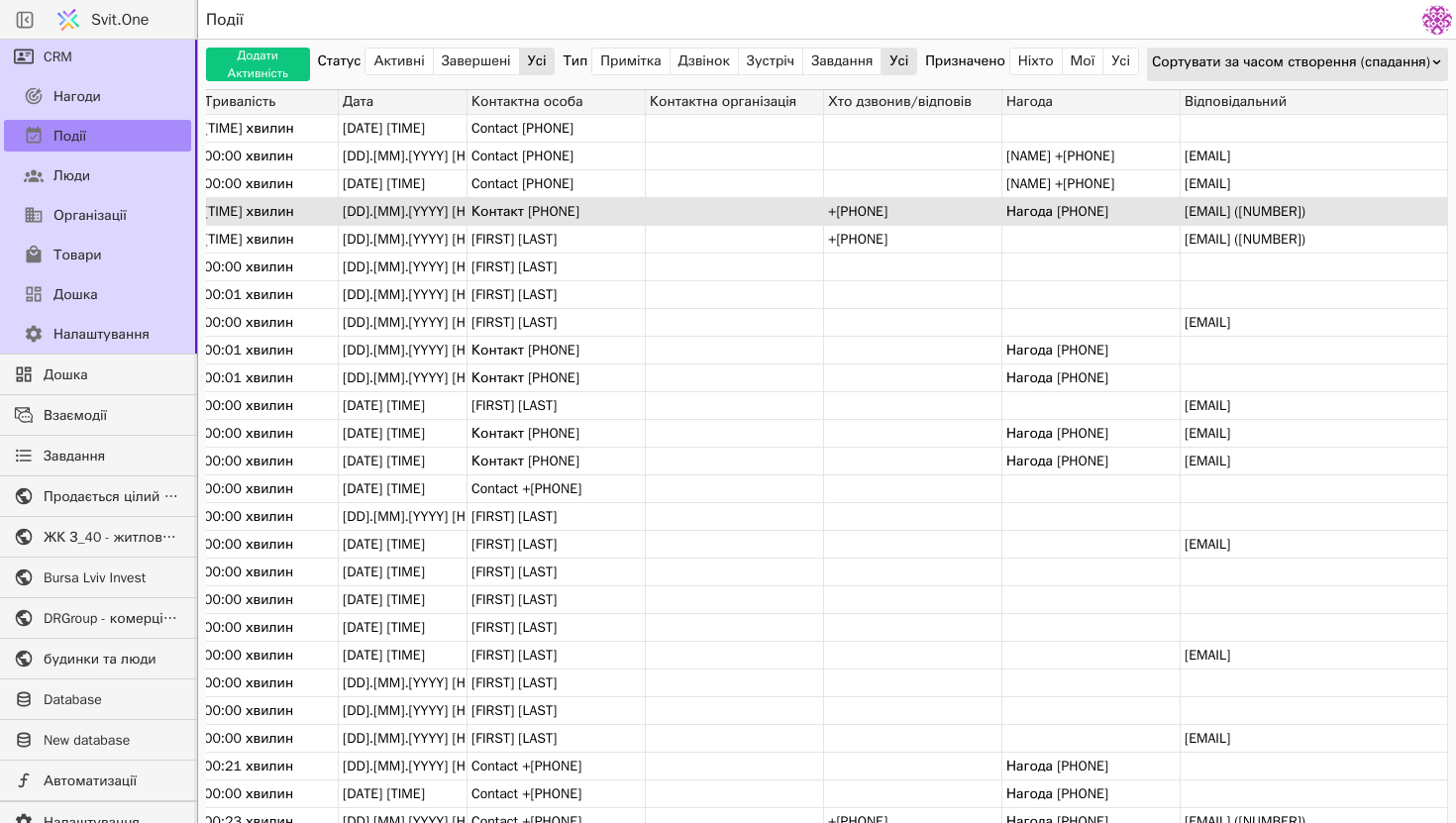 scroll, scrollTop: 0, scrollLeft: 0, axis: both 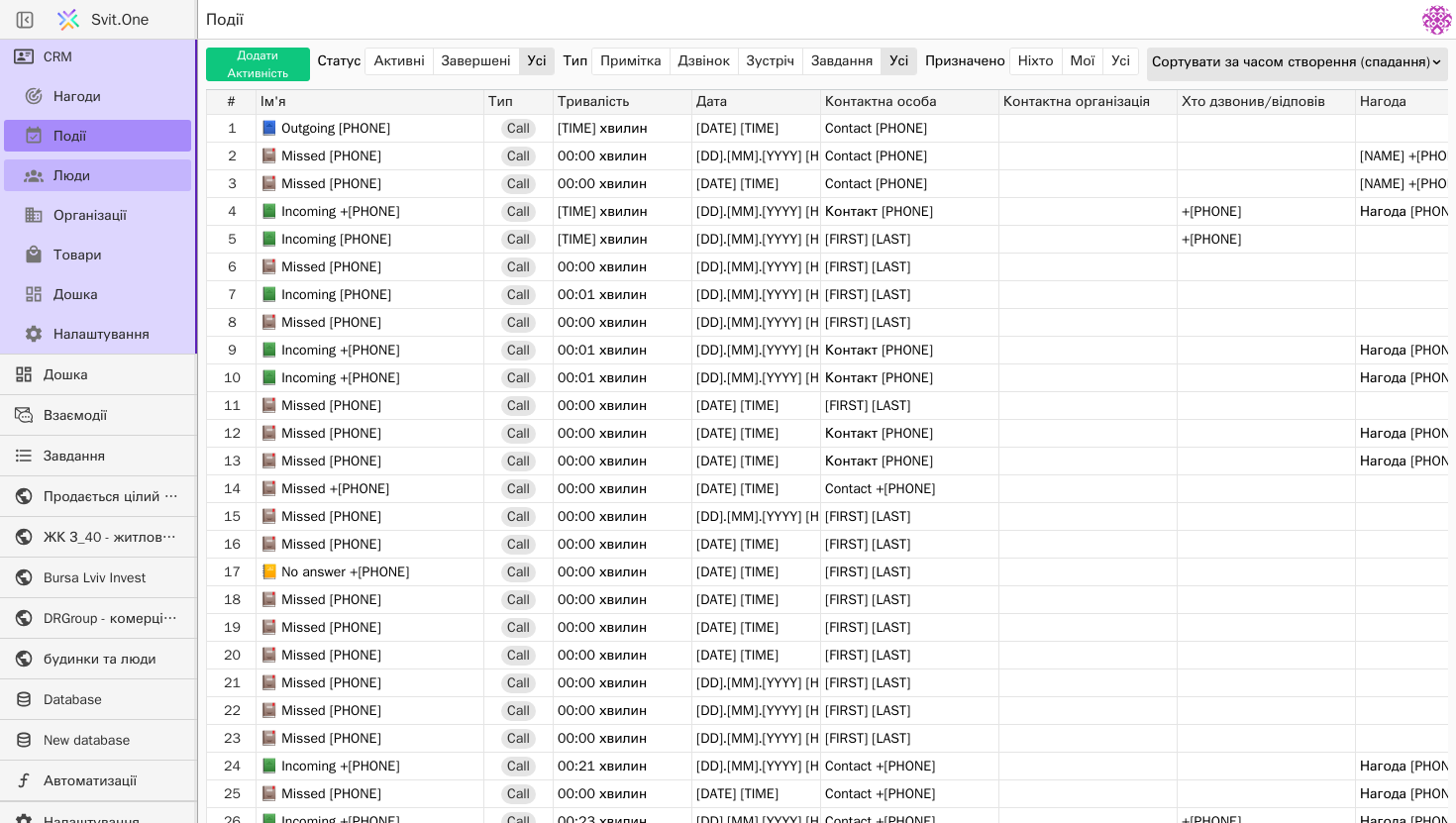 click on "Люди" at bounding box center (97, 175) 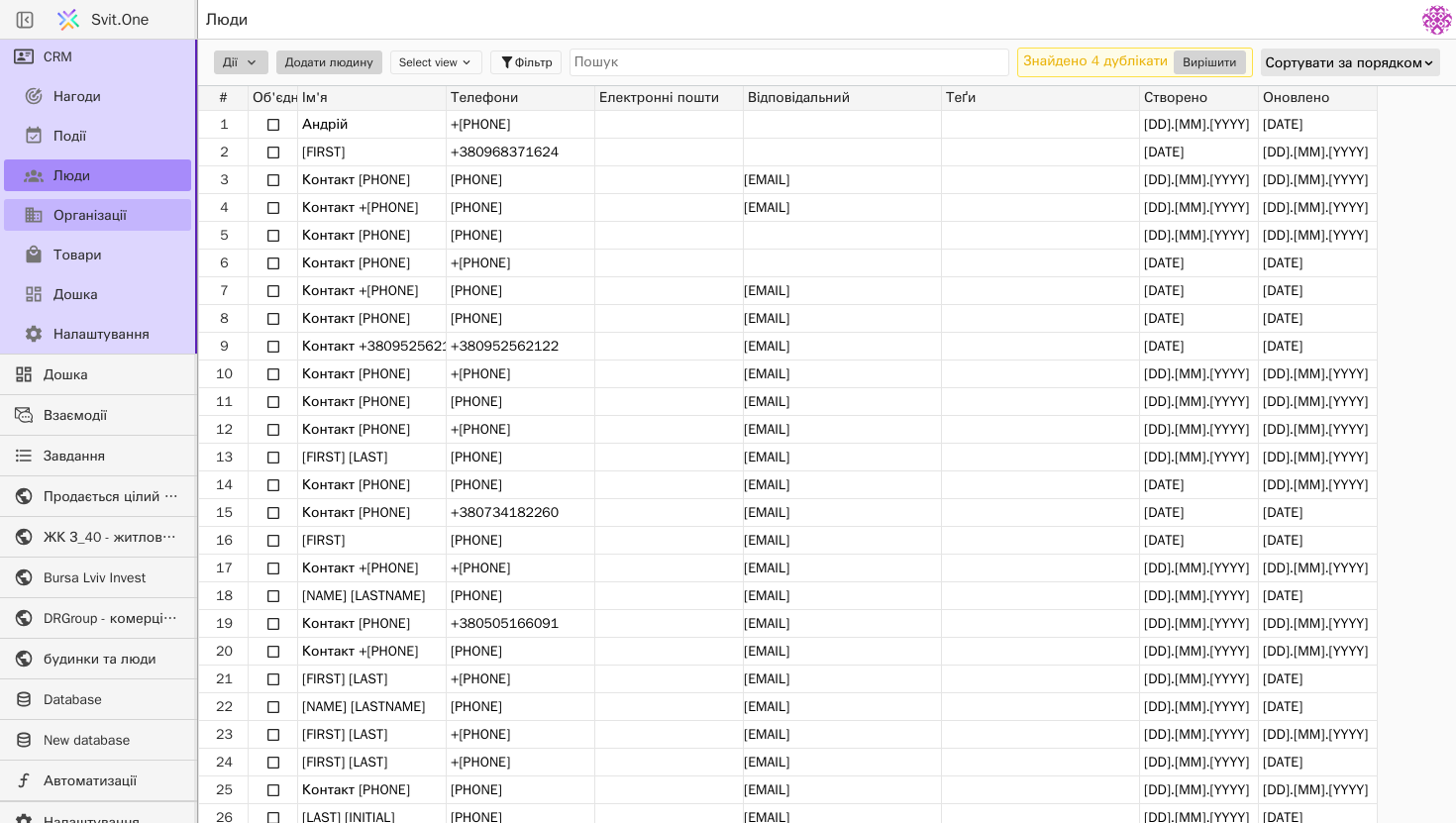 click on "Організації" at bounding box center (97, 215) 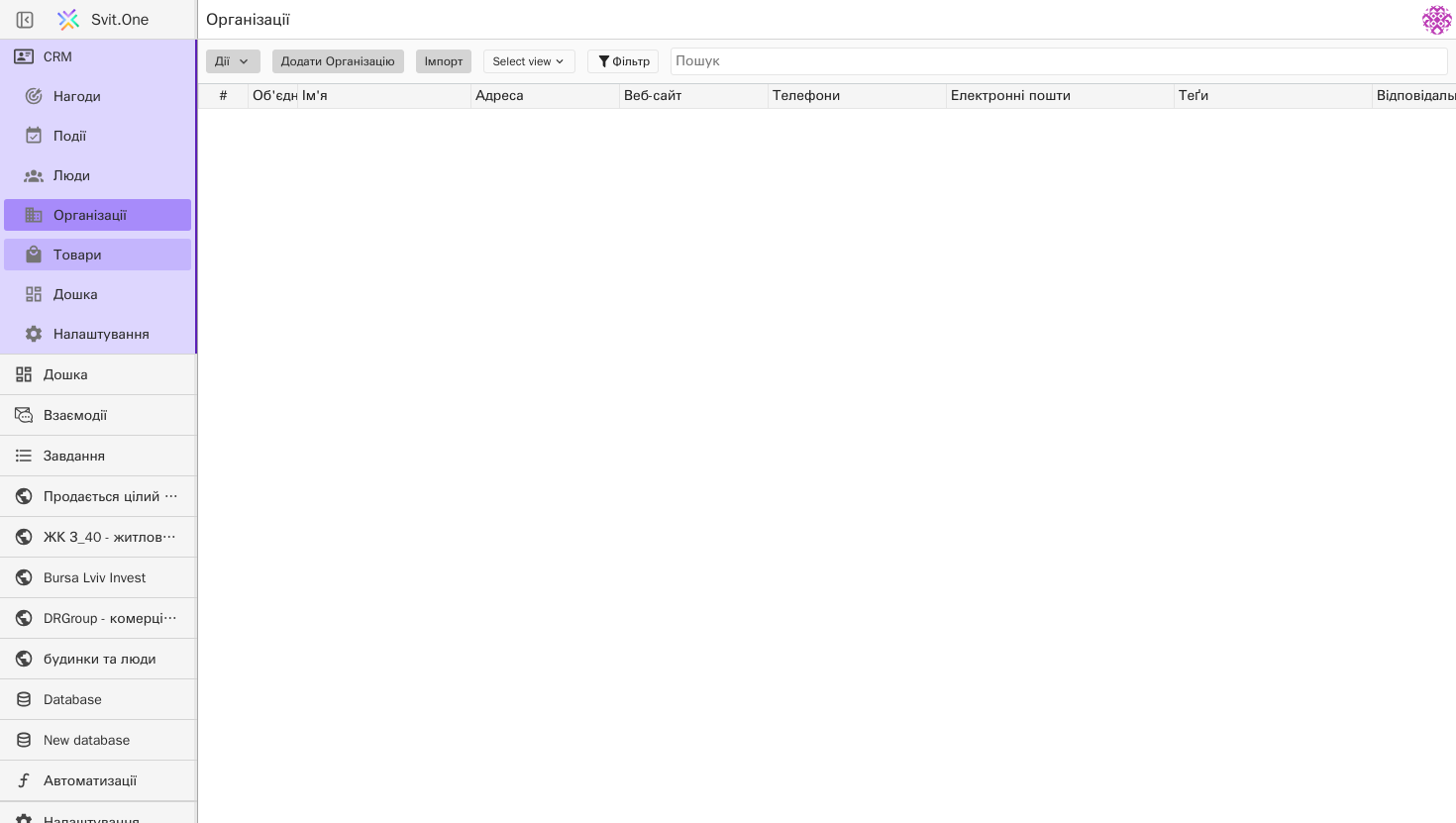 click on "Товари" at bounding box center (97, 255) 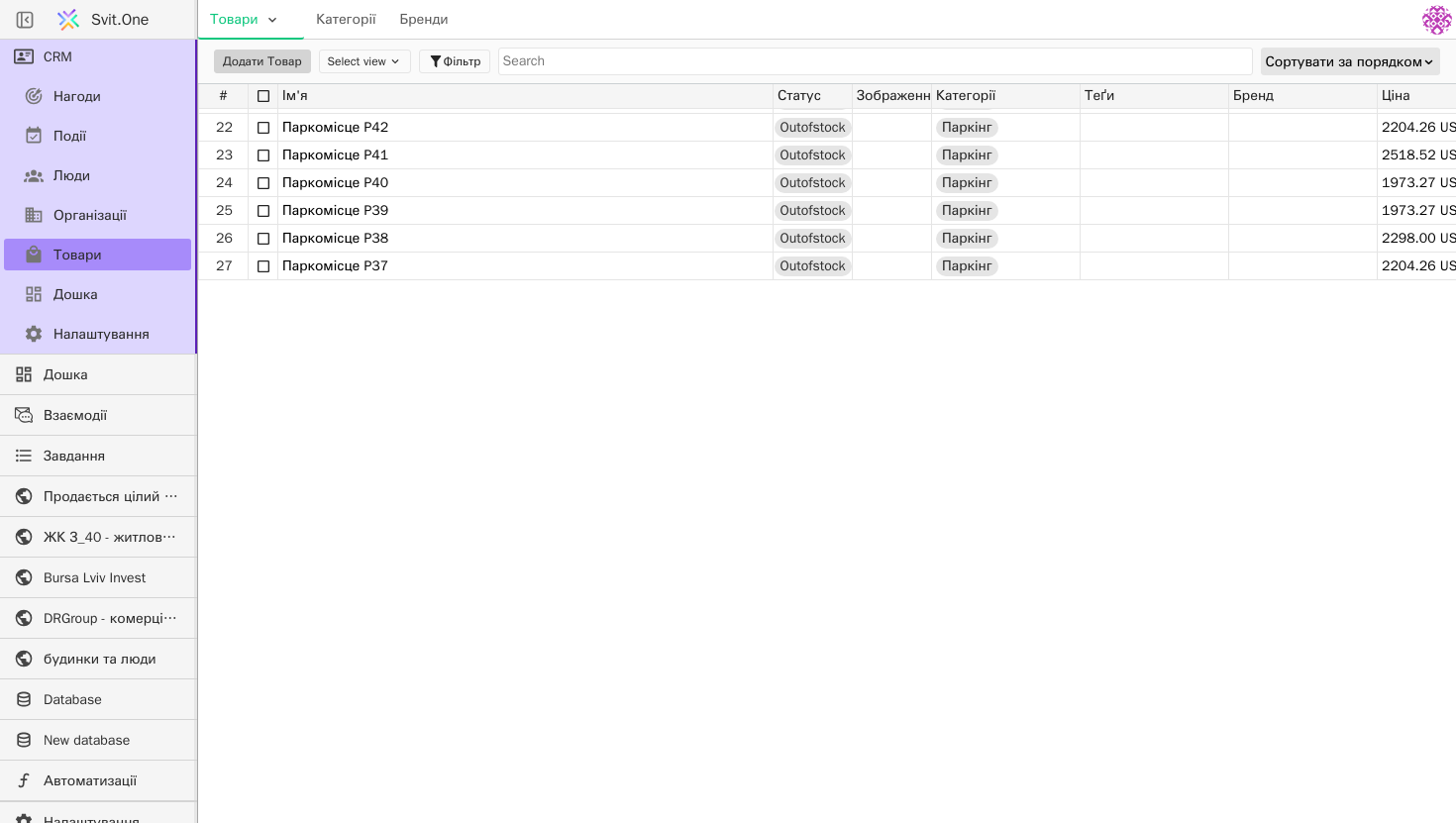 scroll, scrollTop: 0, scrollLeft: 0, axis: both 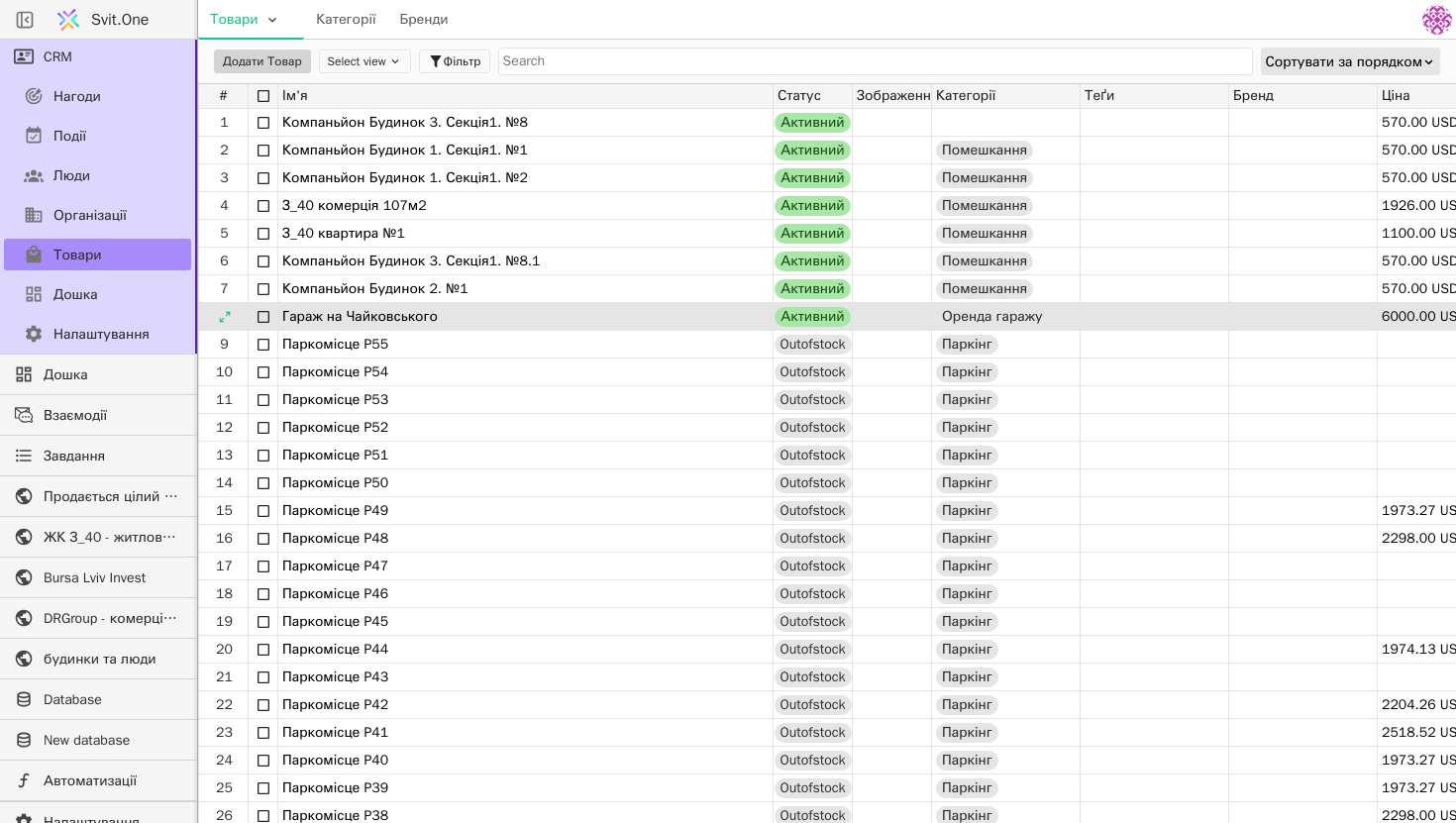 click on "Гараж на Чайковського" at bounding box center [525, 317] 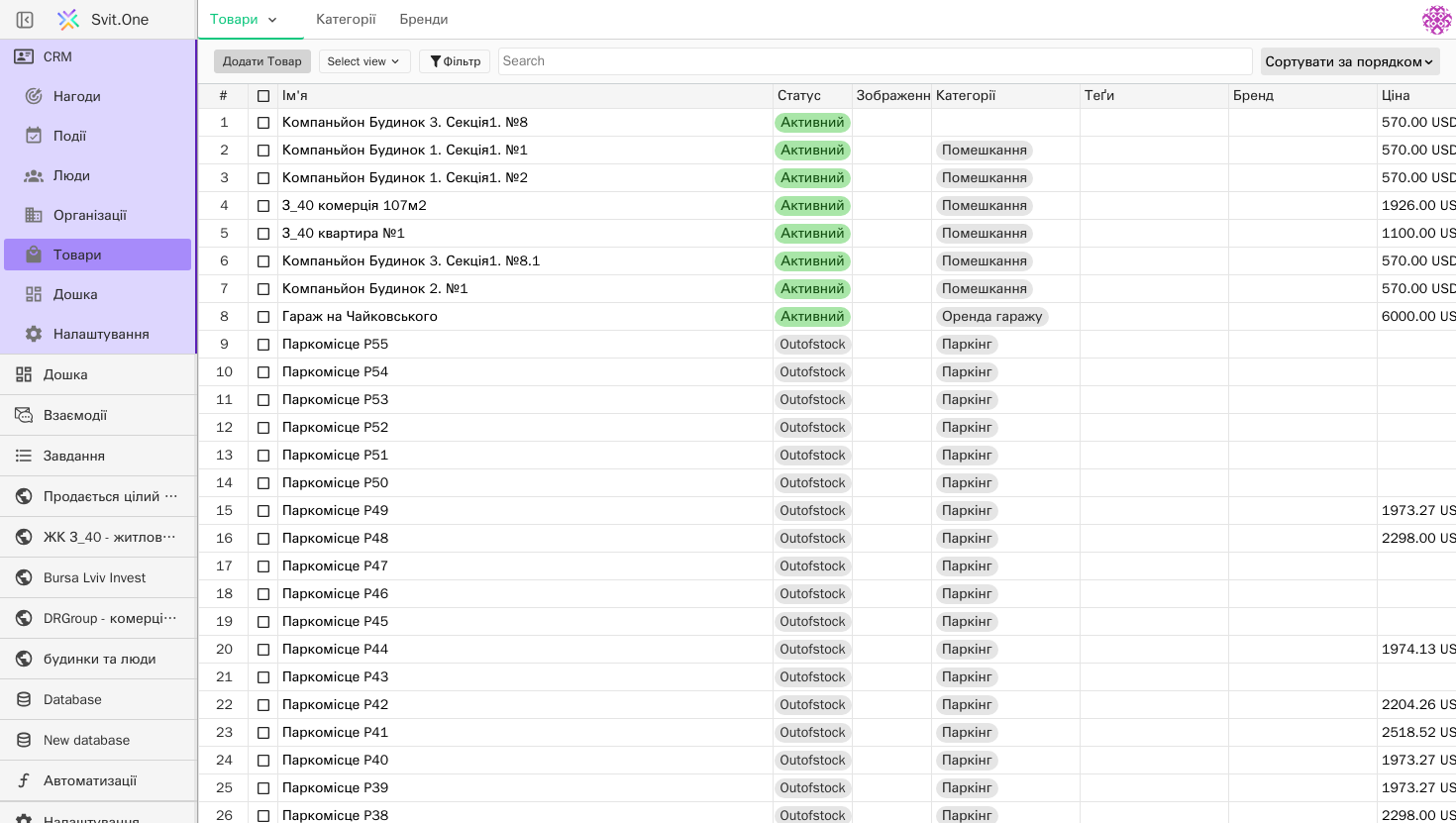 click on "Svit.One" at bounding box center [120, 20] 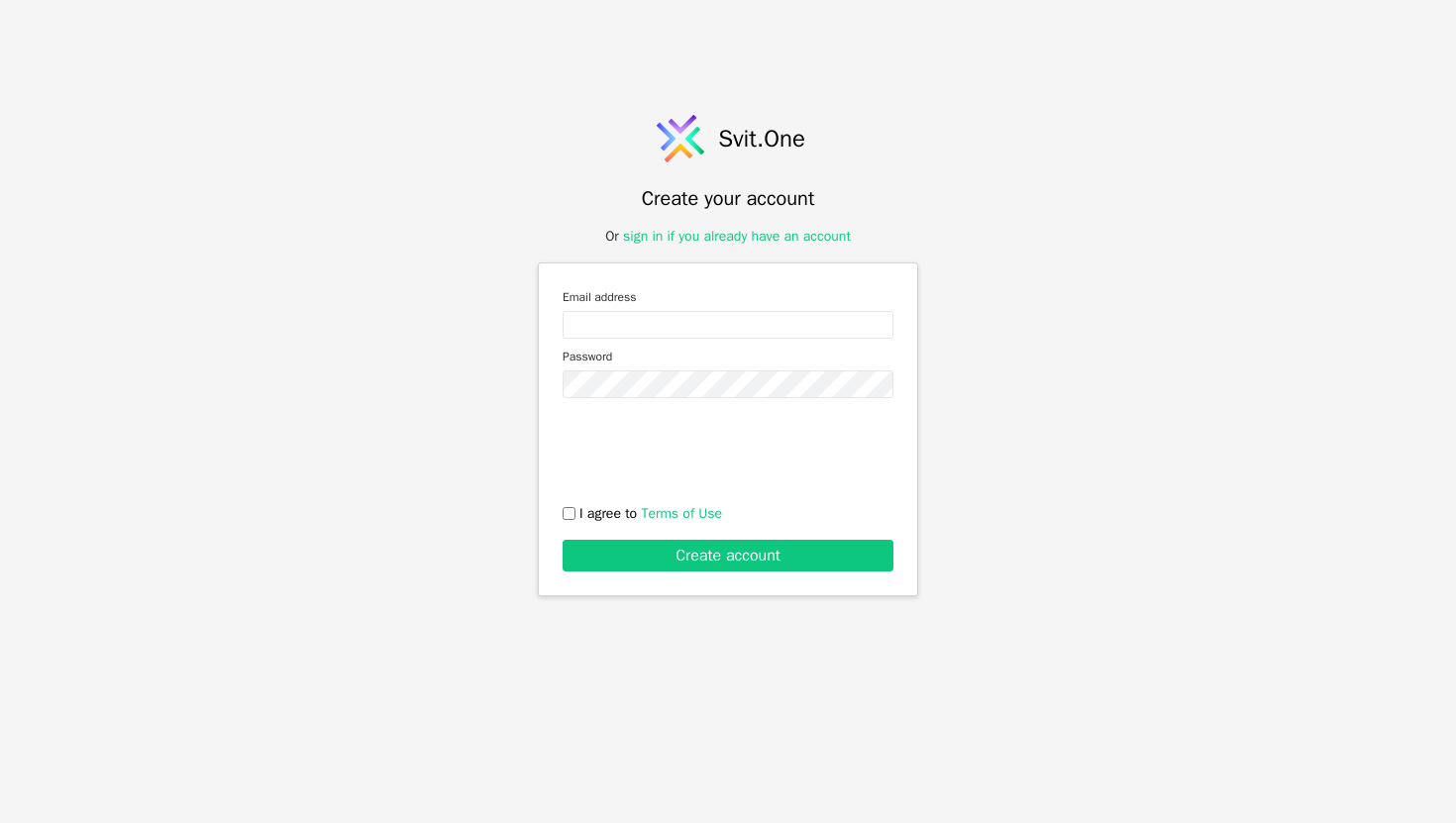 scroll, scrollTop: 0, scrollLeft: 0, axis: both 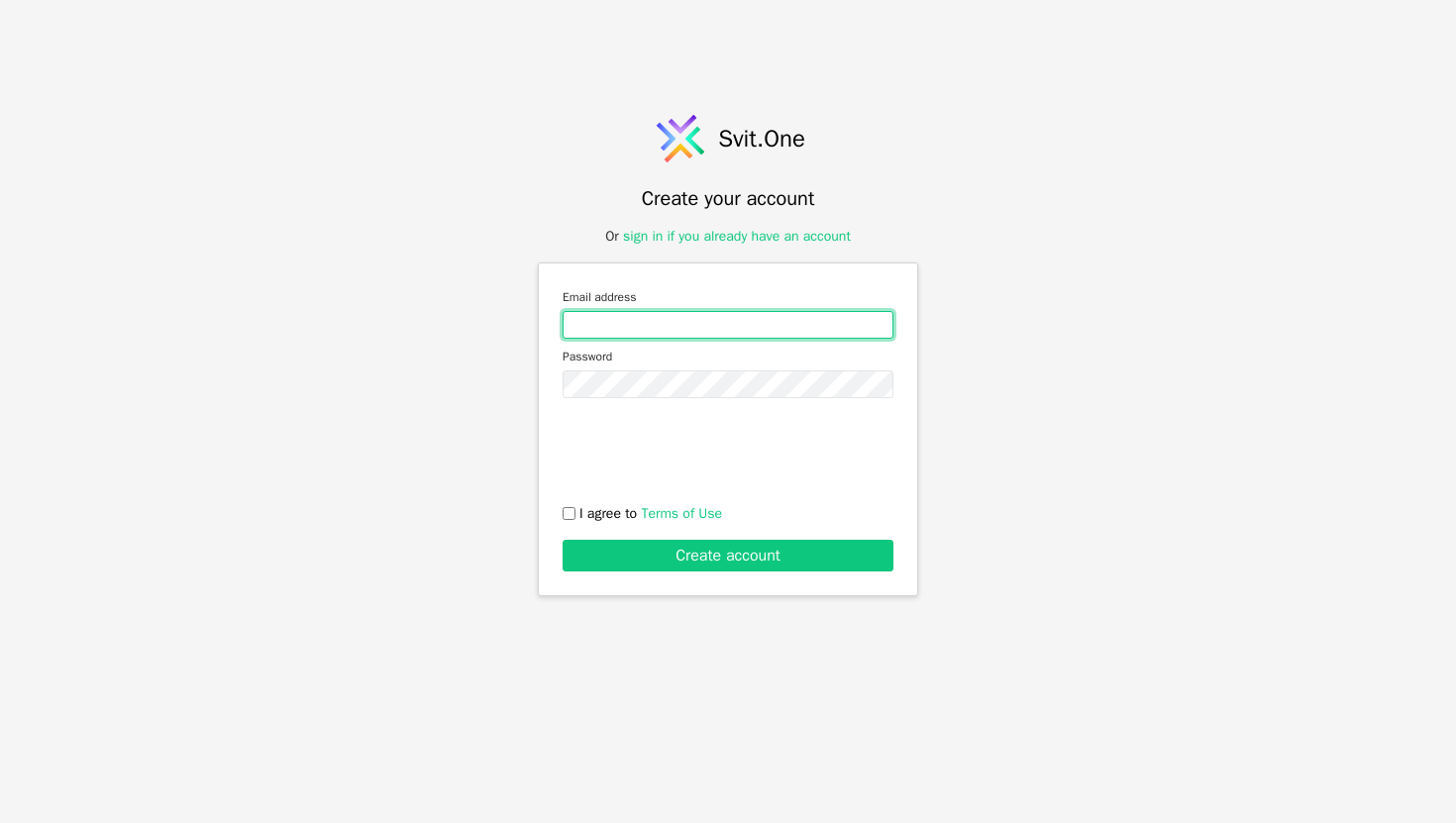 type on "denys.pavliachek@example.com" 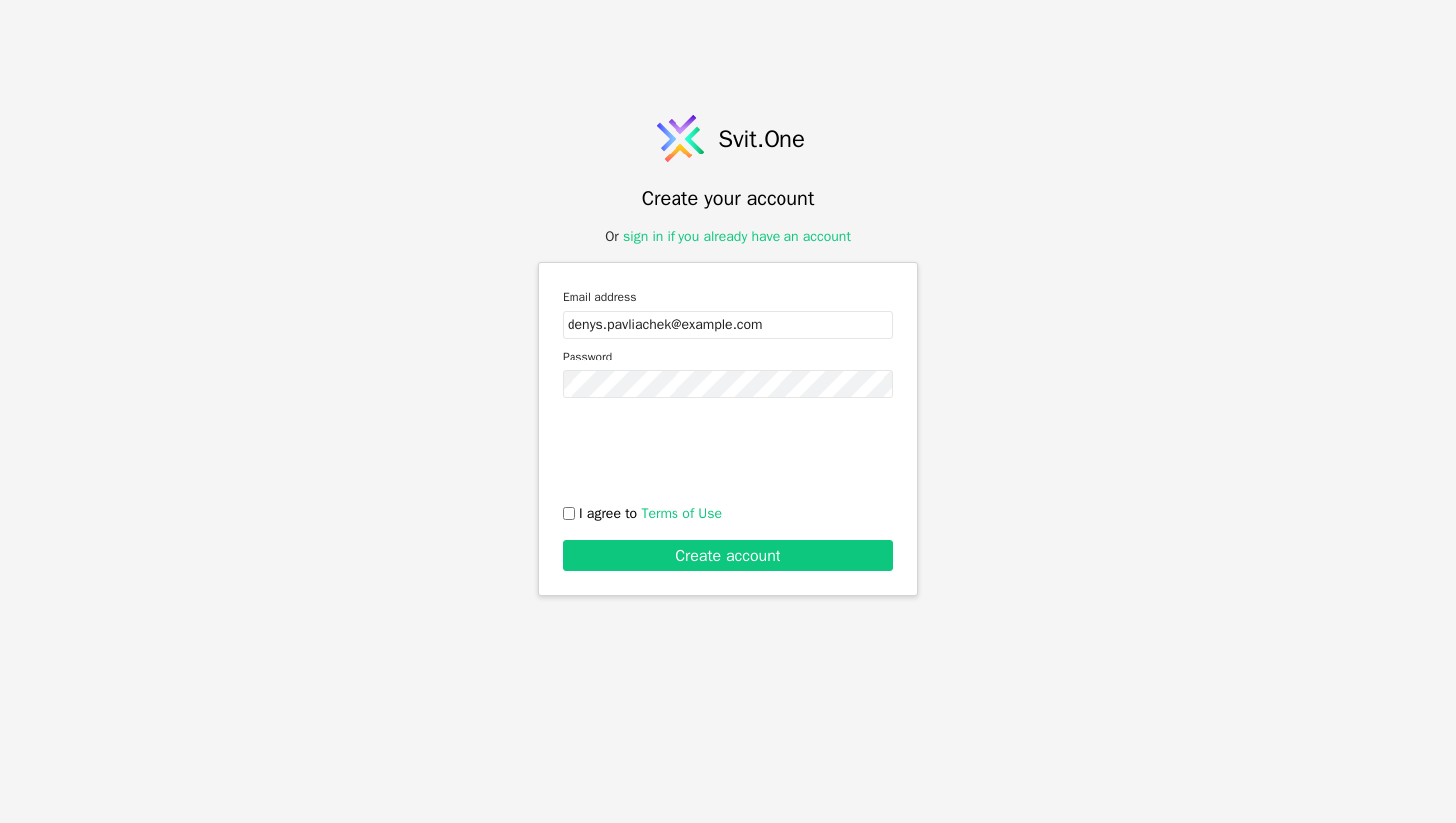 click on "I agree to   Terms of Use" at bounding box center [569, 513] 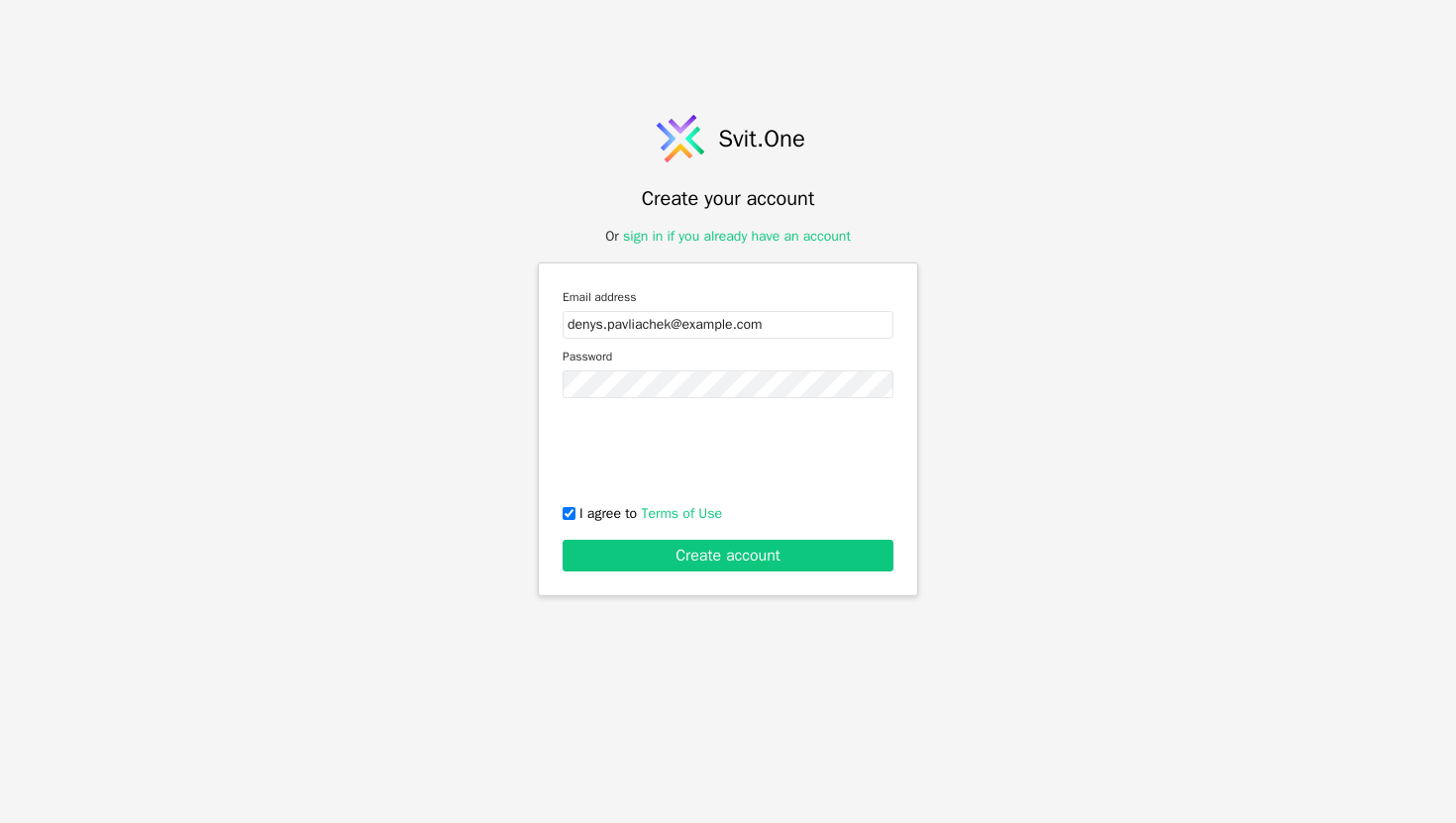 checkbox on "true" 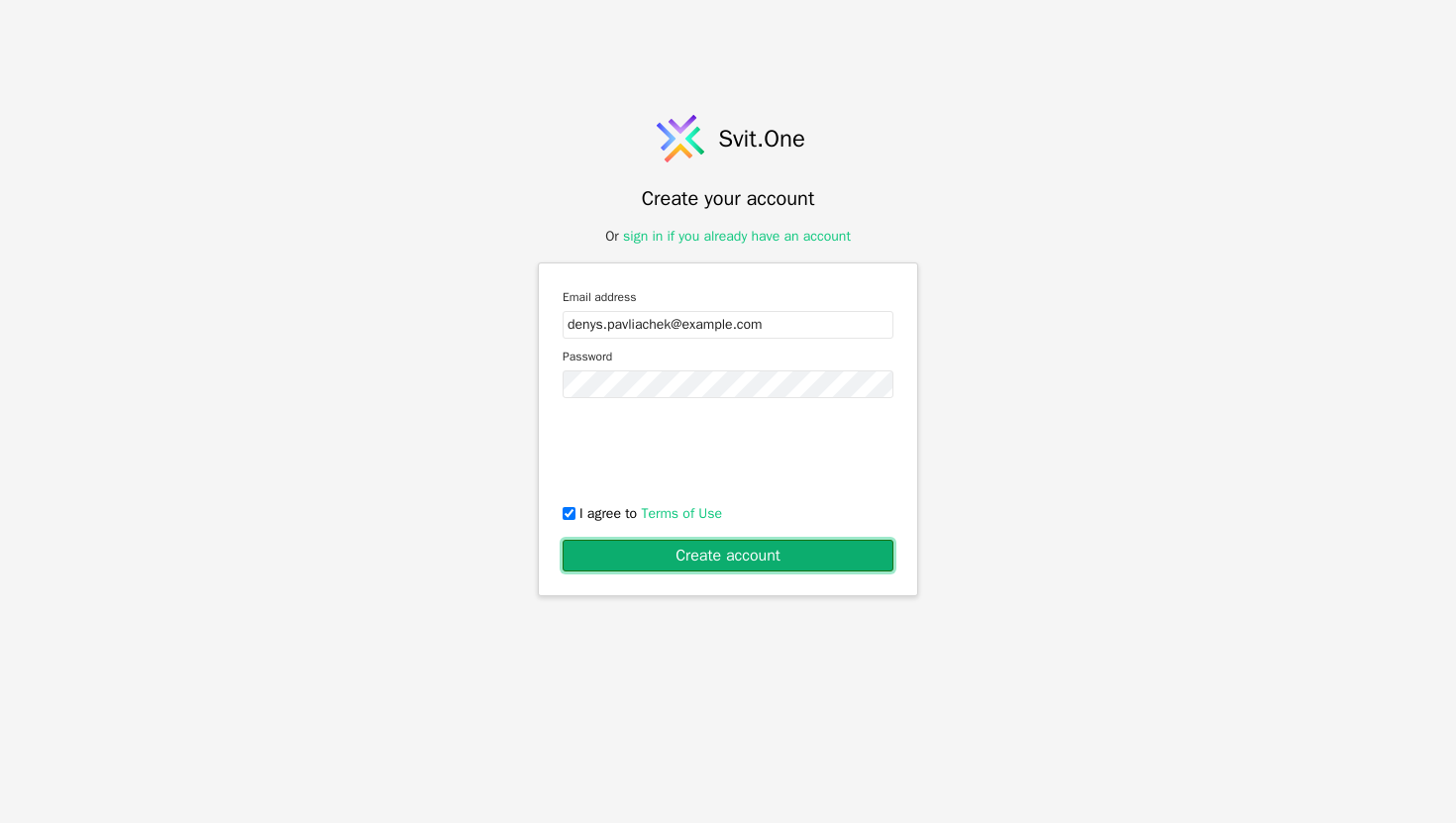 click on "Create account" at bounding box center [728, 556] 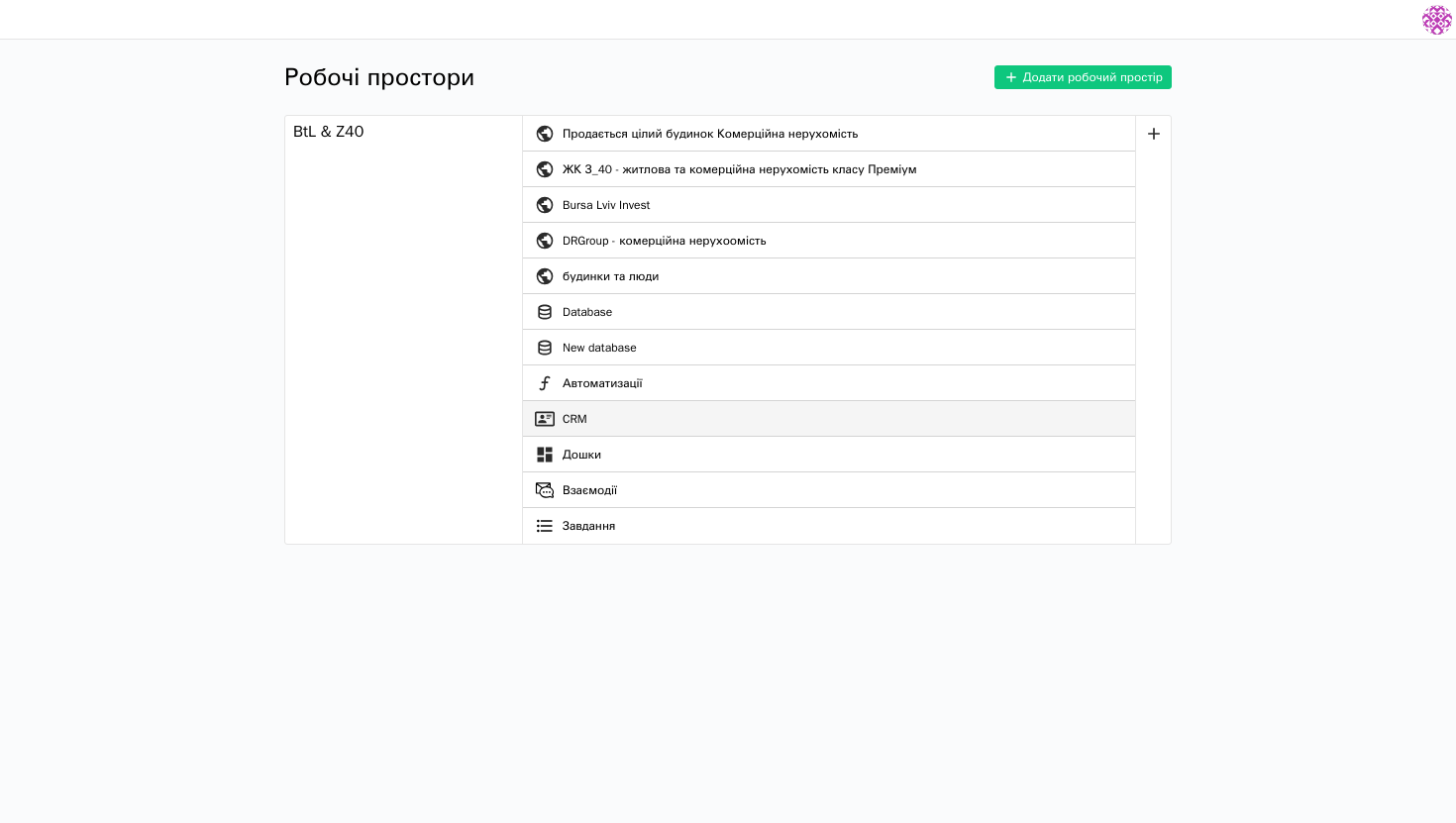 click on "CRM" at bounding box center (829, 419) 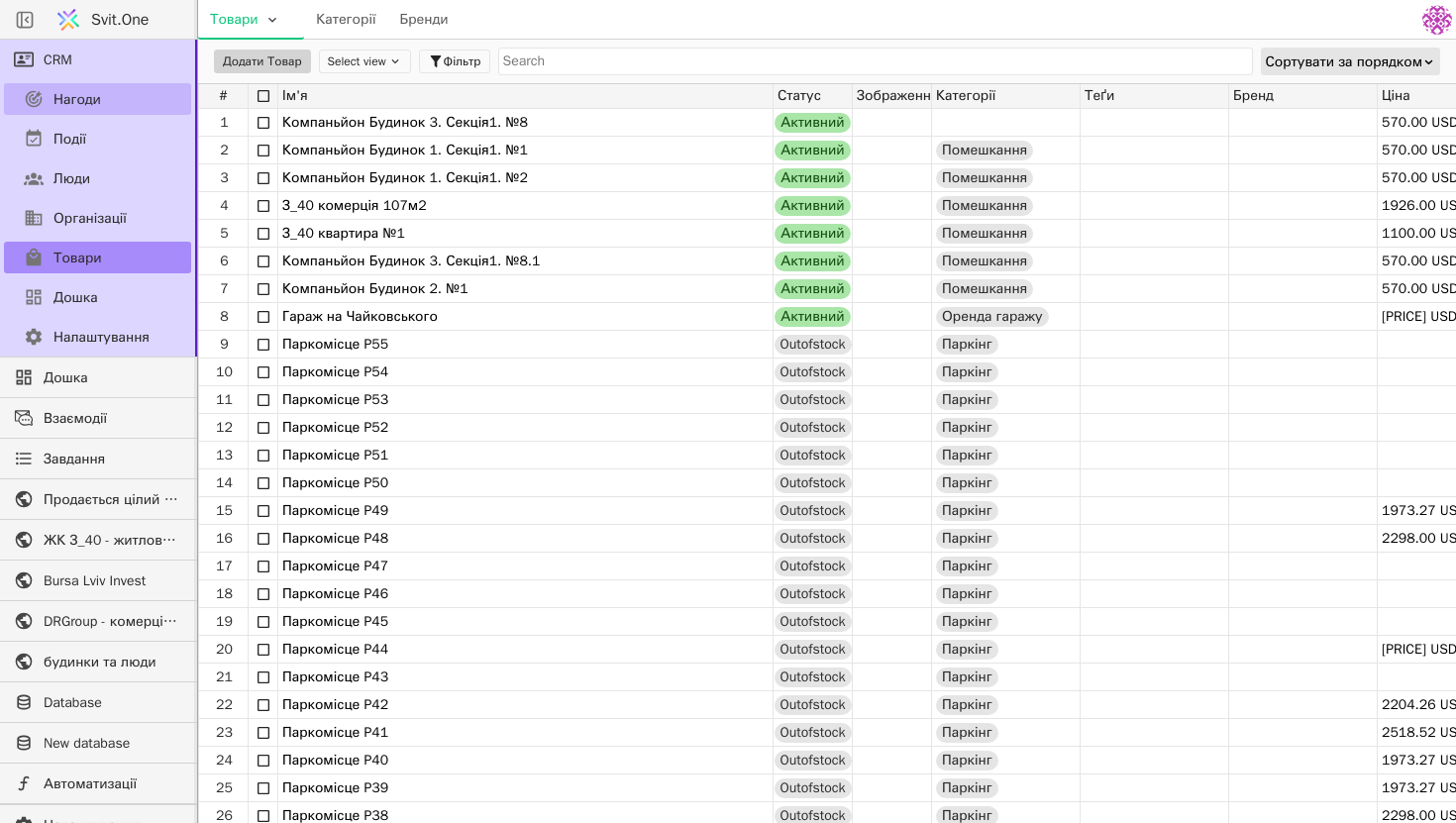 click on "Нагоди" at bounding box center (97, 99) 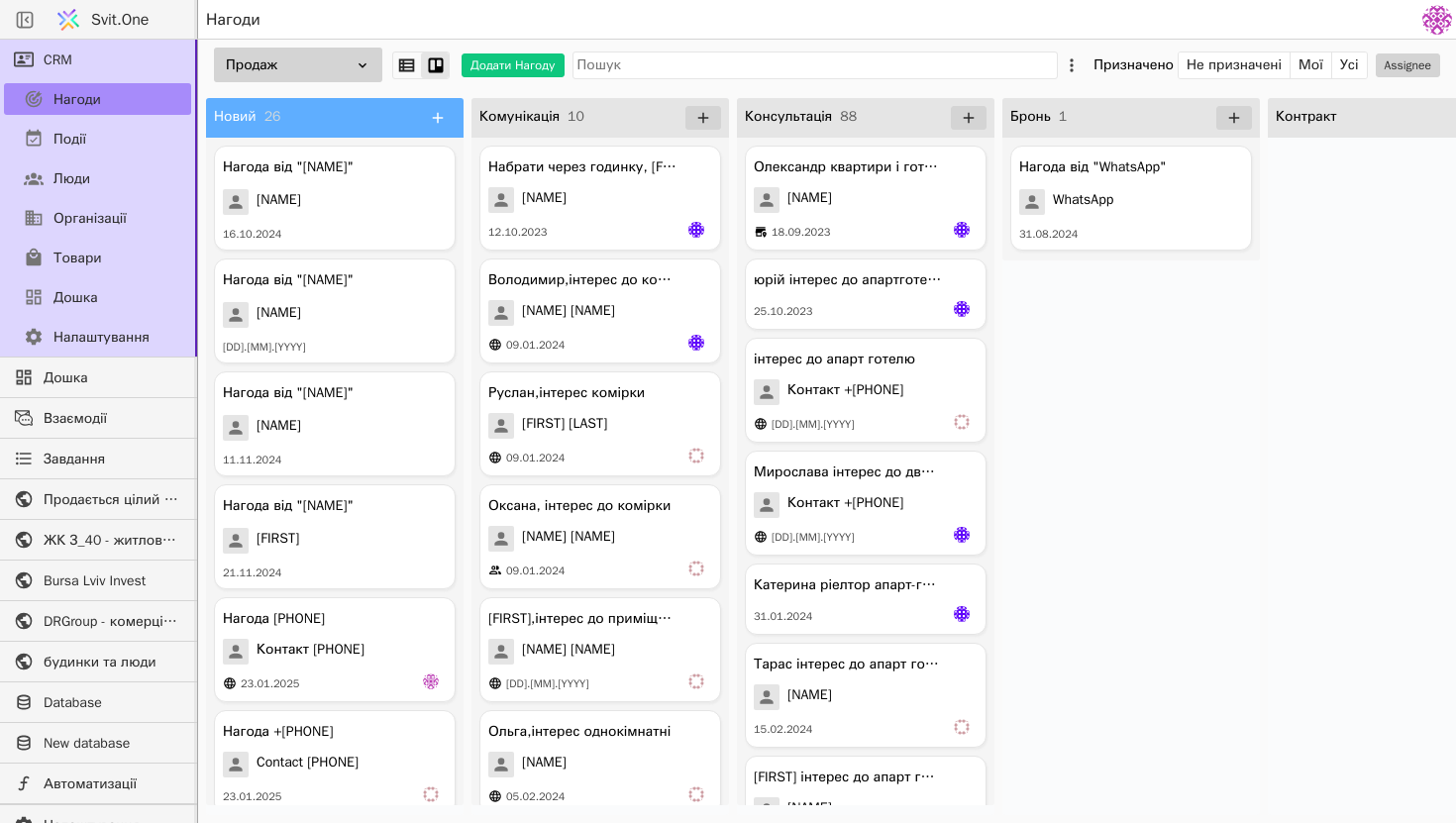 click 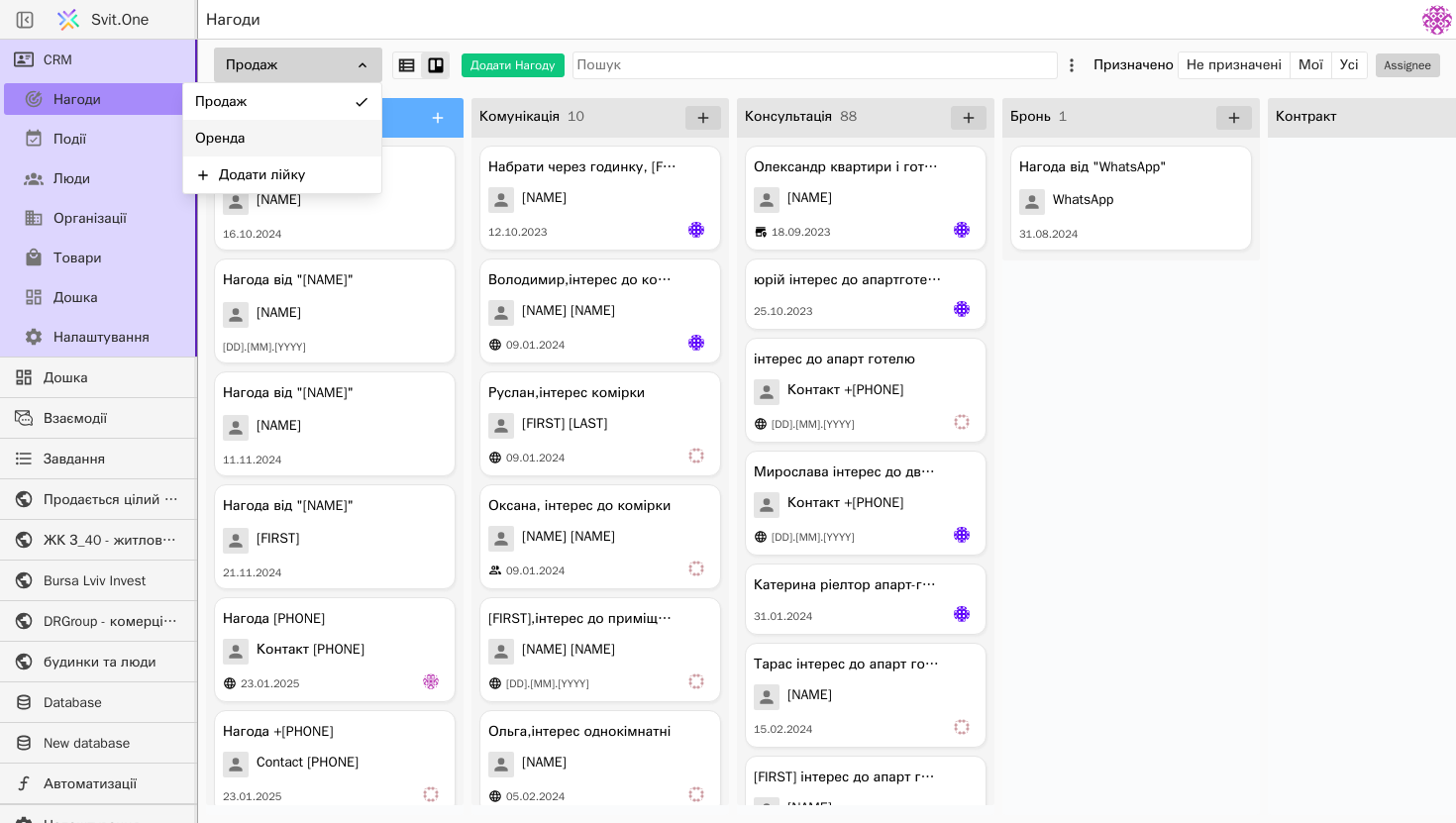 click on "Оренда" at bounding box center (282, 138) 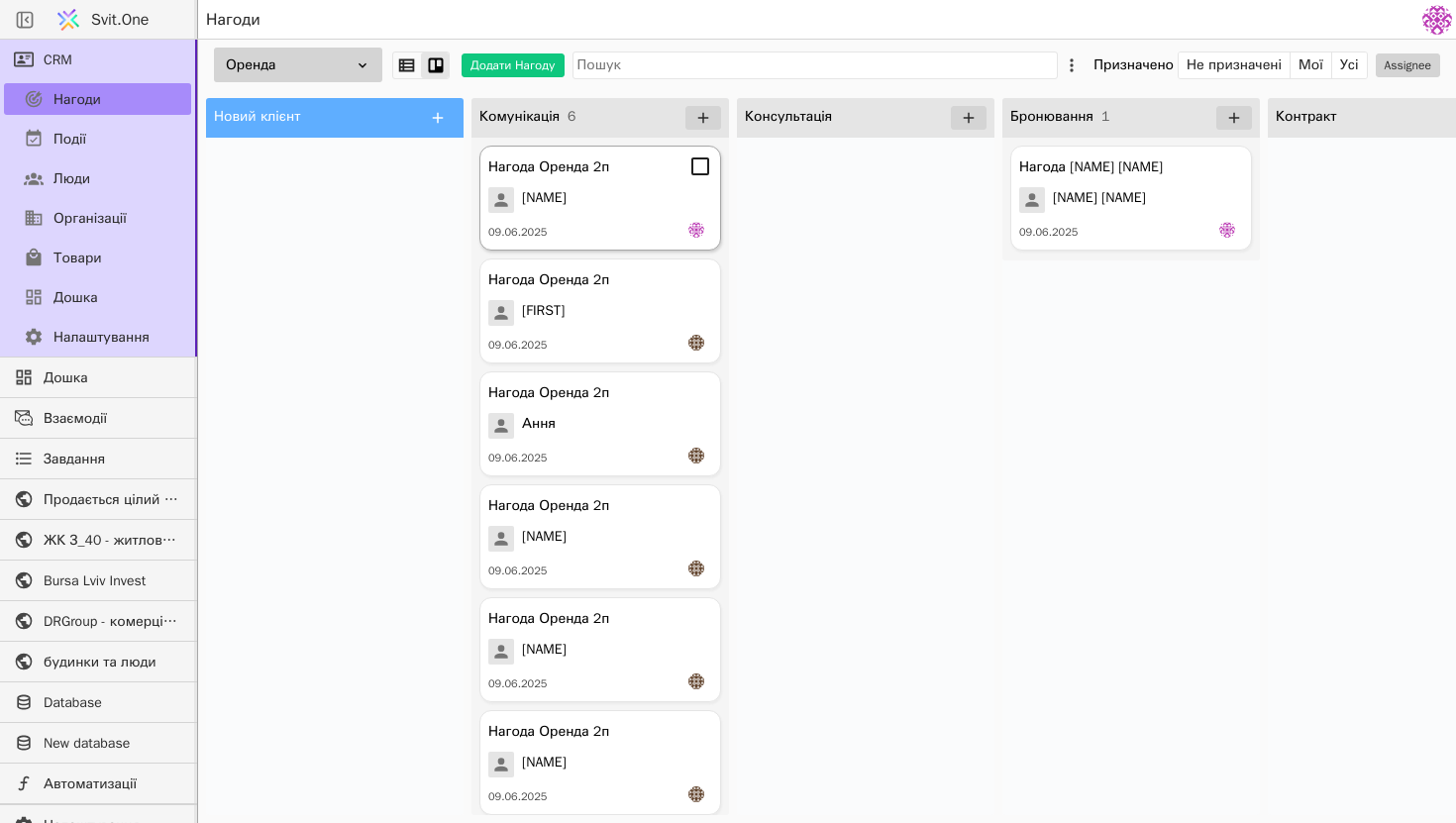 click 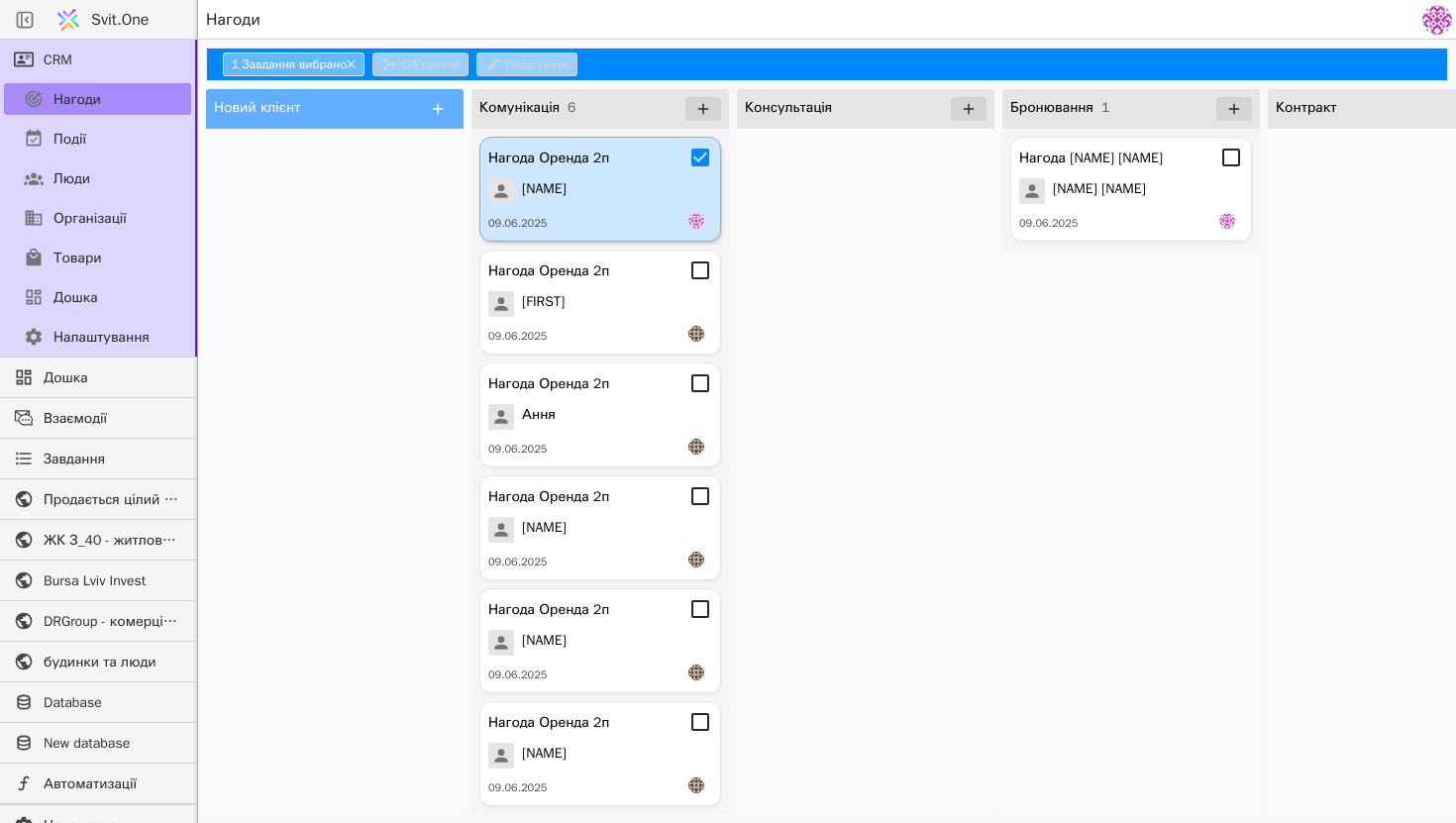 click on "Нагода Оренда 2п Анастасія 09.06.2025" at bounding box center [600, 189] 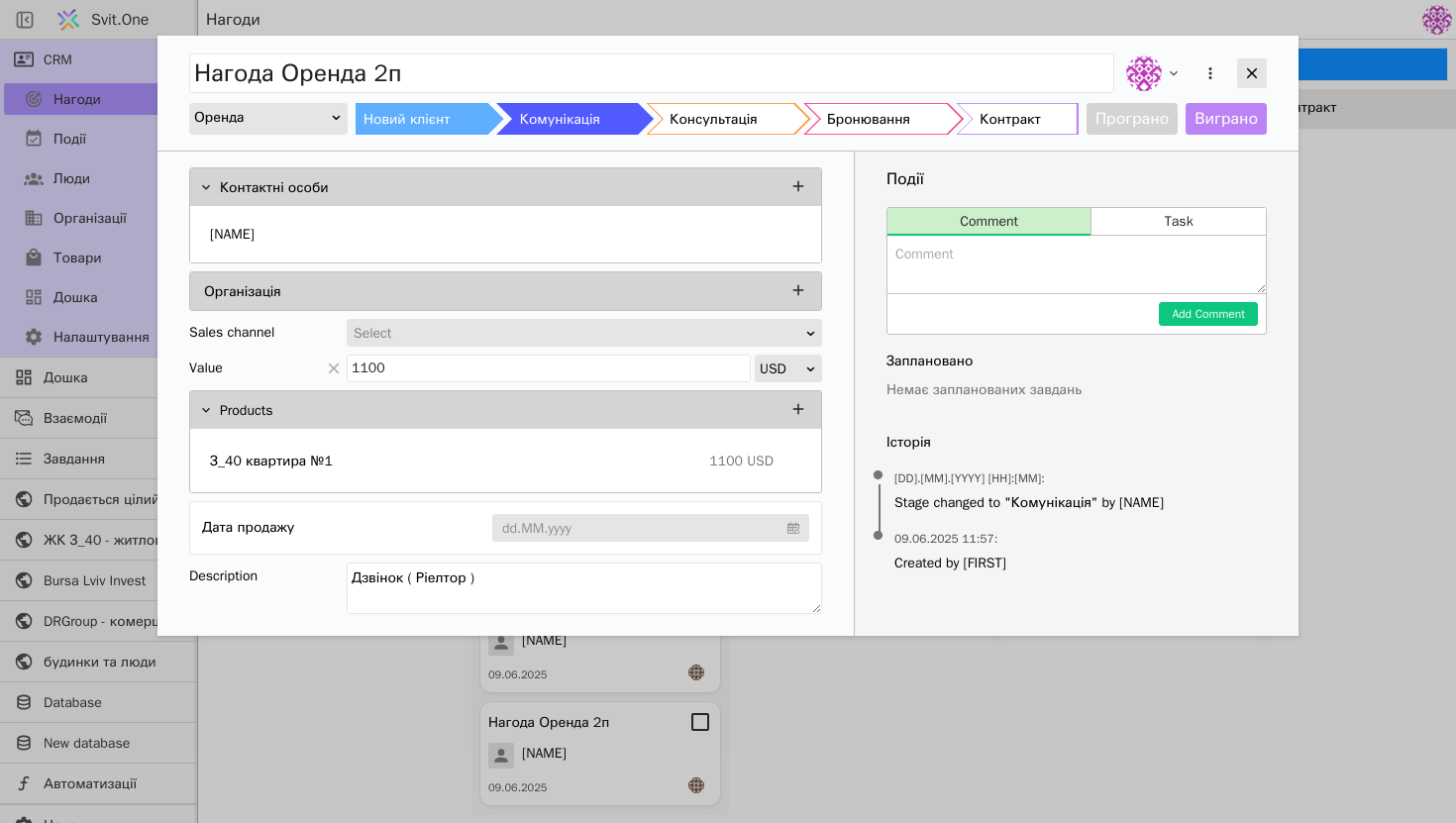 click at bounding box center (1252, 73) 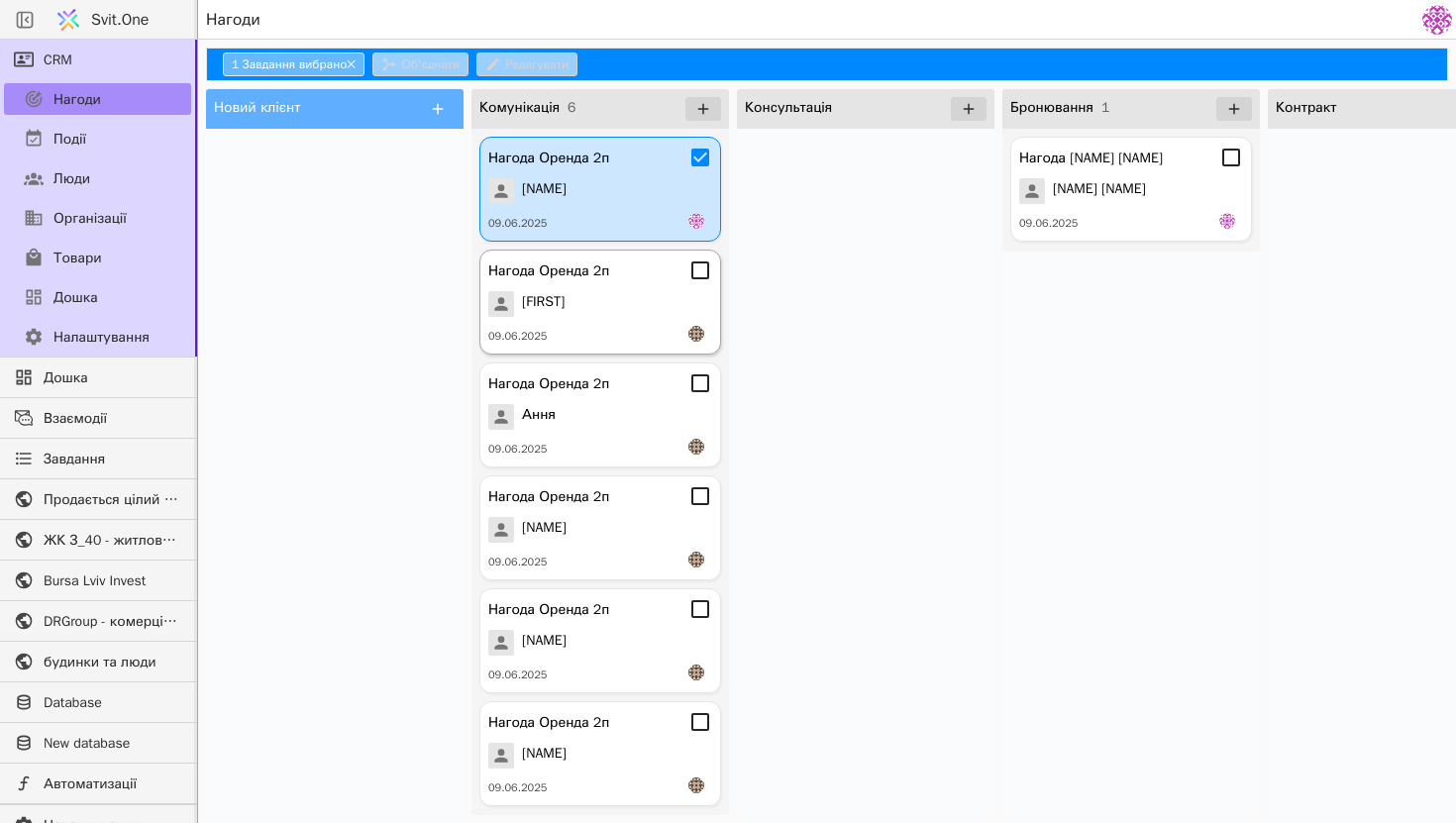click on "Нагода Оренда 2п Вікторія 09.06.2025" at bounding box center [600, 302] 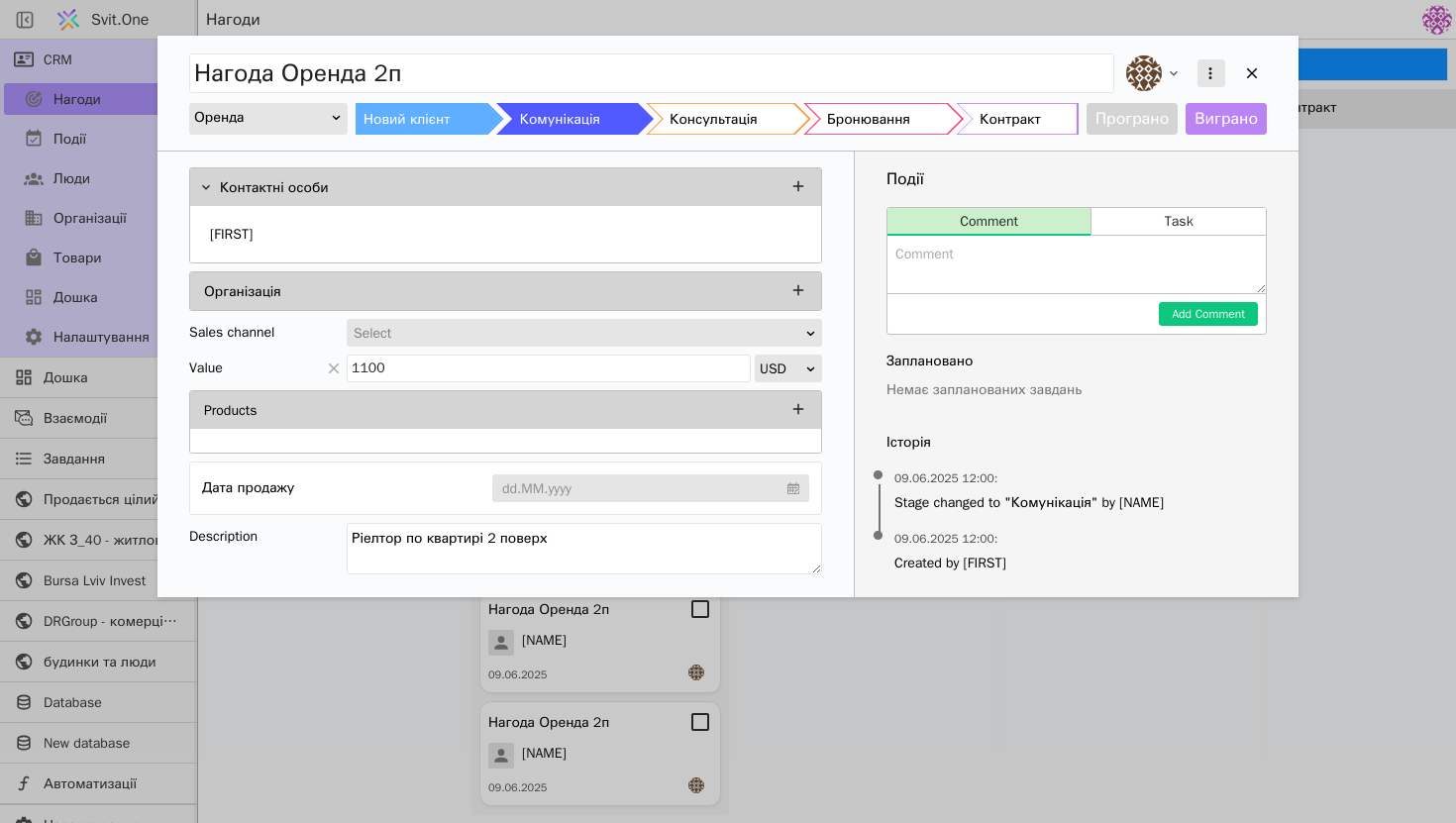 click 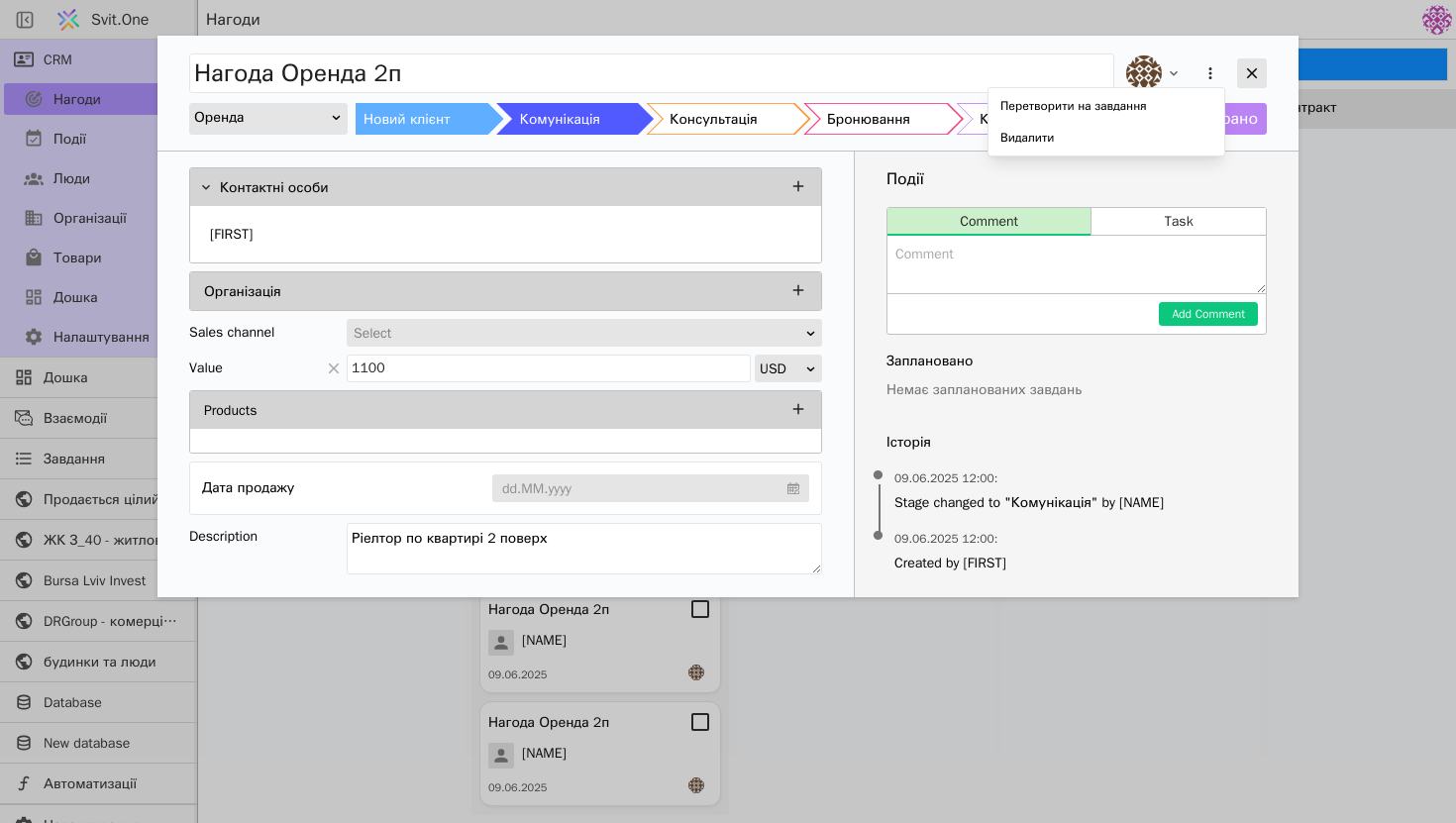 click 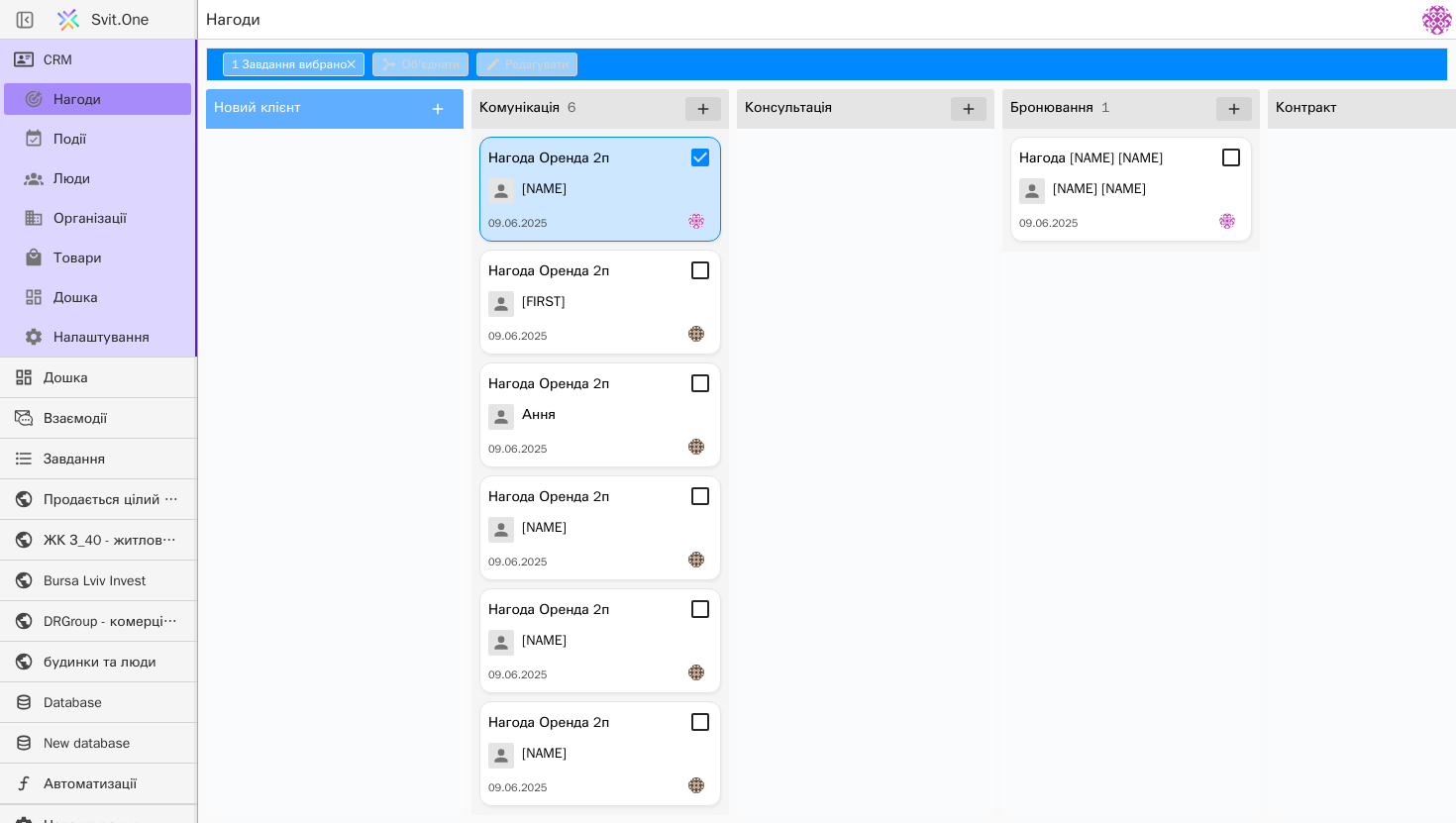 click 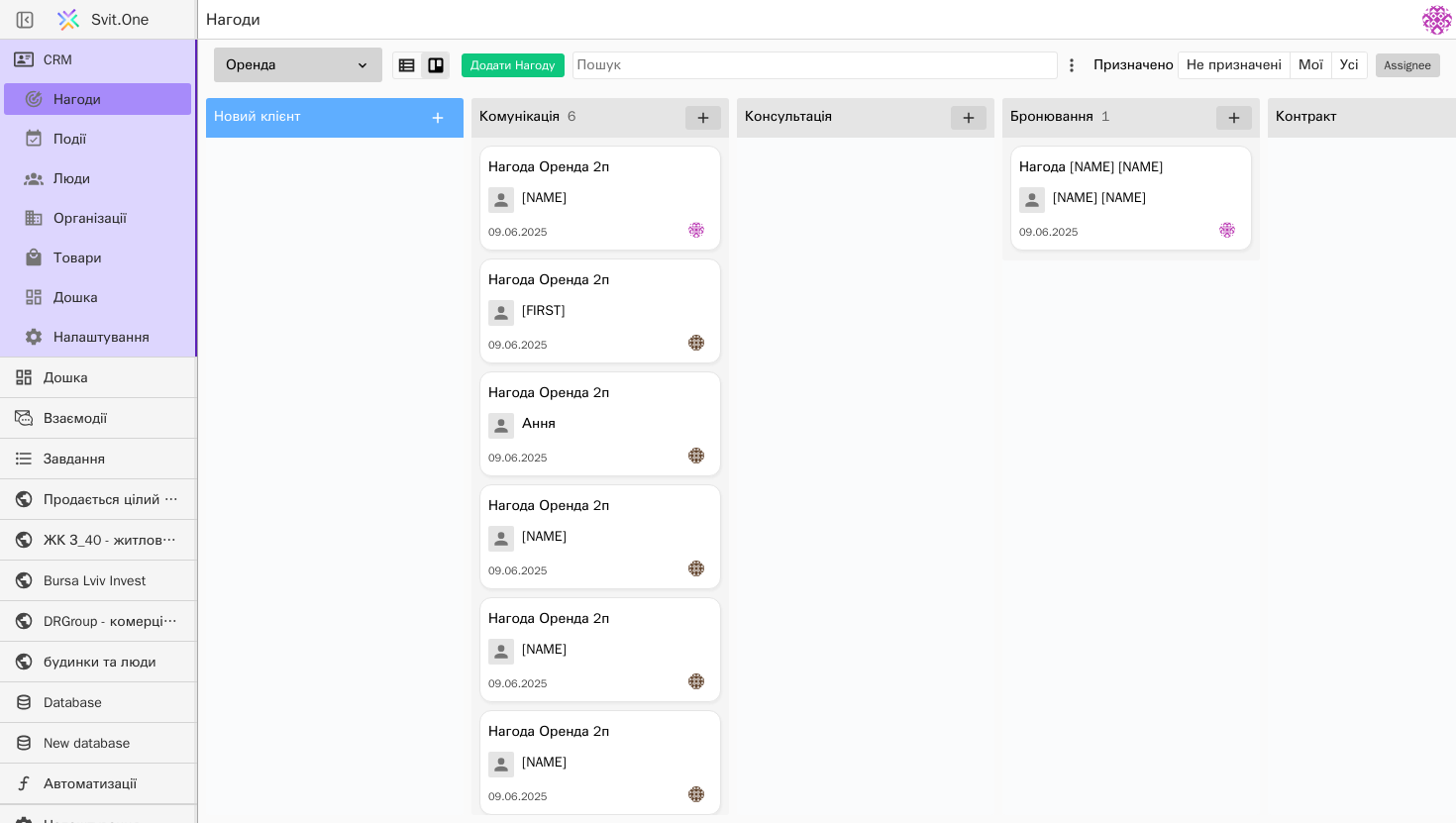 click on "Нагода Оренда 2п" at bounding box center (600, 166) 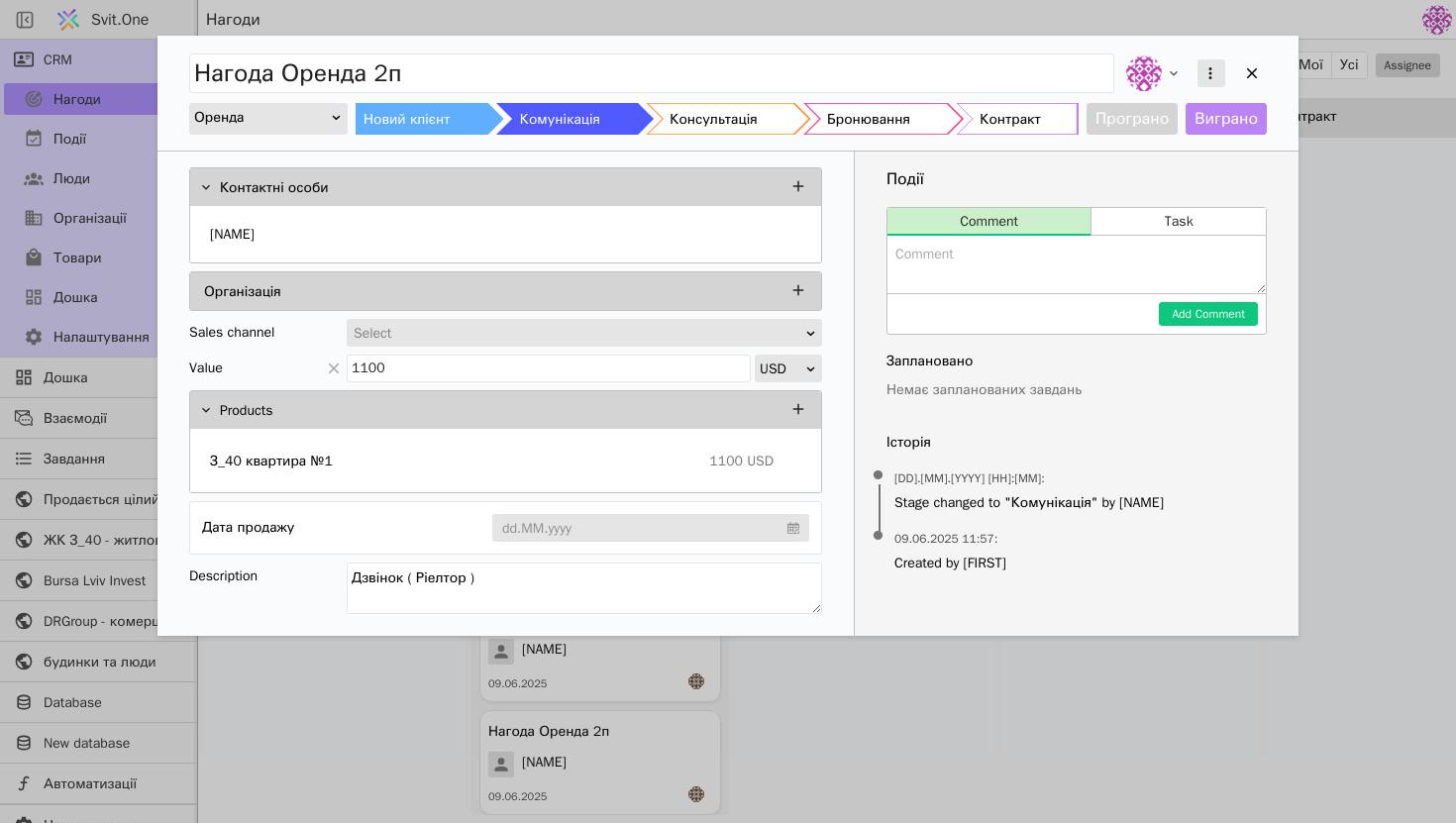 click 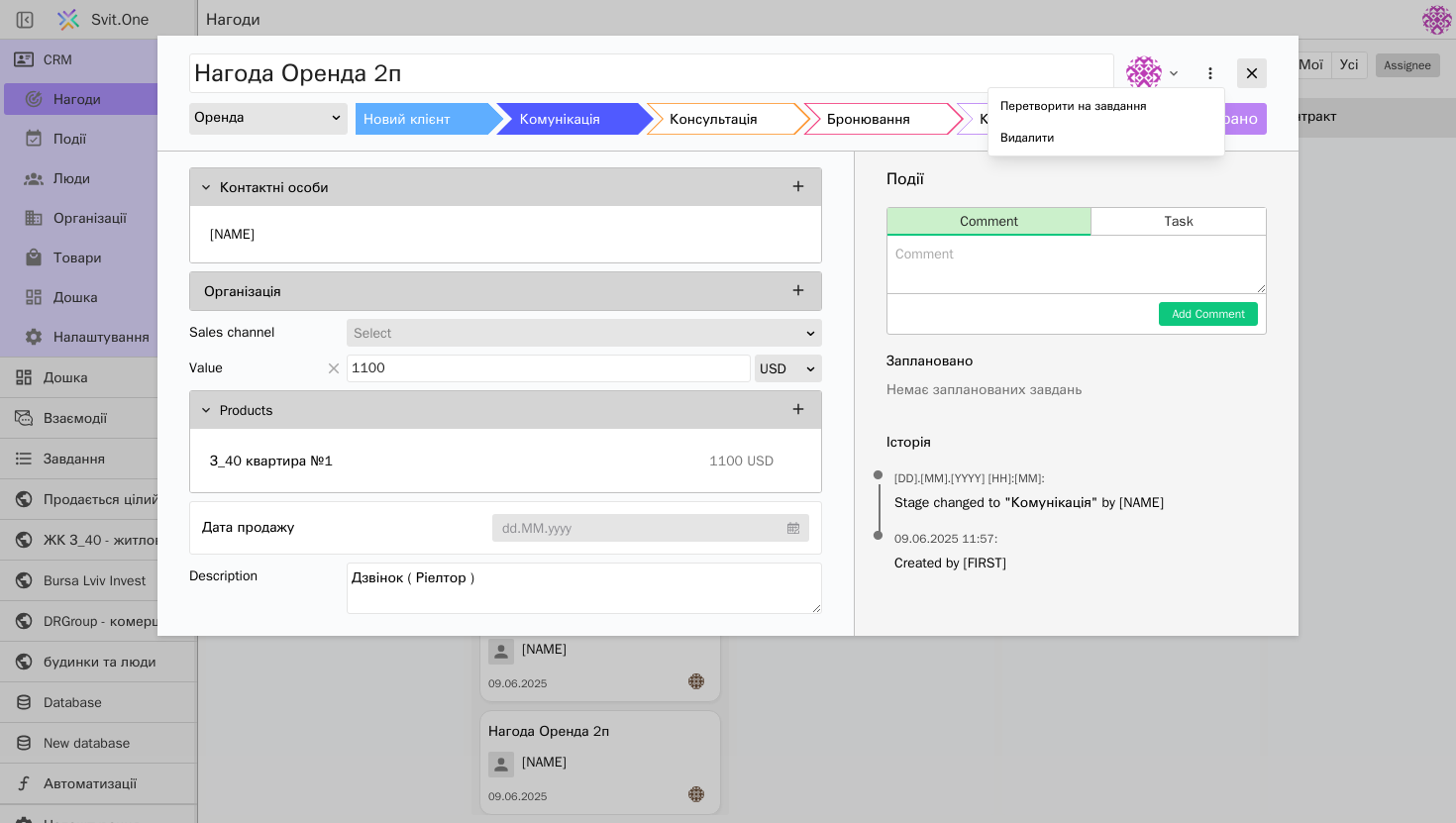 click 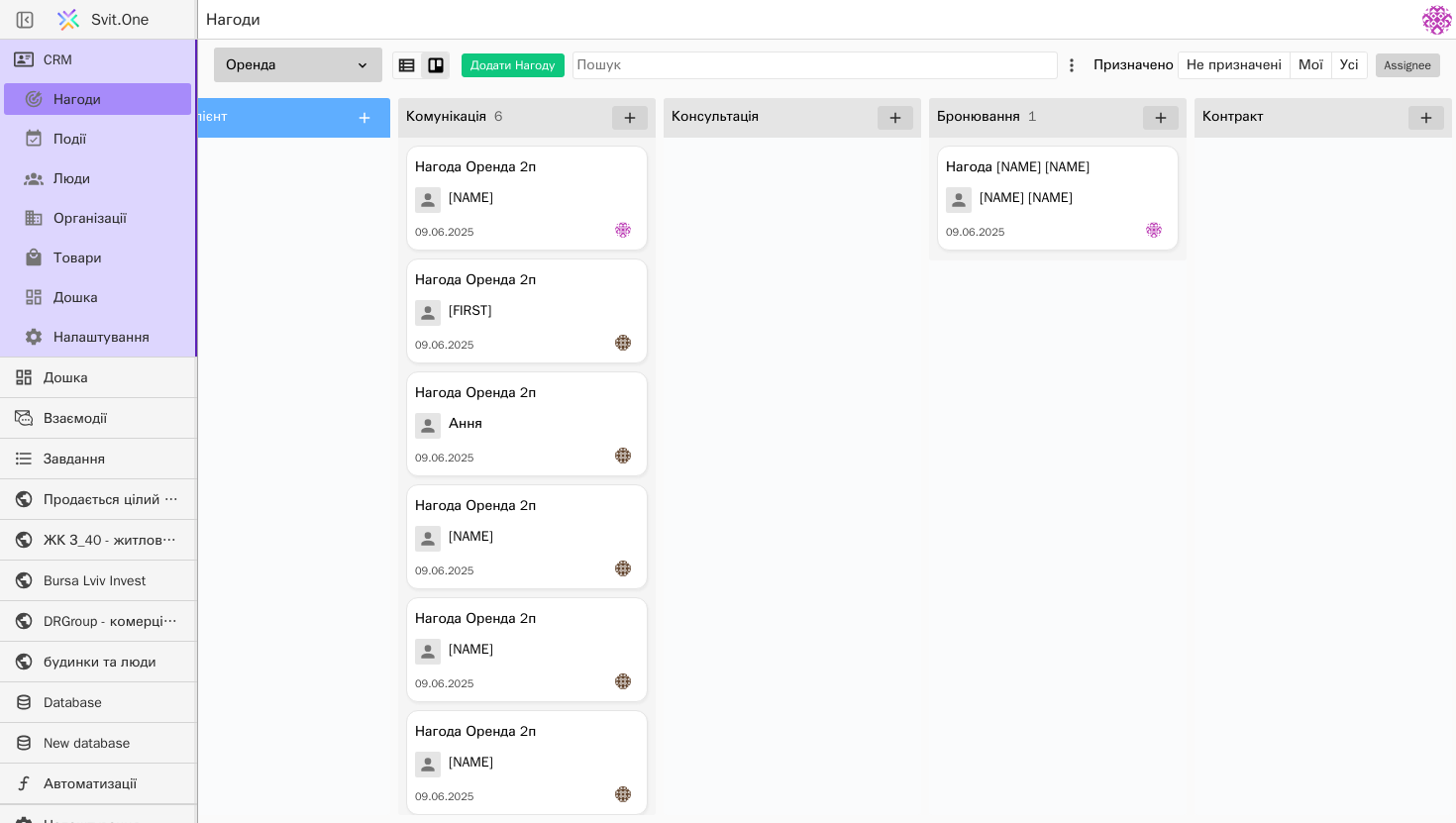 scroll, scrollTop: 0, scrollLeft: 0, axis: both 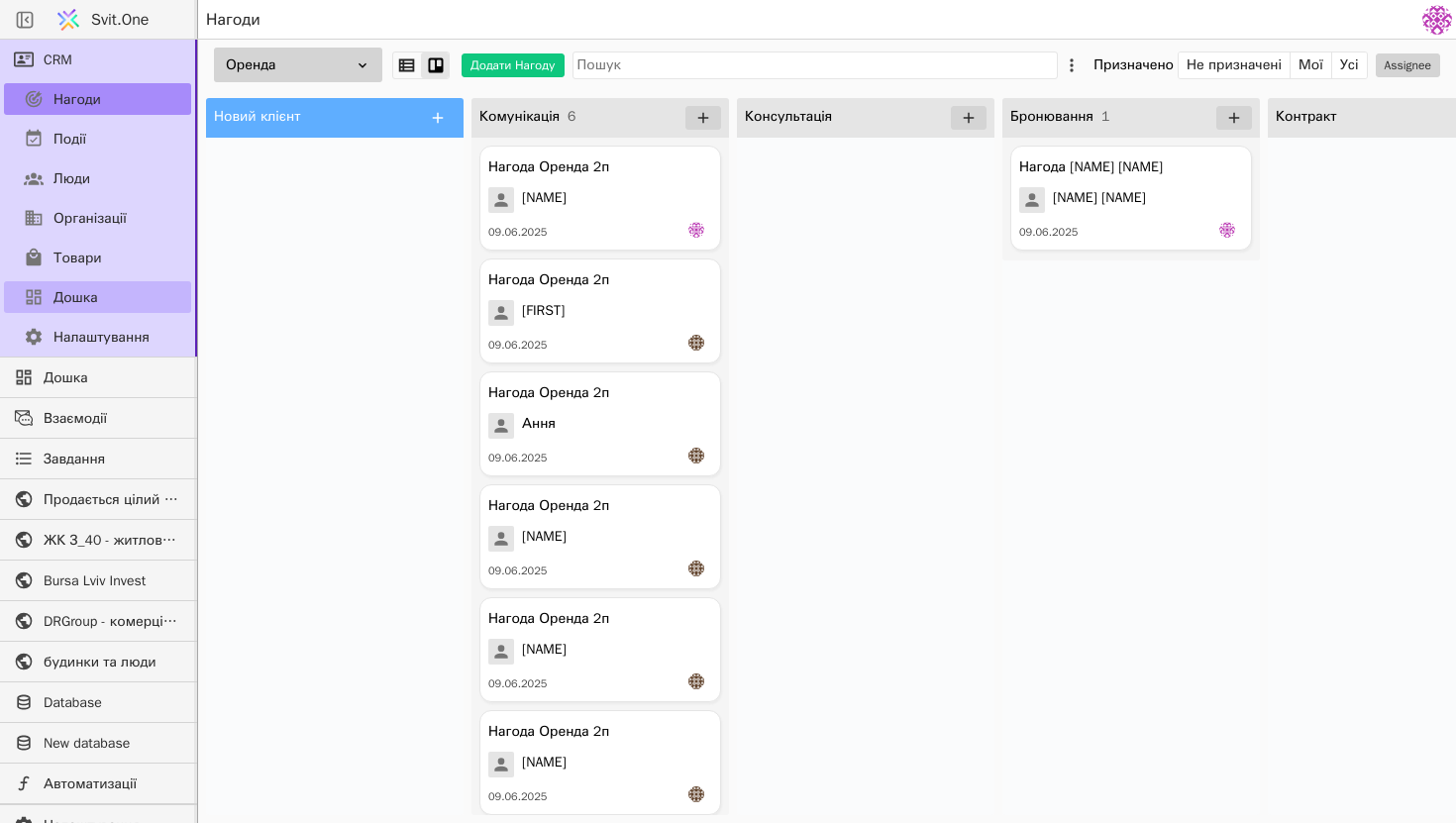 click on "Дошка" at bounding box center (97, 297) 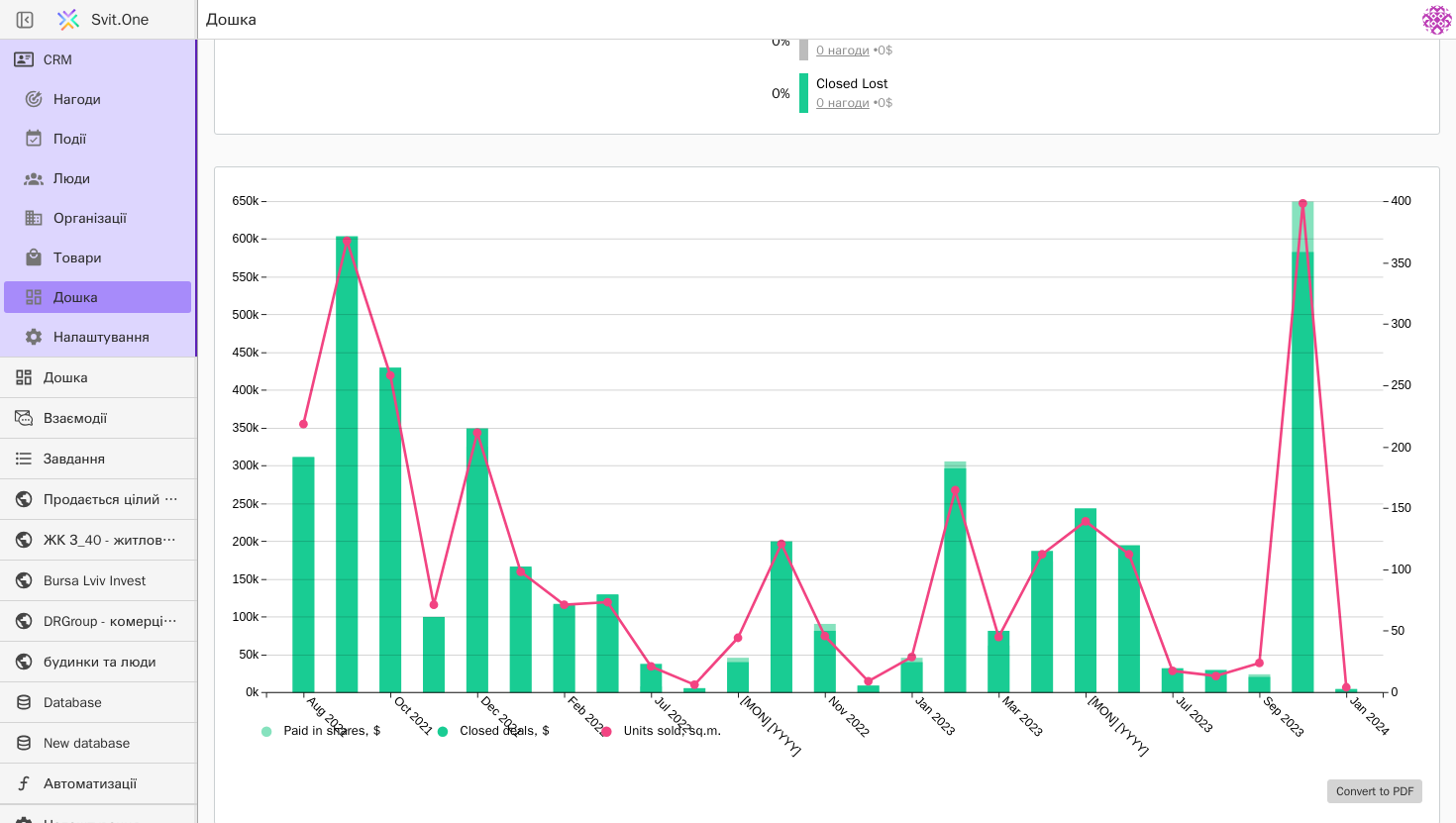 scroll, scrollTop: 948, scrollLeft: 0, axis: vertical 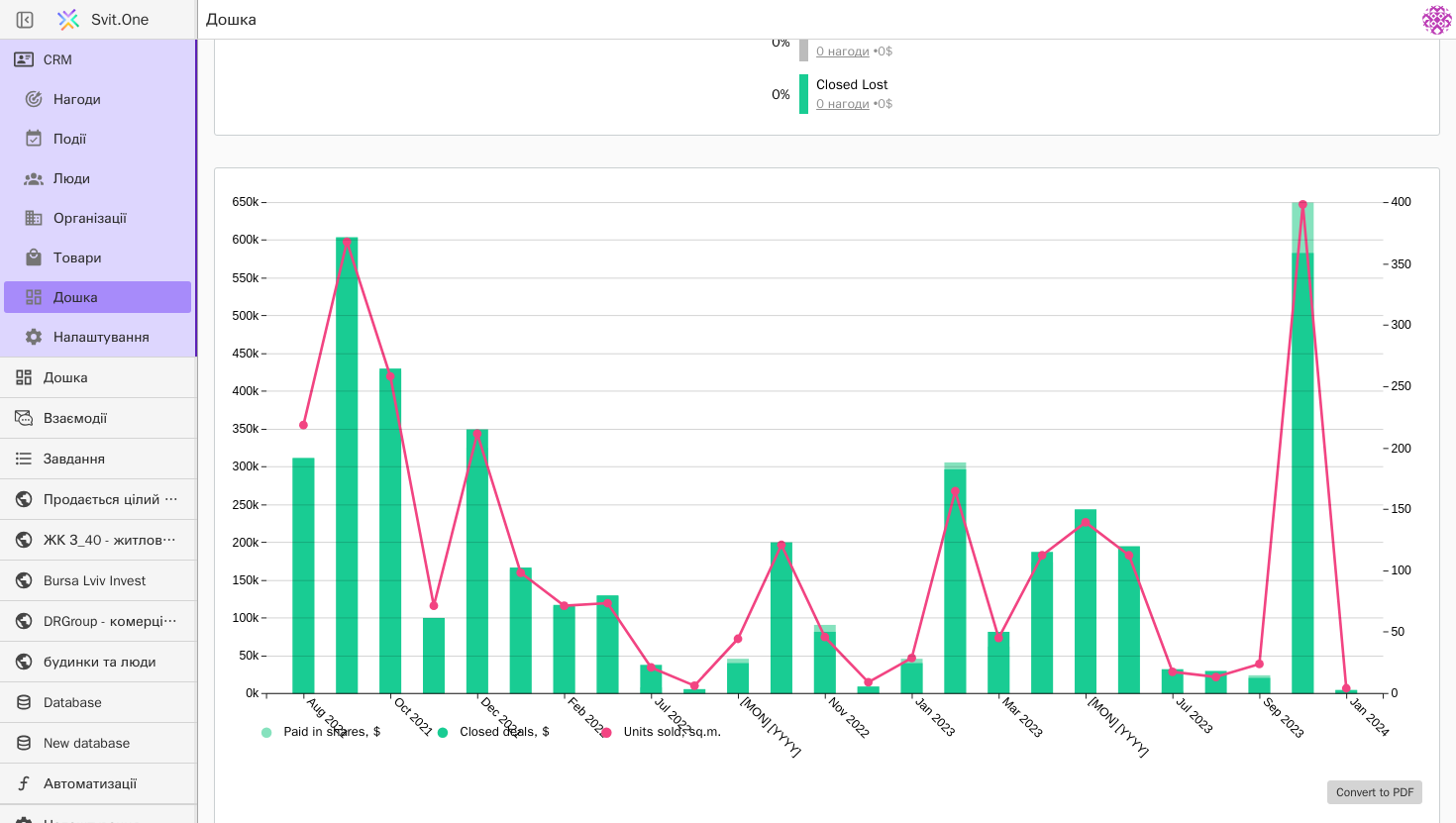 click 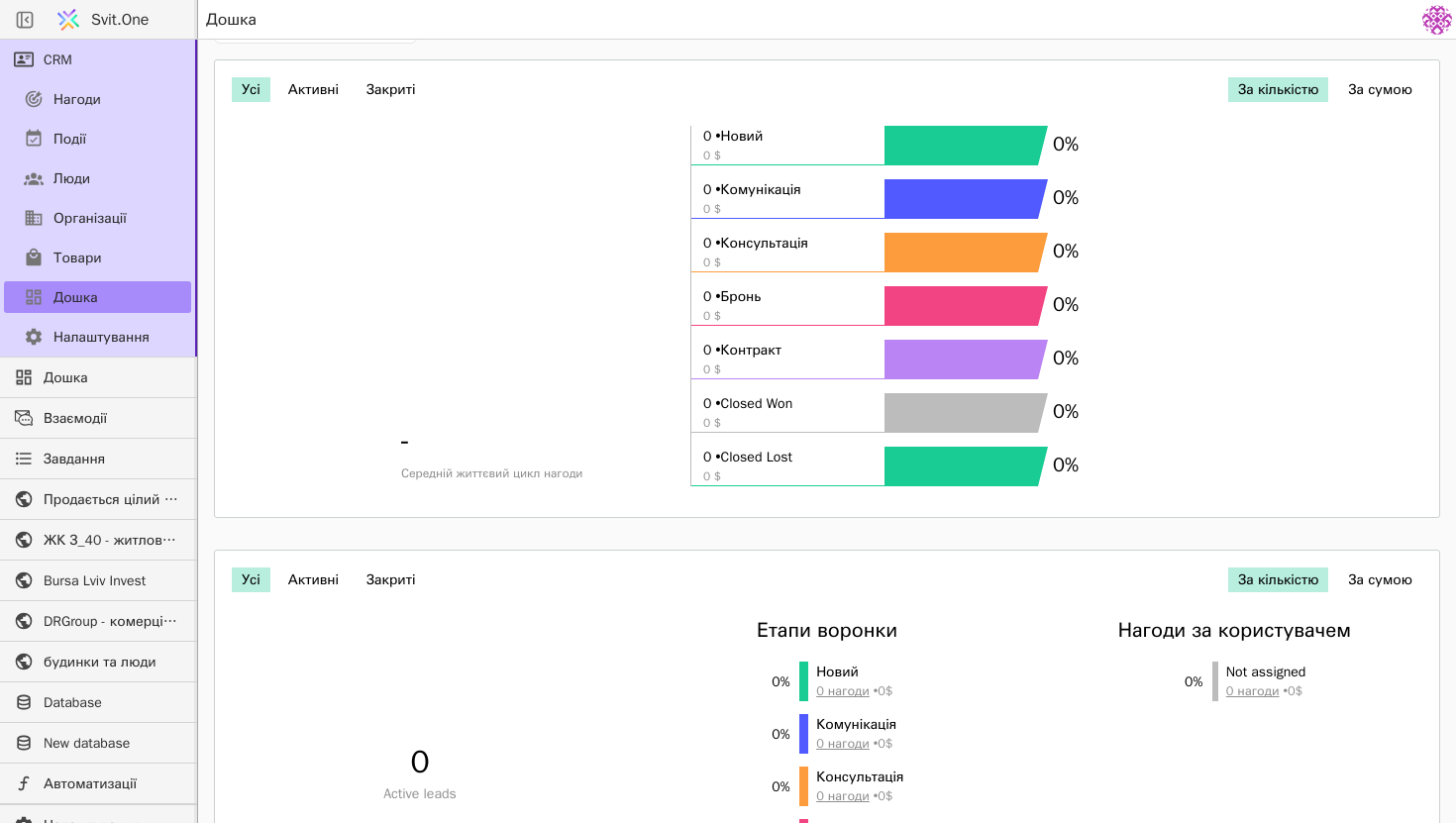 scroll, scrollTop: 0, scrollLeft: 0, axis: both 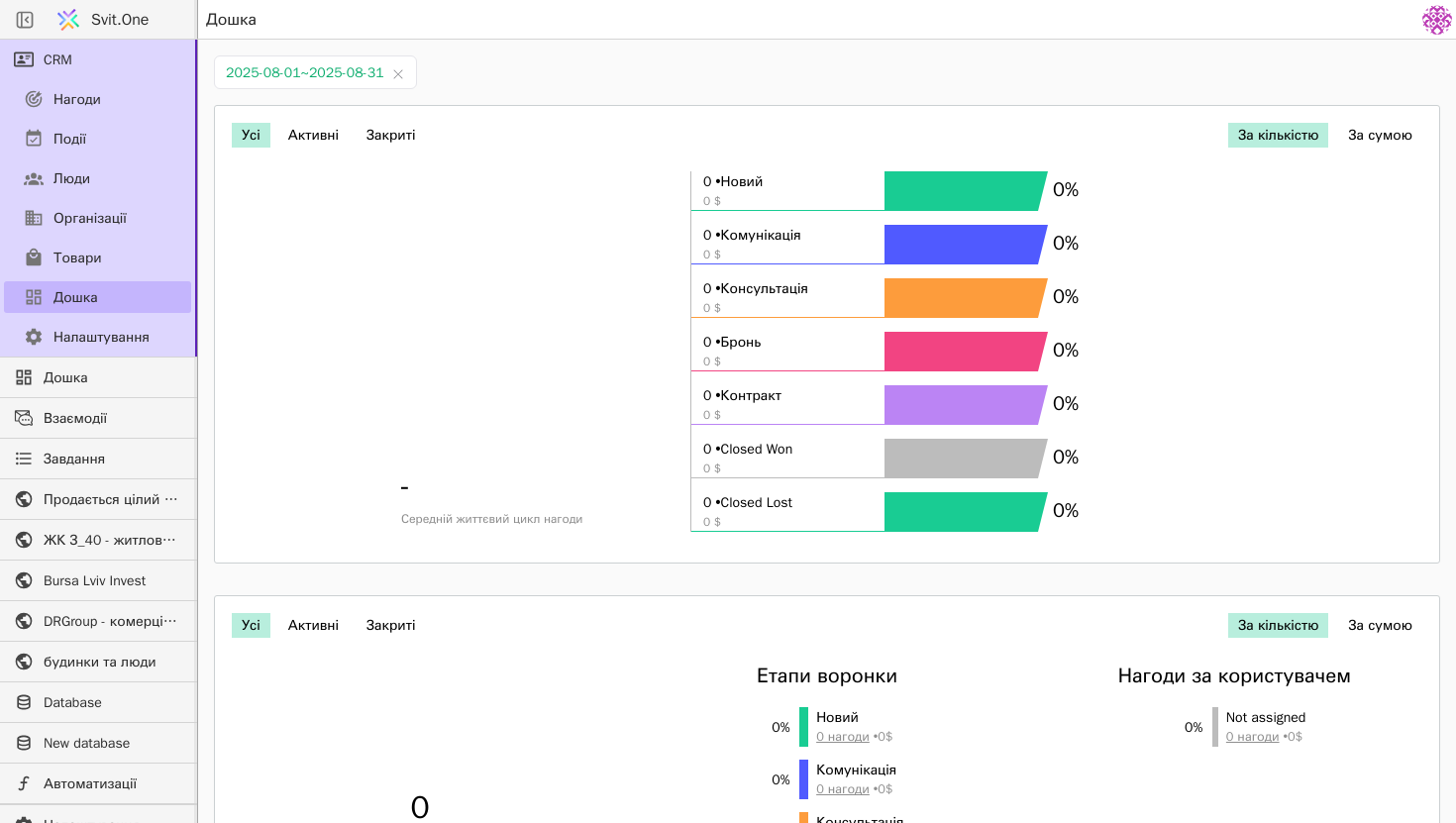 click on "Дошка" at bounding box center (97, 297) 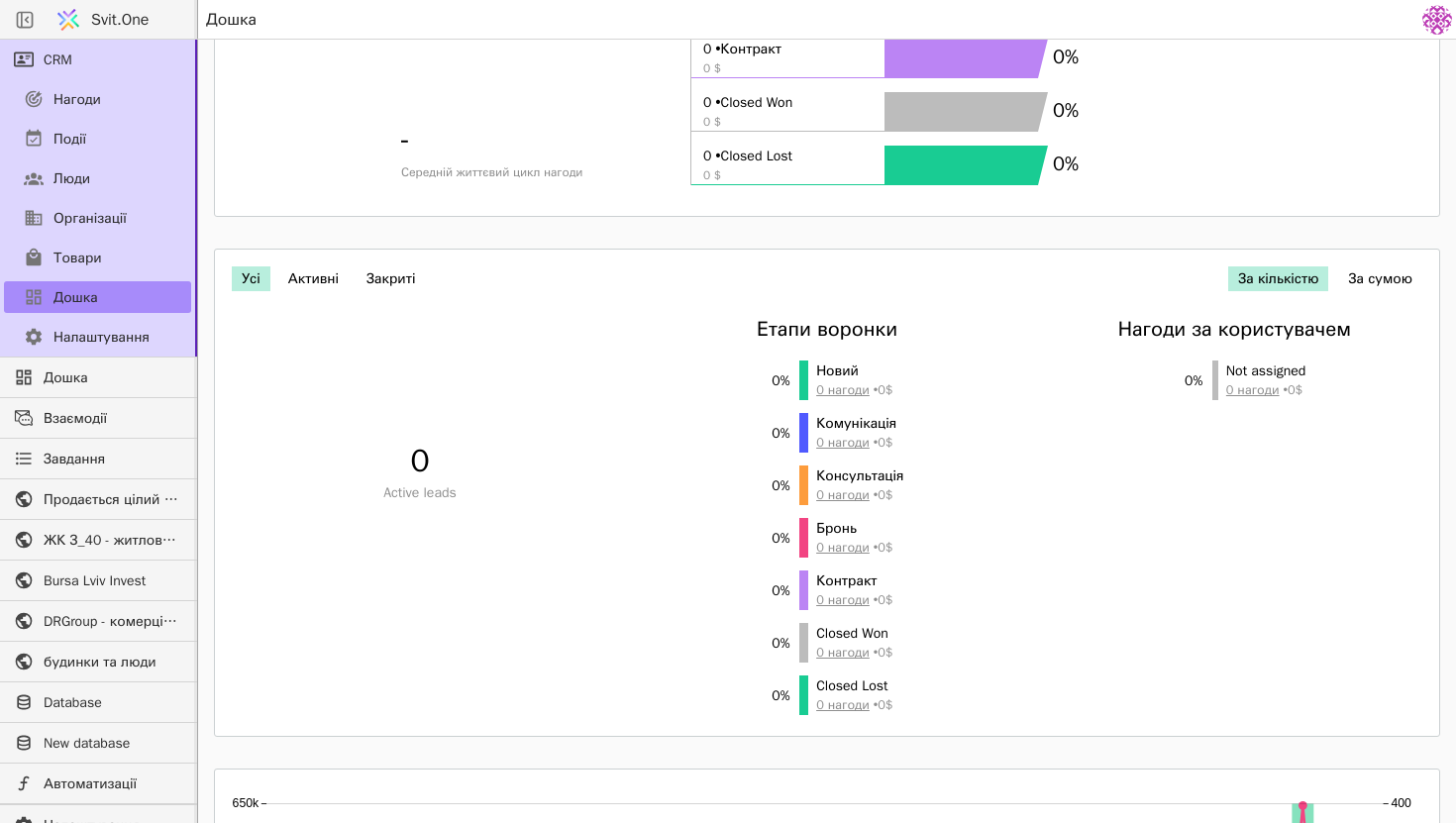 scroll, scrollTop: 360, scrollLeft: 0, axis: vertical 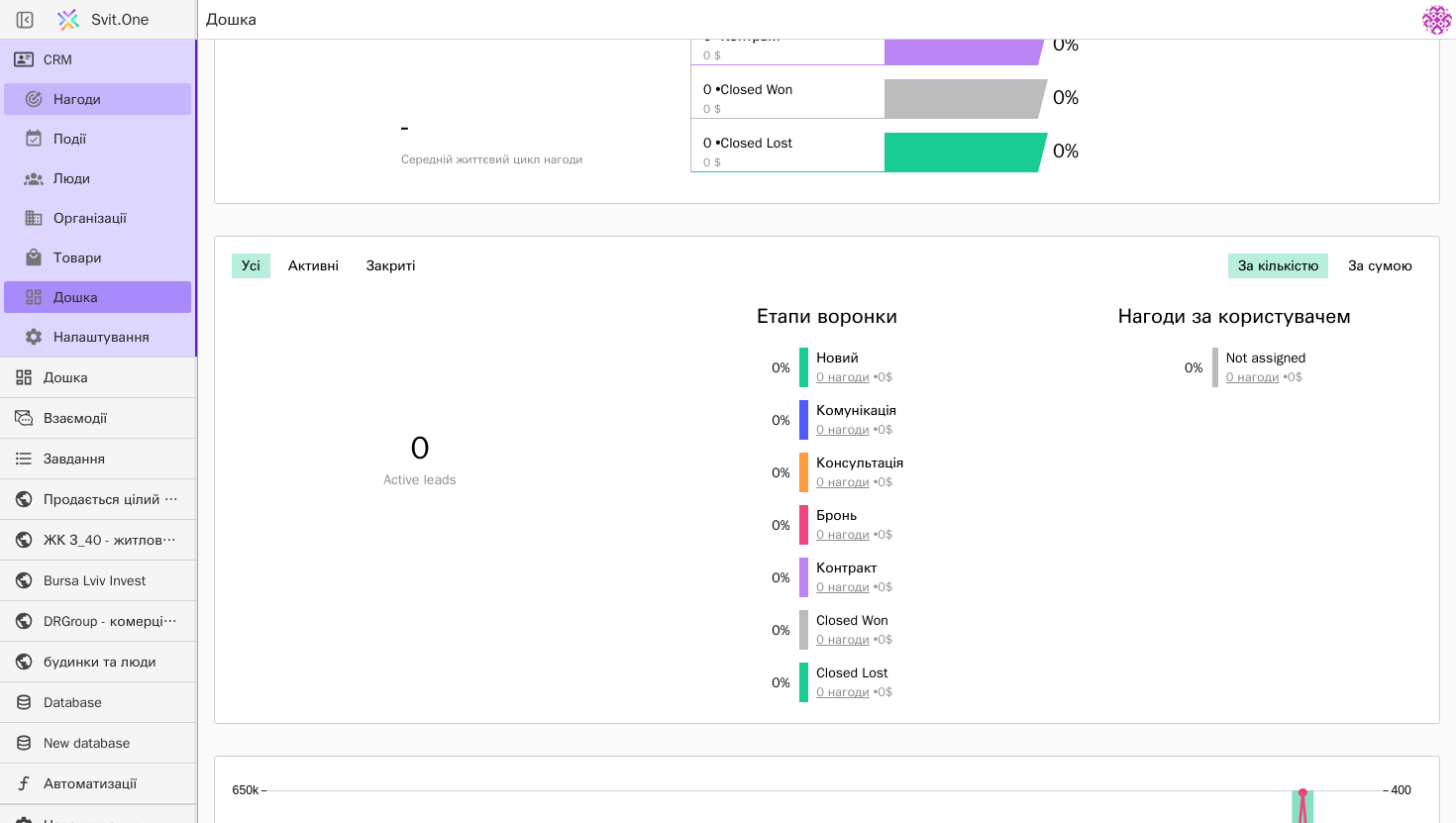 click on "Нагоди" at bounding box center [97, 99] 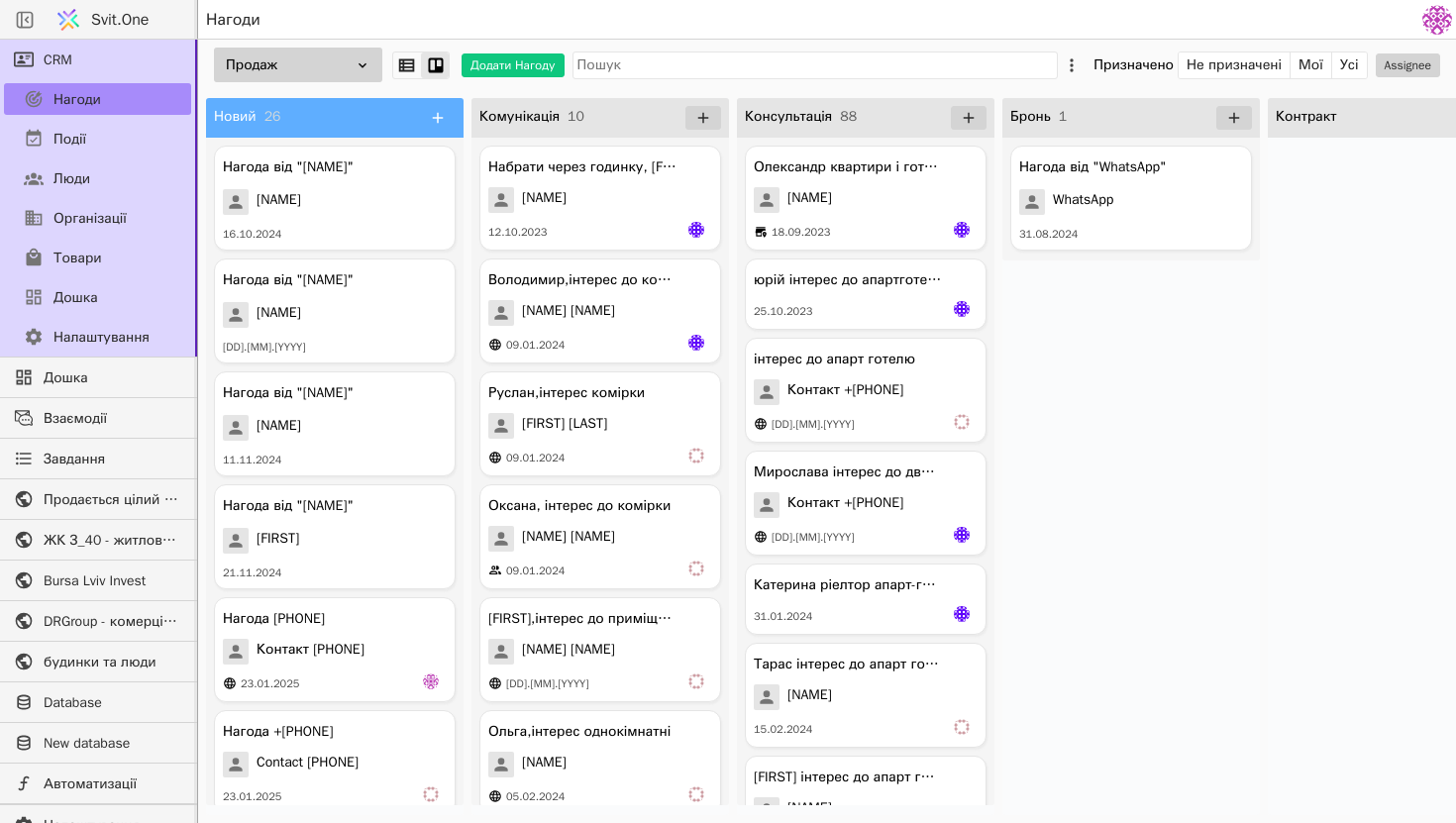 click on "Продаж" at bounding box center (298, 64) 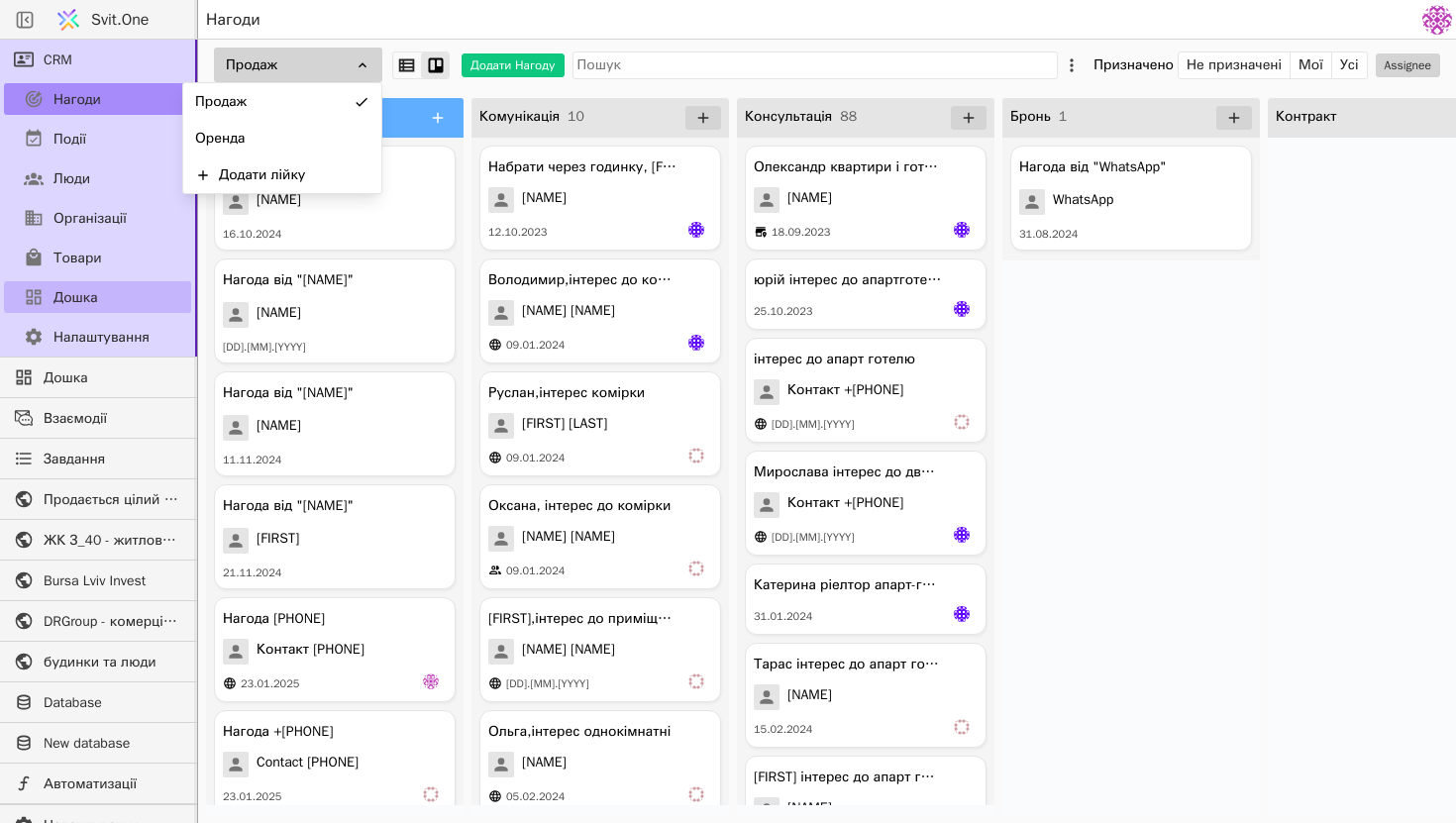 click on "Дошка" at bounding box center (97, 297) 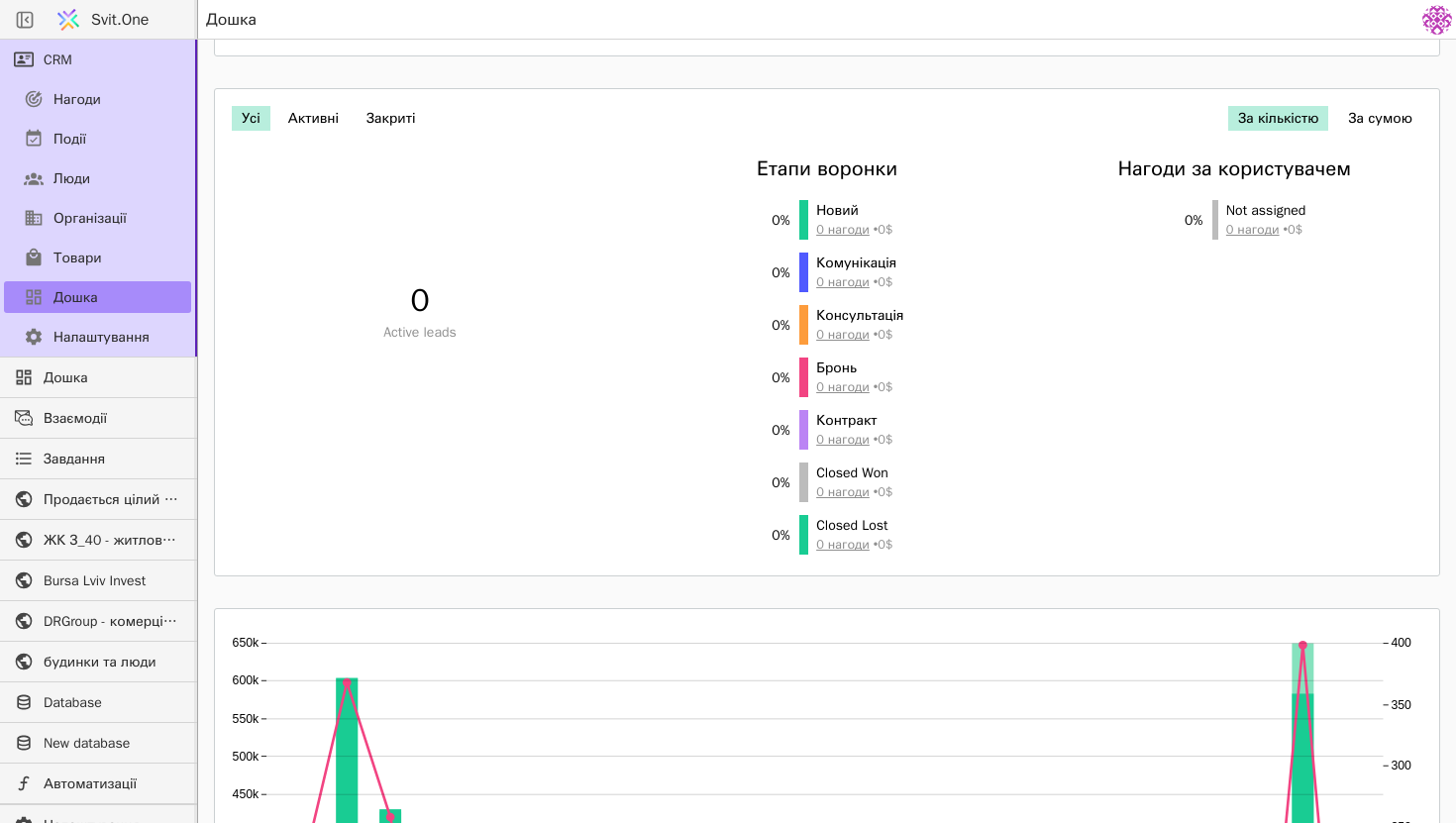 scroll, scrollTop: 0, scrollLeft: 0, axis: both 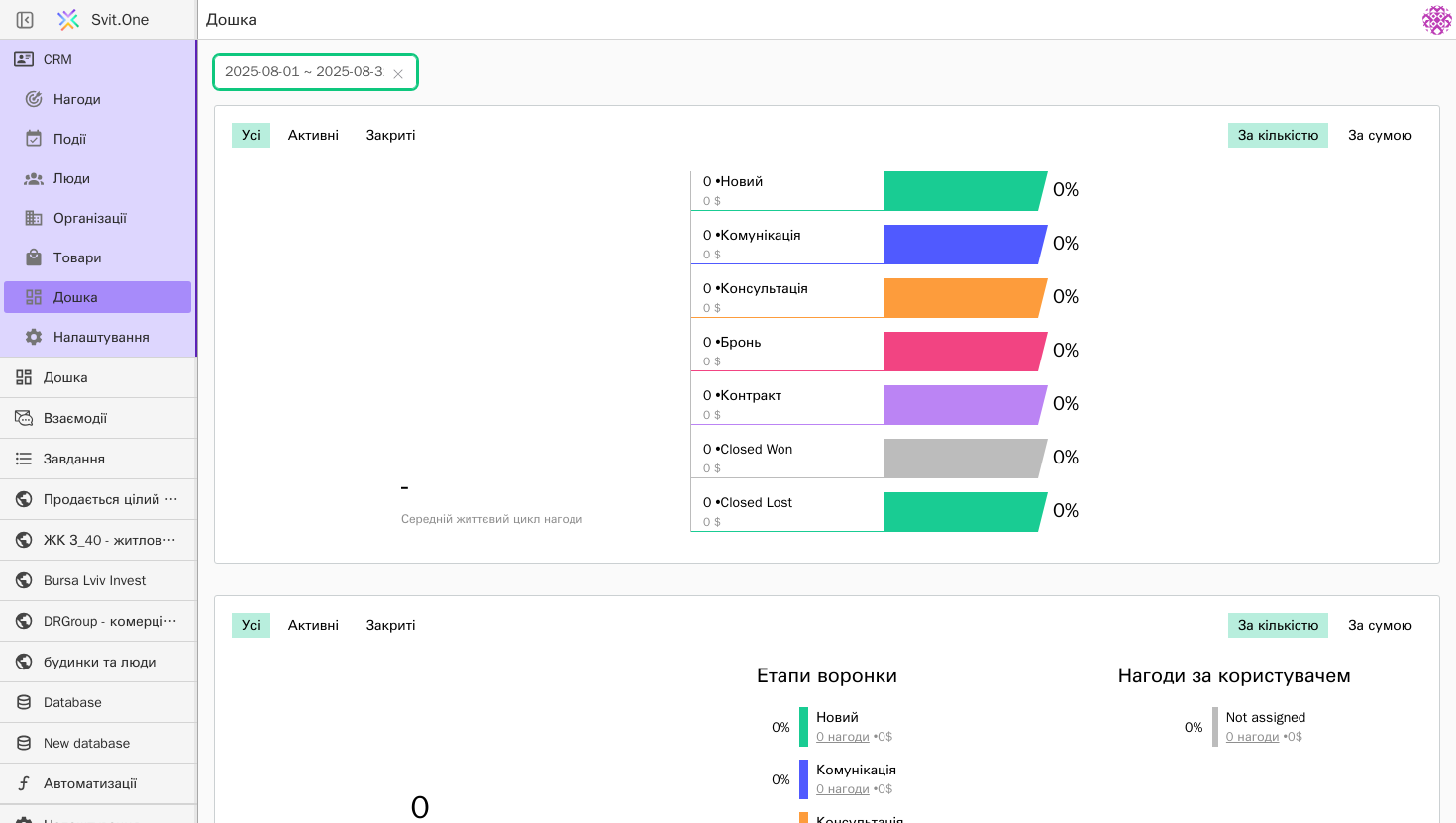 click on "2025-08-01 ~ 2025-08-31" at bounding box center [315, 72] 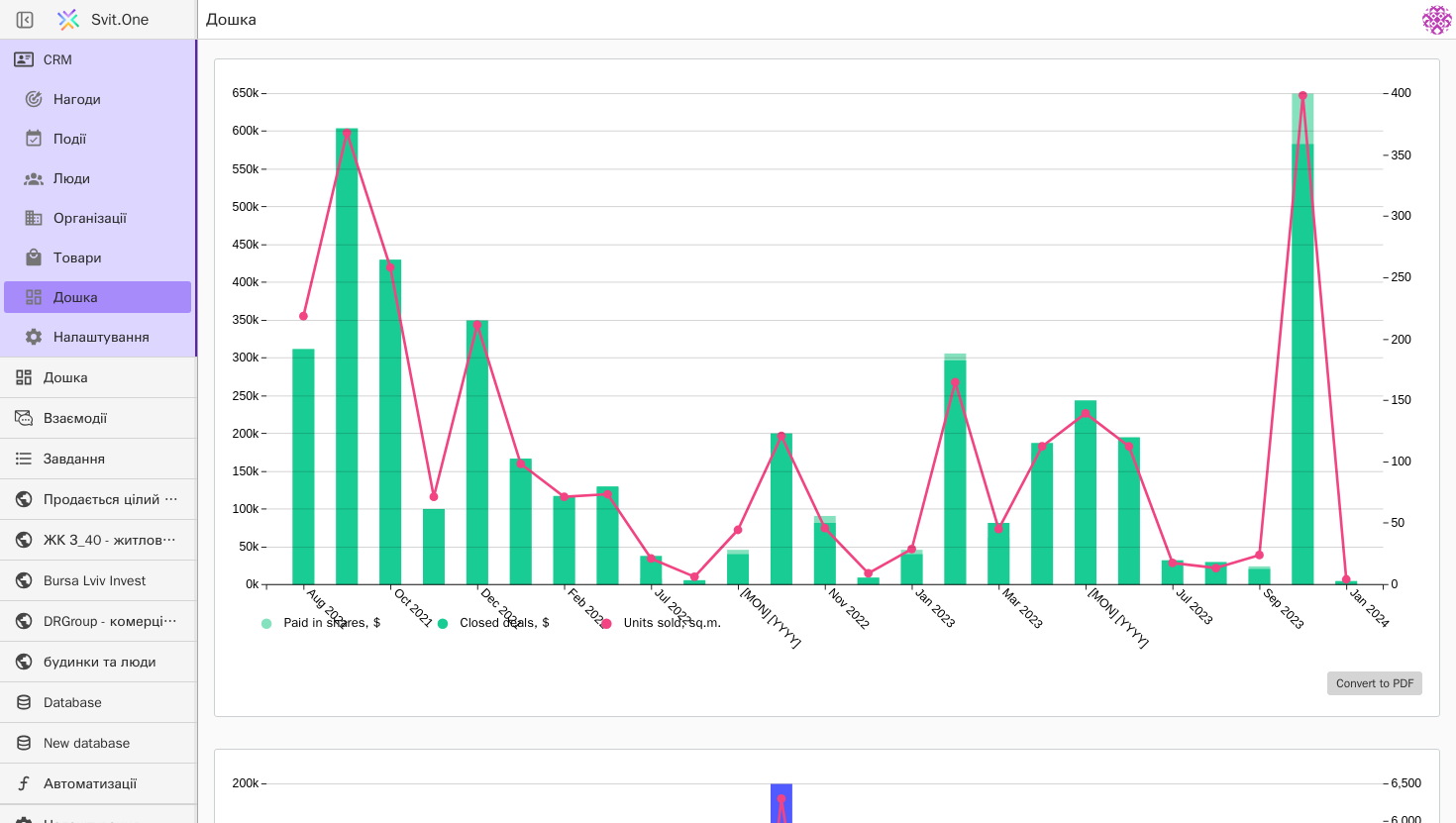scroll, scrollTop: 1055, scrollLeft: 0, axis: vertical 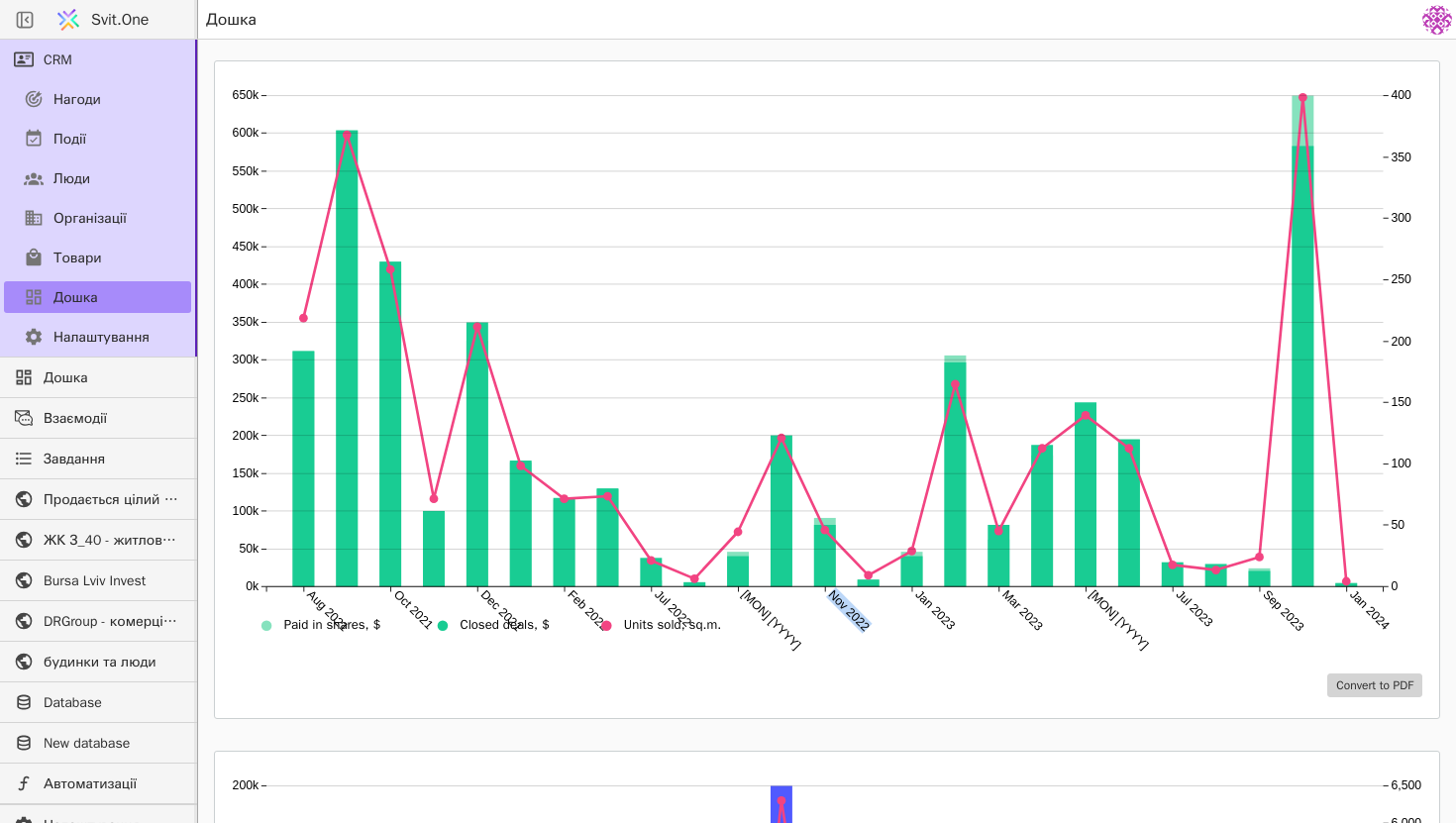 drag, startPoint x: 938, startPoint y: 537, endPoint x: 862, endPoint y: 549, distance: 76.94154 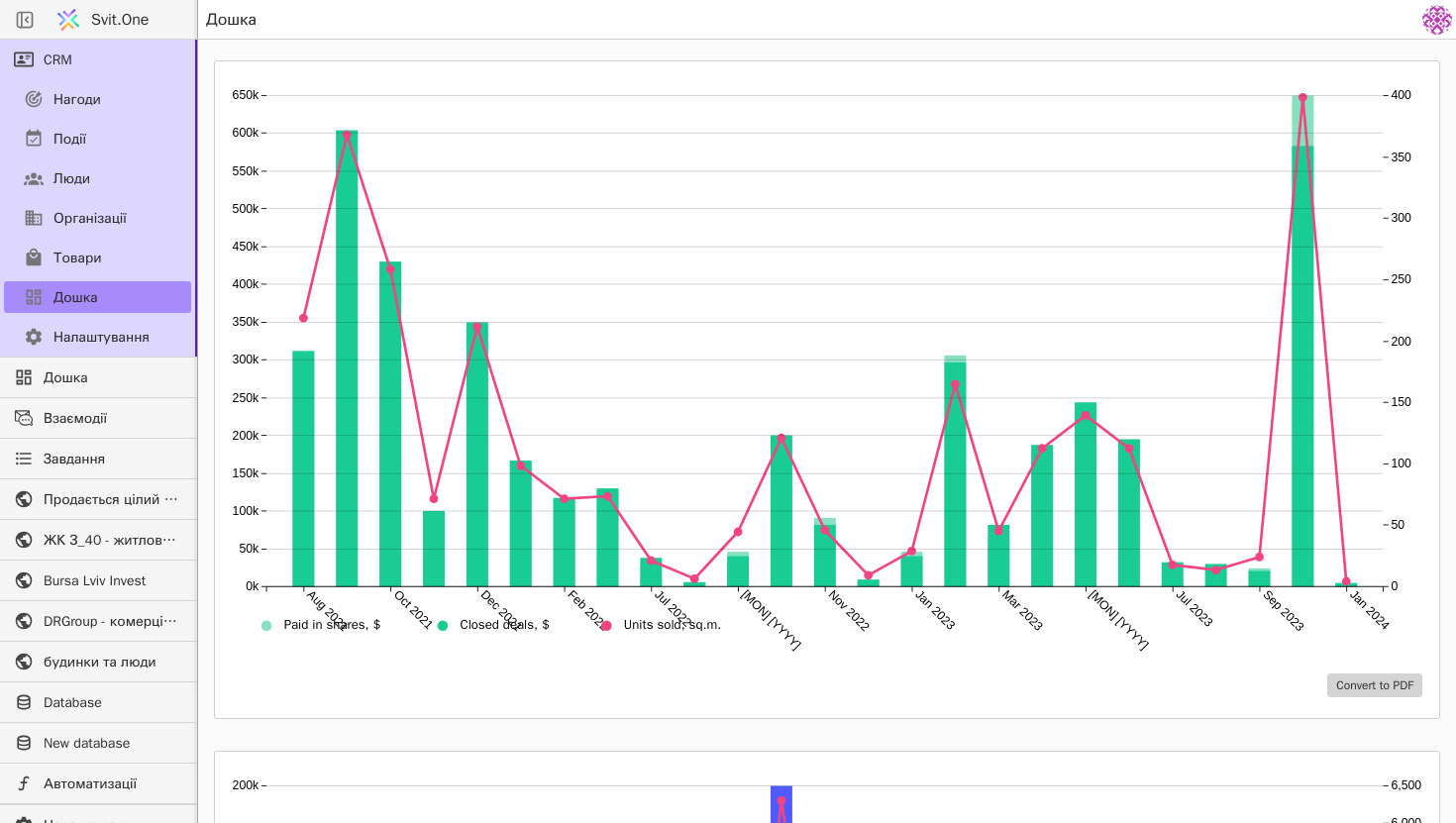 click 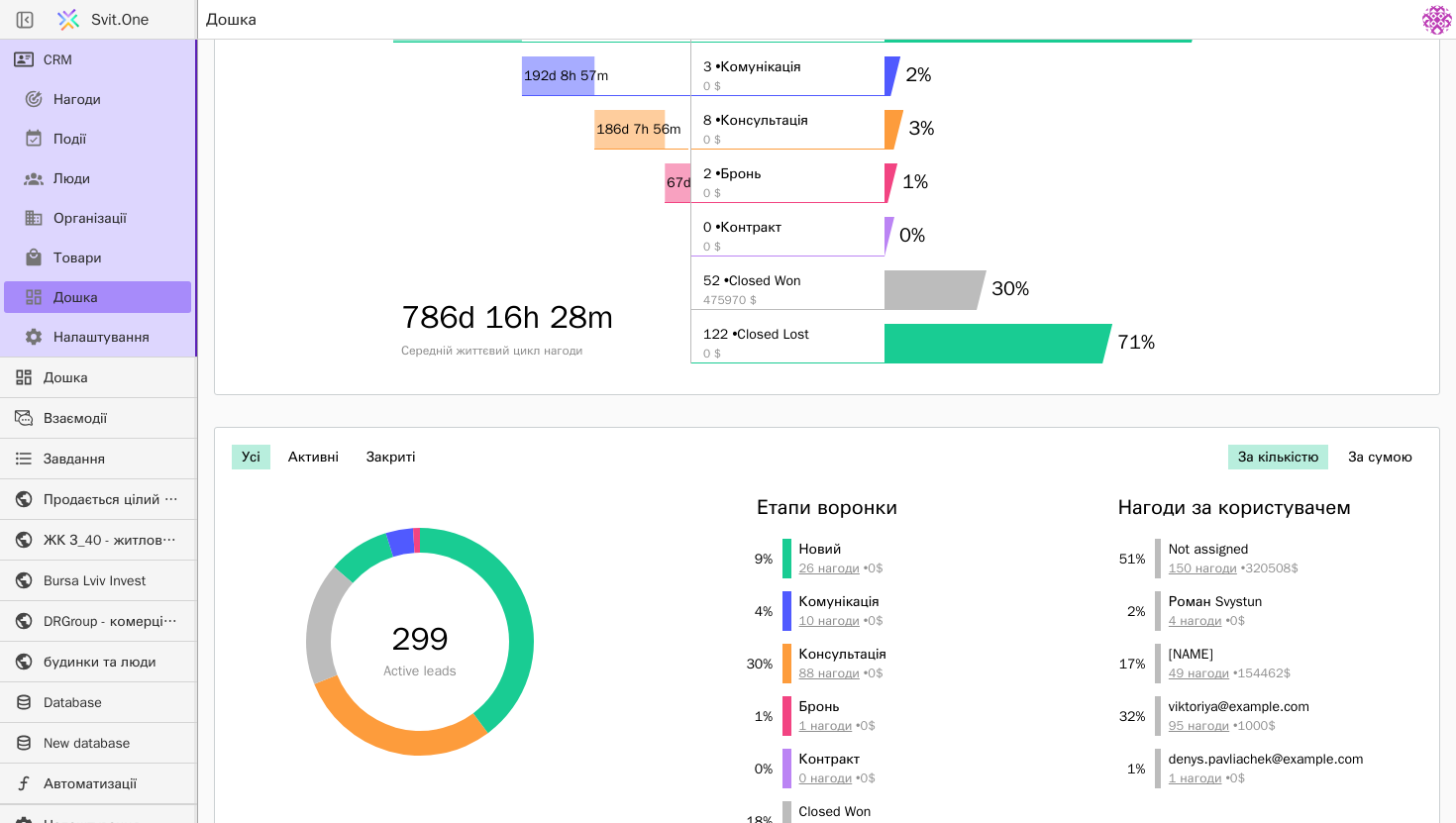 scroll, scrollTop: 0, scrollLeft: 0, axis: both 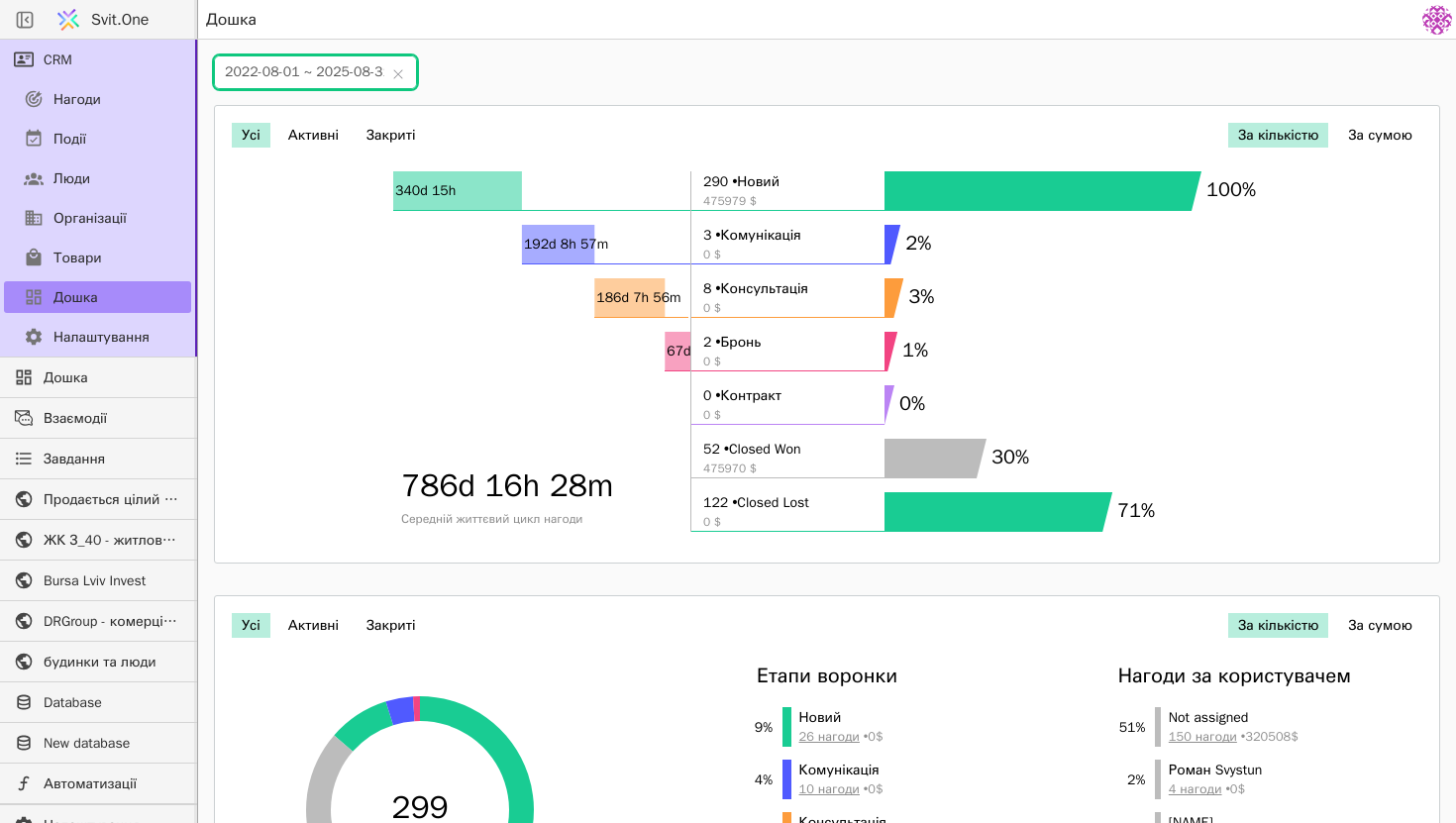 click on "2022-08-01 ~ 2025-08-31" at bounding box center [315, 72] 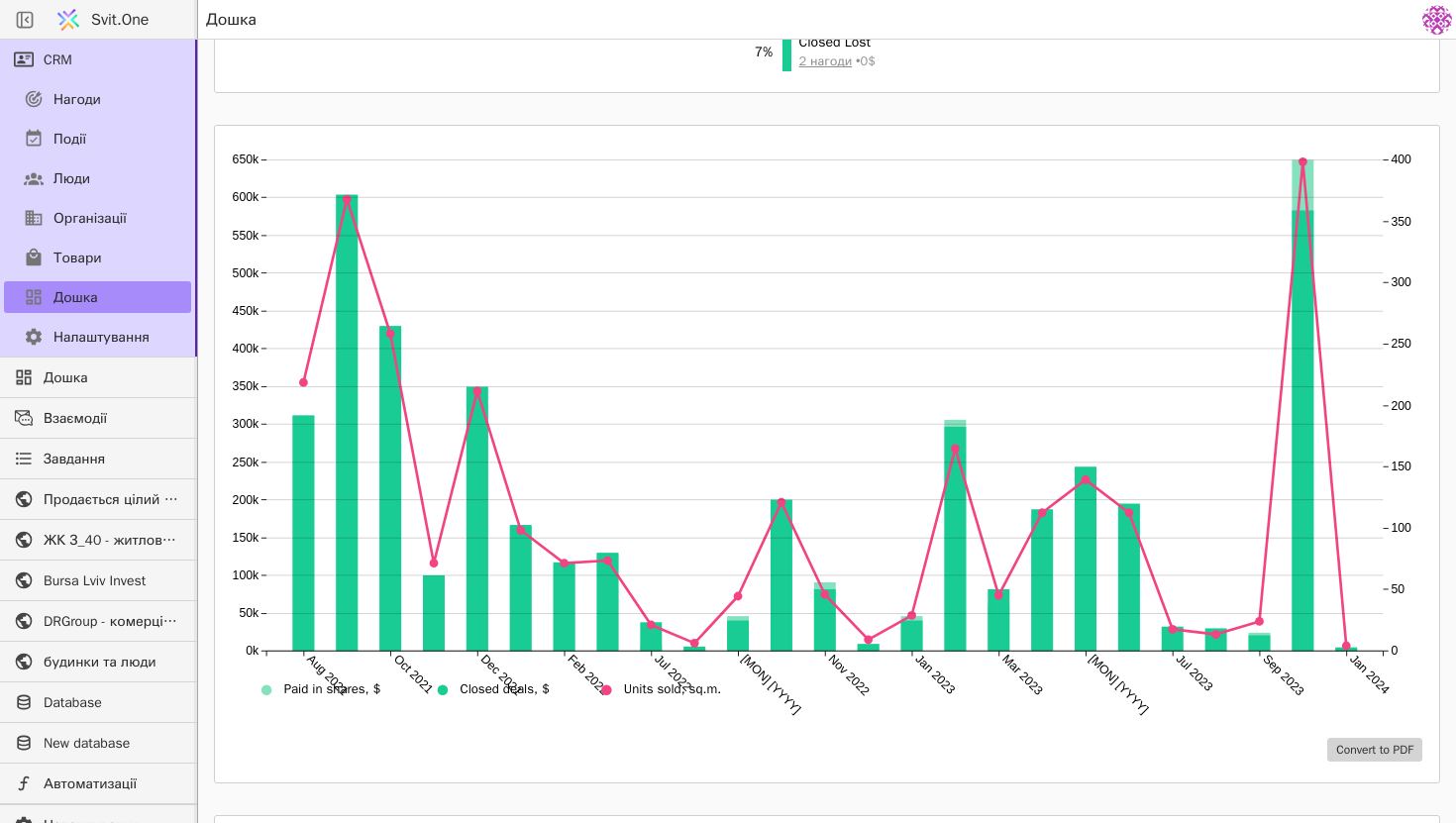 scroll, scrollTop: 1022, scrollLeft: 0, axis: vertical 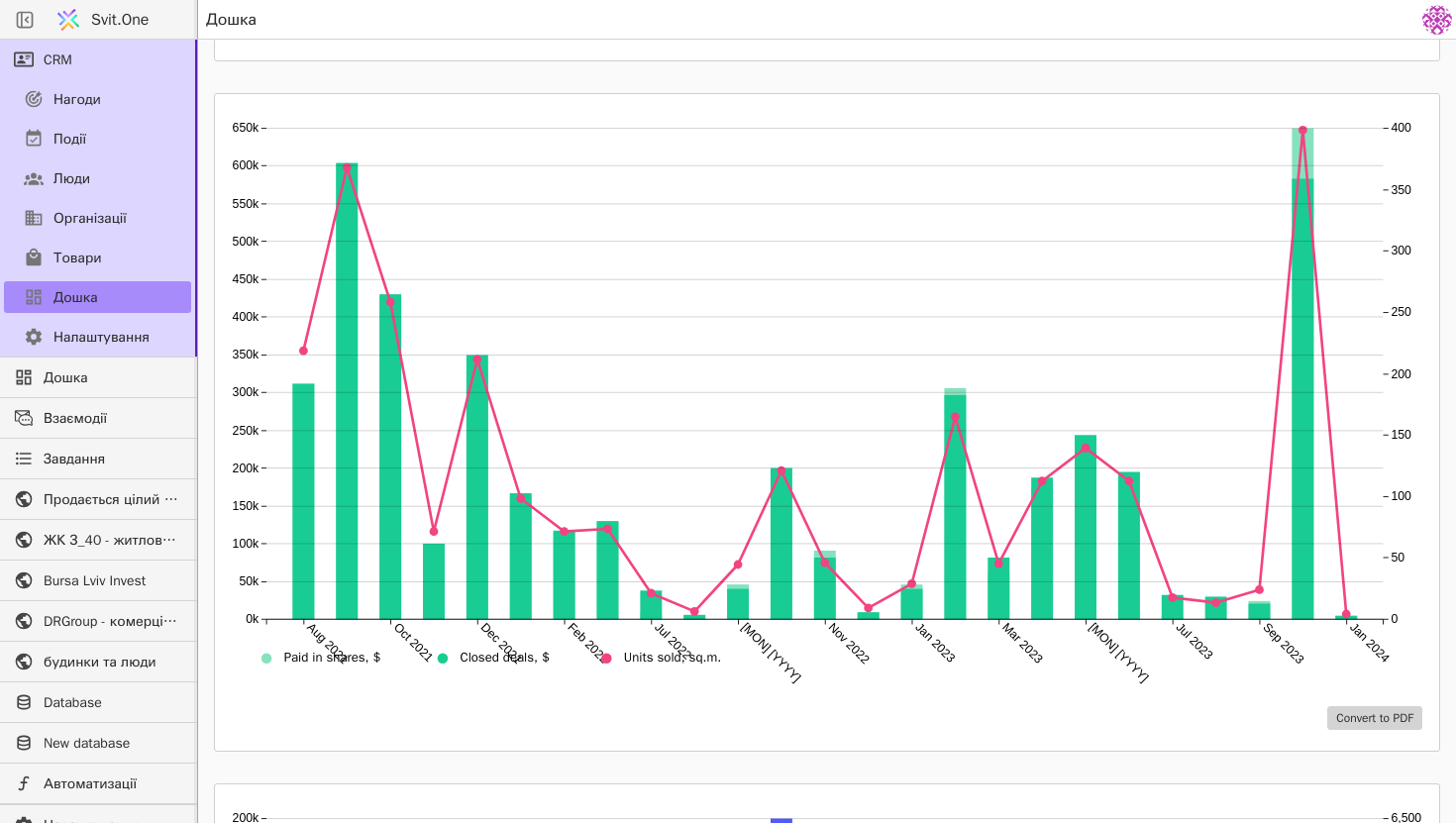click 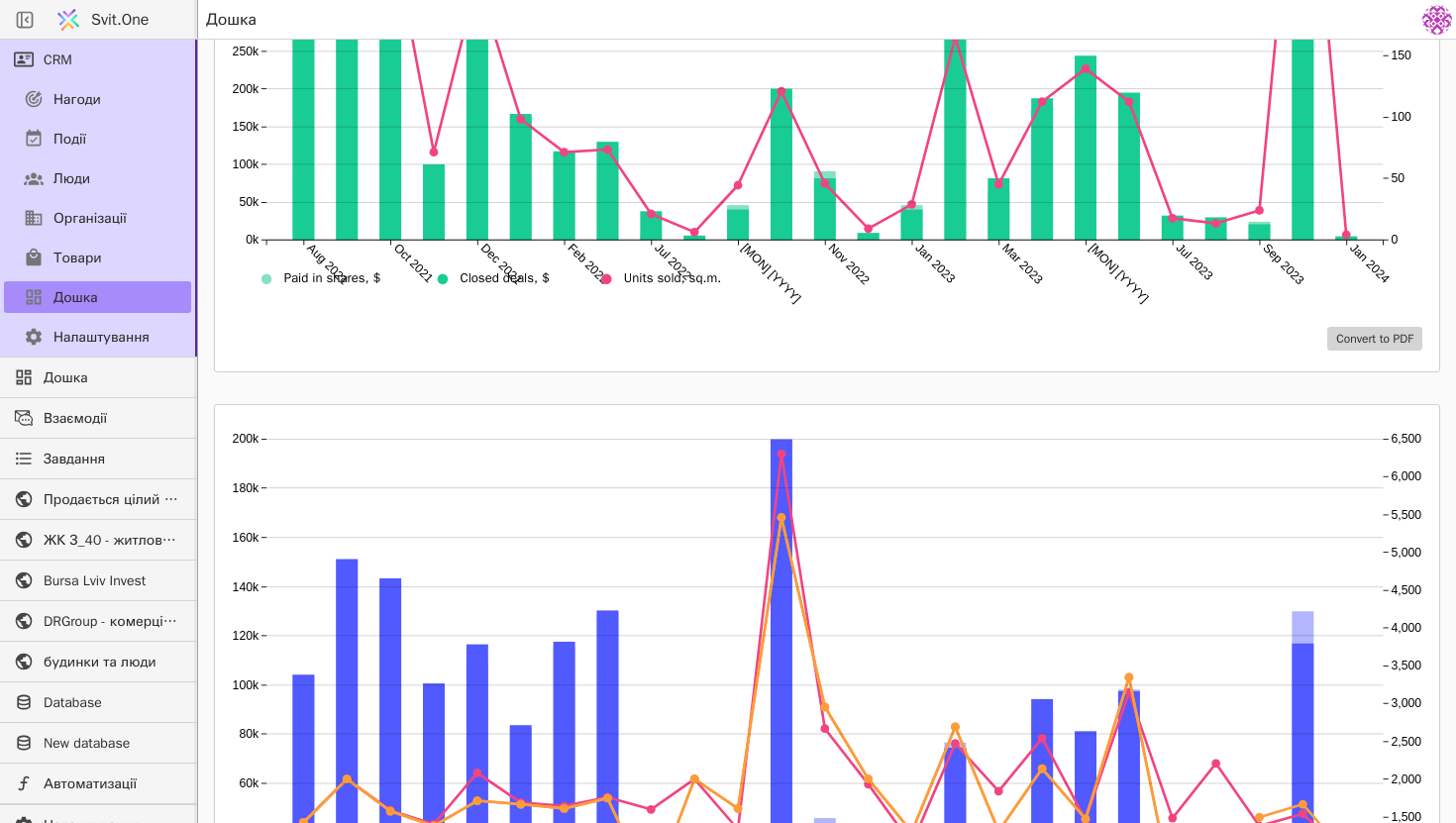 scroll, scrollTop: 1601, scrollLeft: 0, axis: vertical 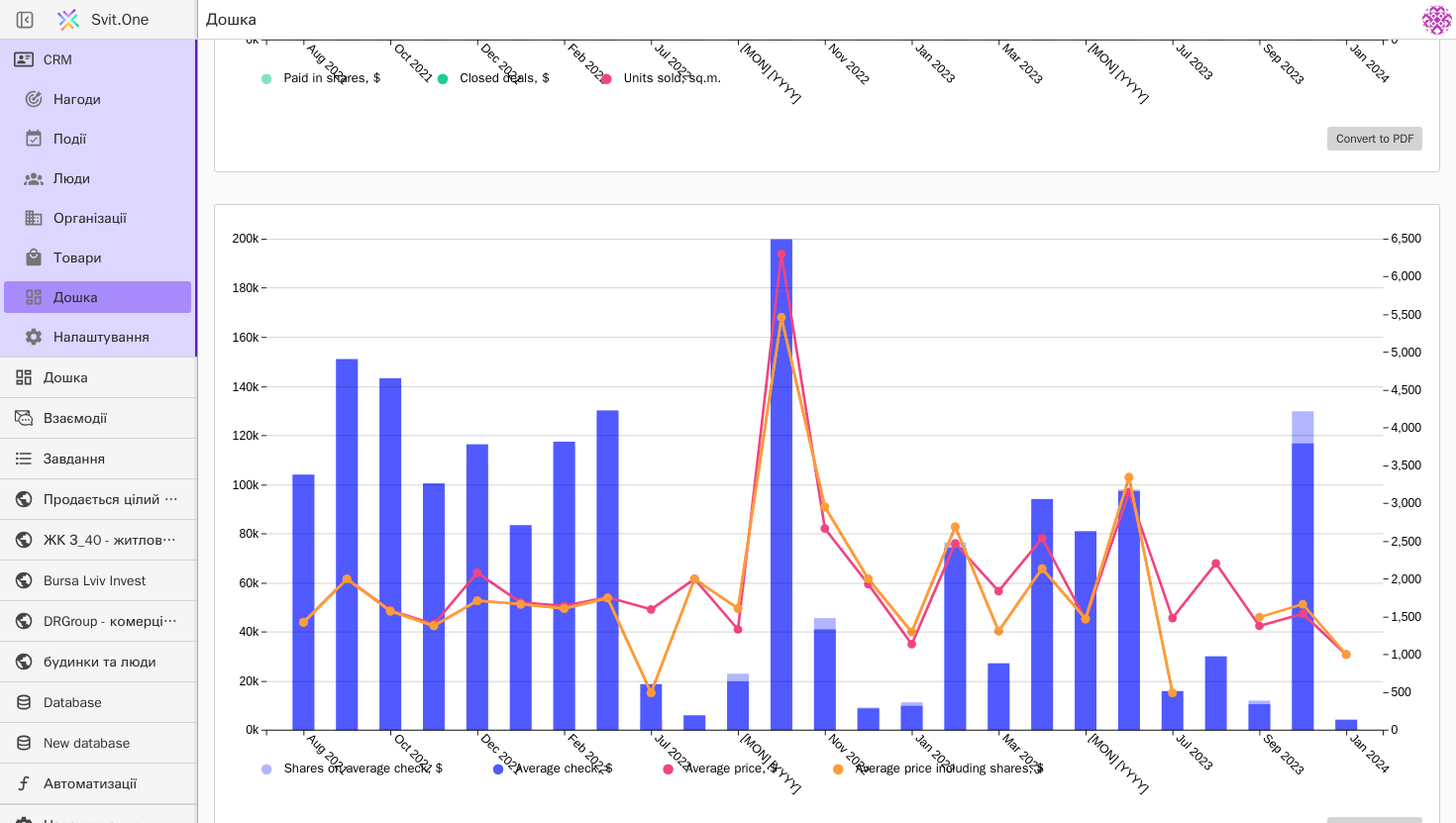 click 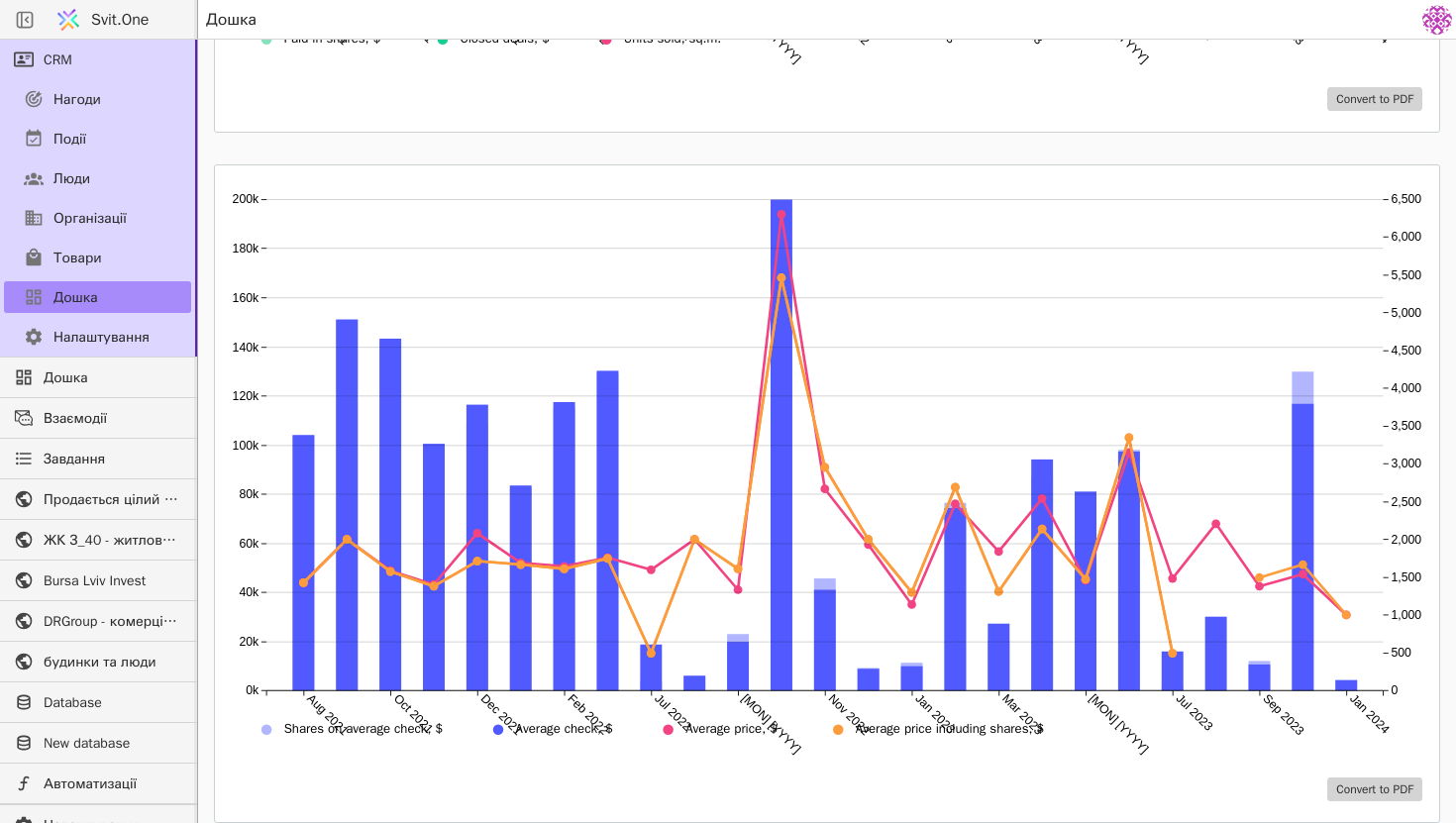 click 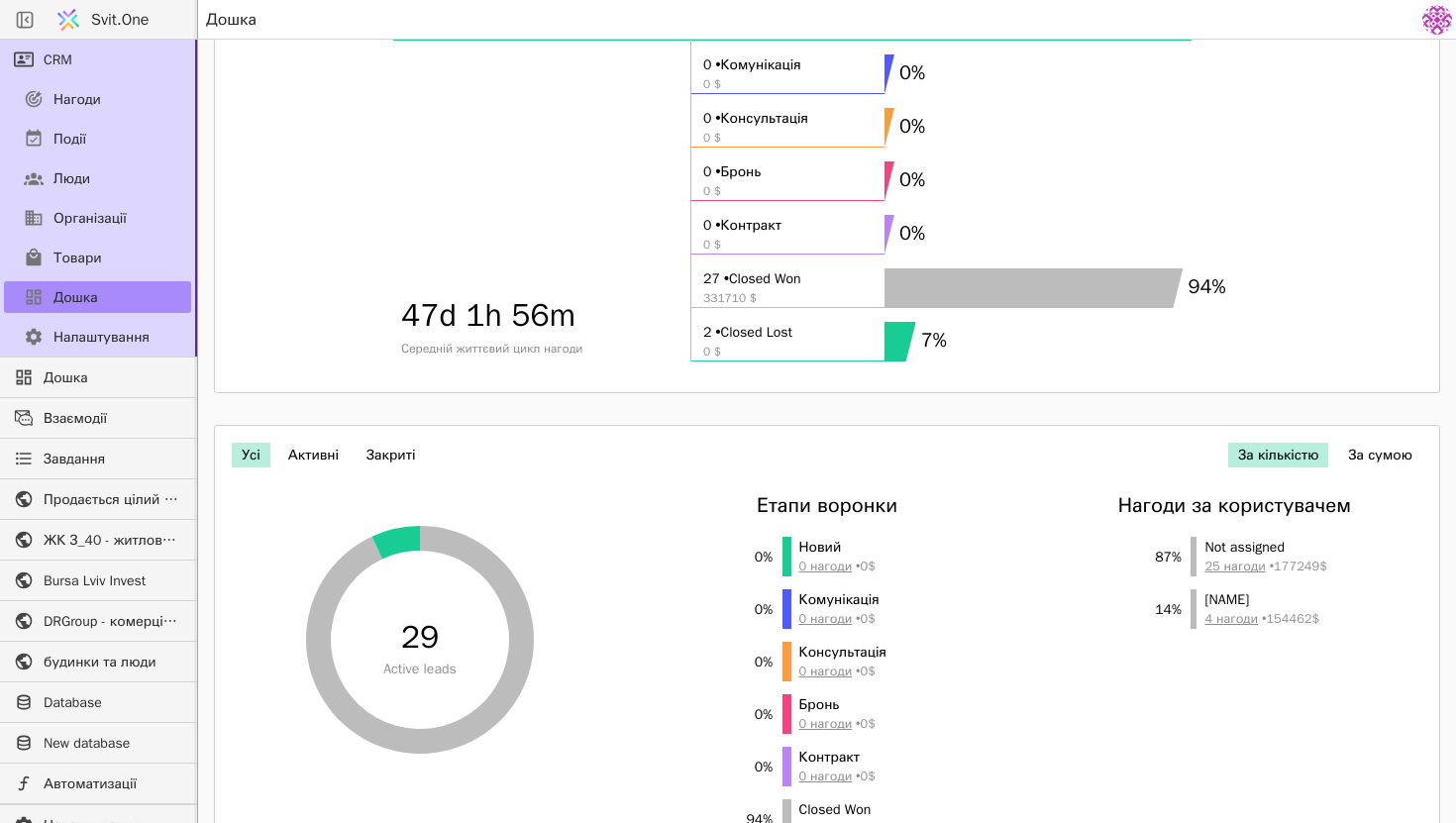 scroll, scrollTop: 0, scrollLeft: 0, axis: both 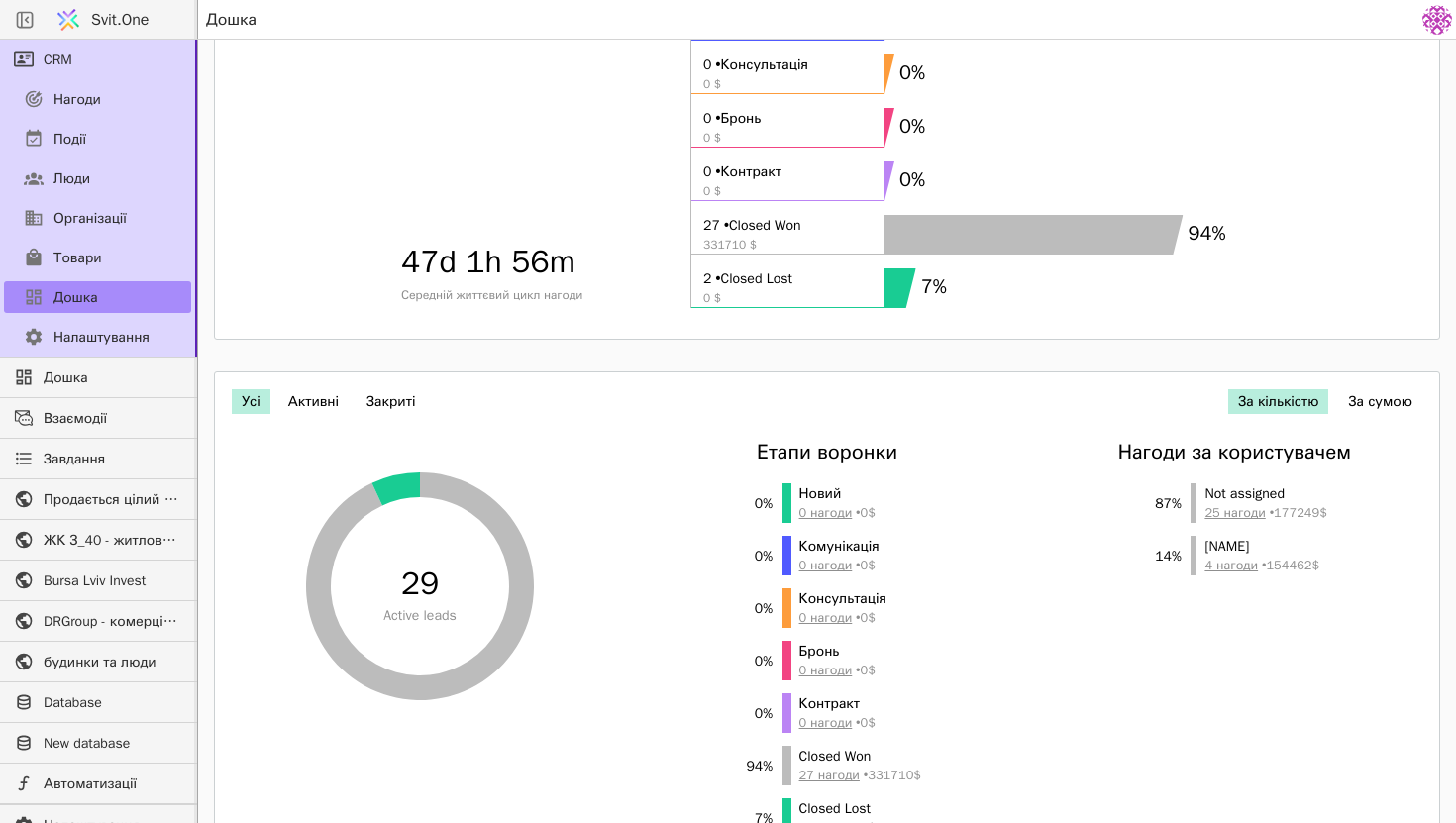 click on "29 Active leads" 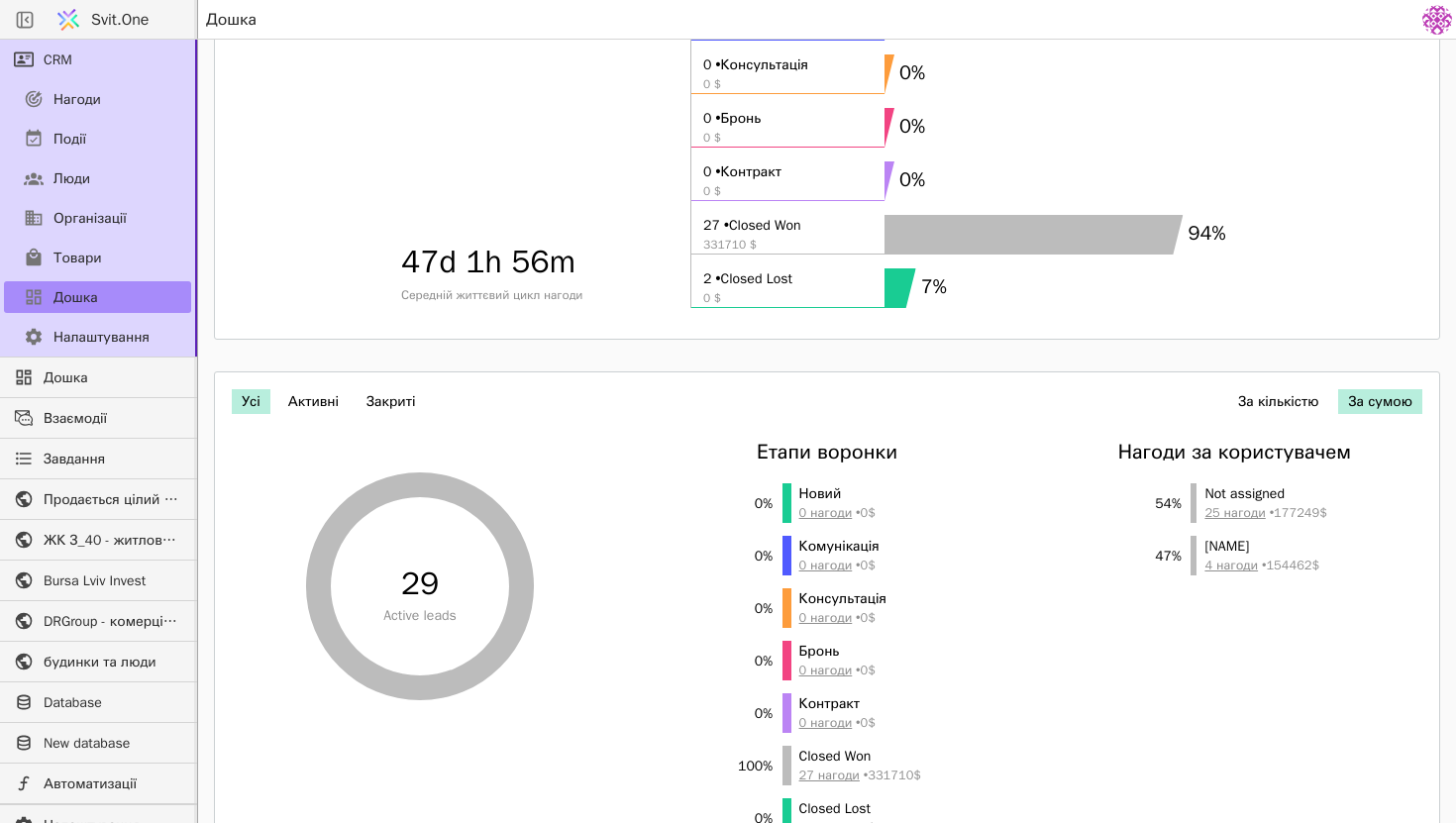 click on "За кількістю" at bounding box center [1278, 401] 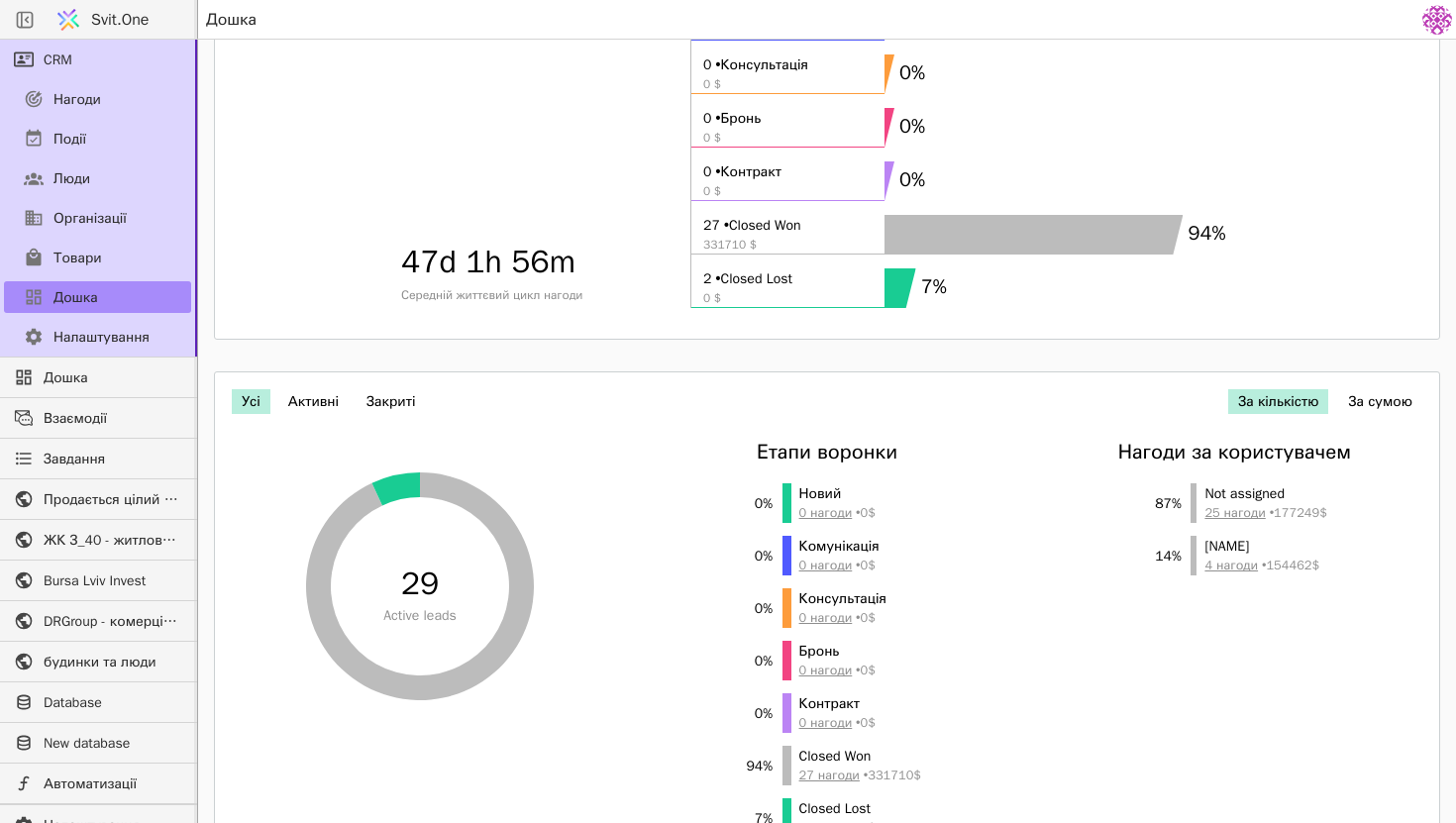 click on "За сумою" at bounding box center [1380, 401] 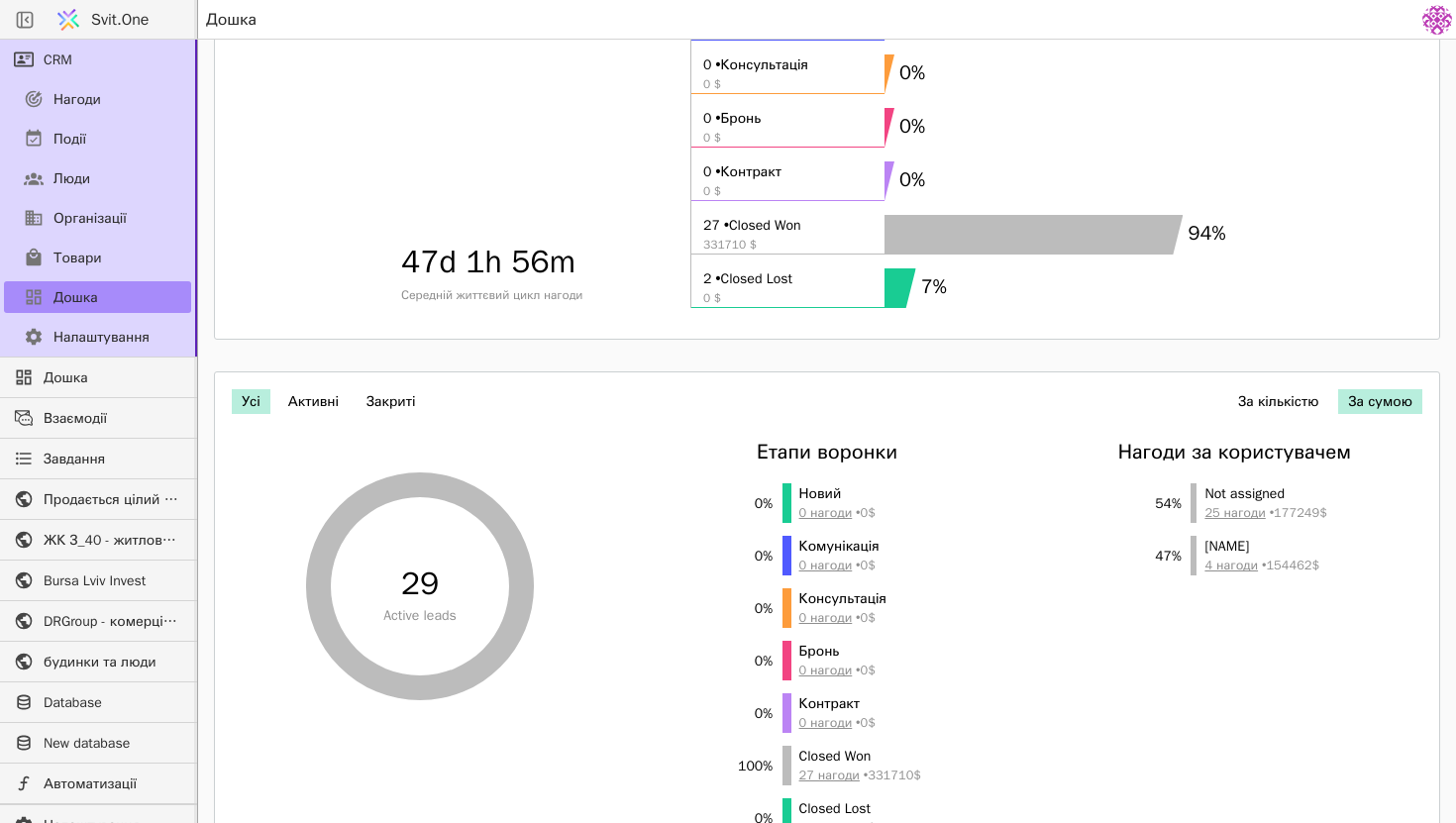 click on "За кількістю" at bounding box center [1278, 401] 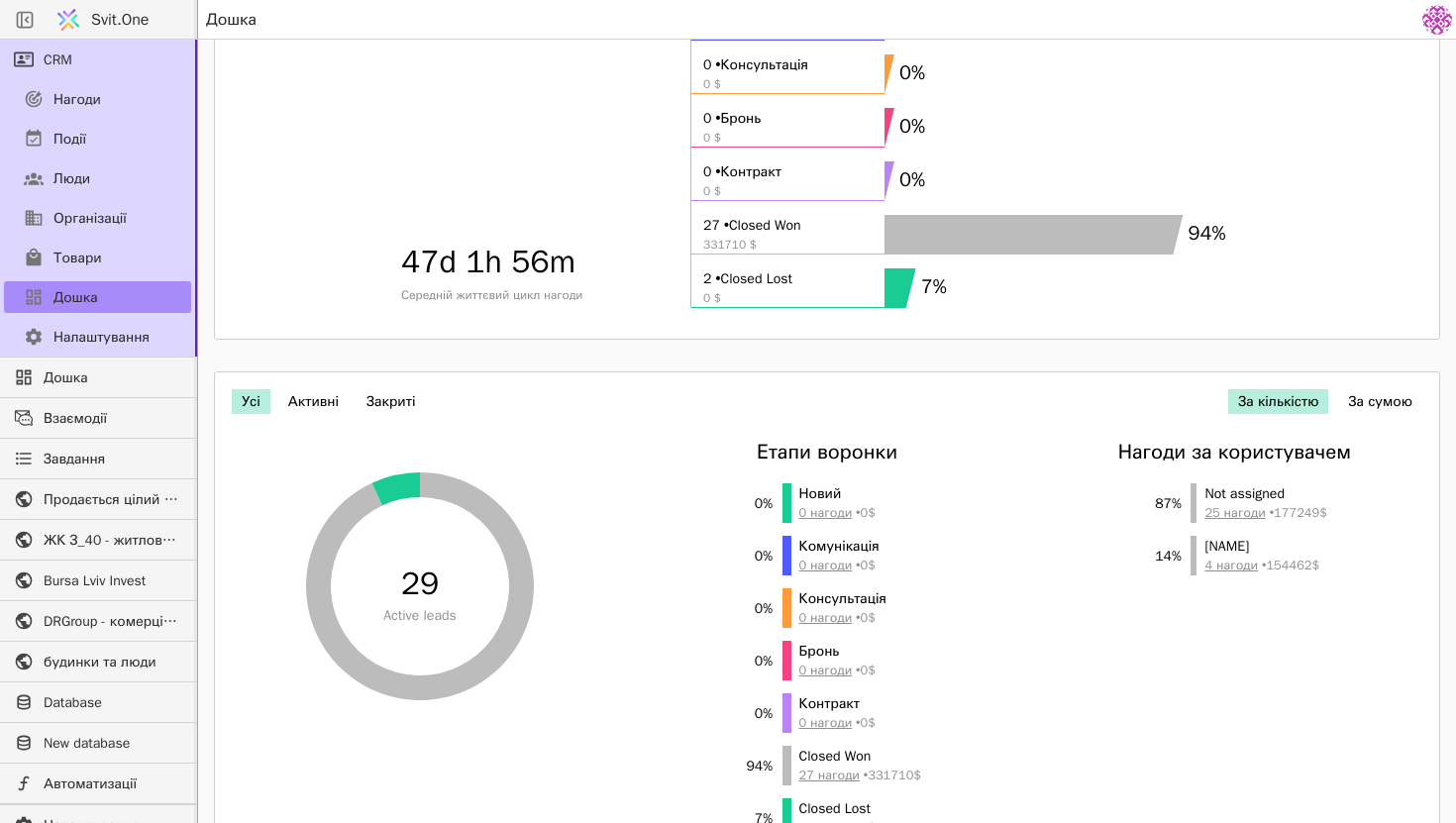 click on "За сумою" at bounding box center [1380, 401] 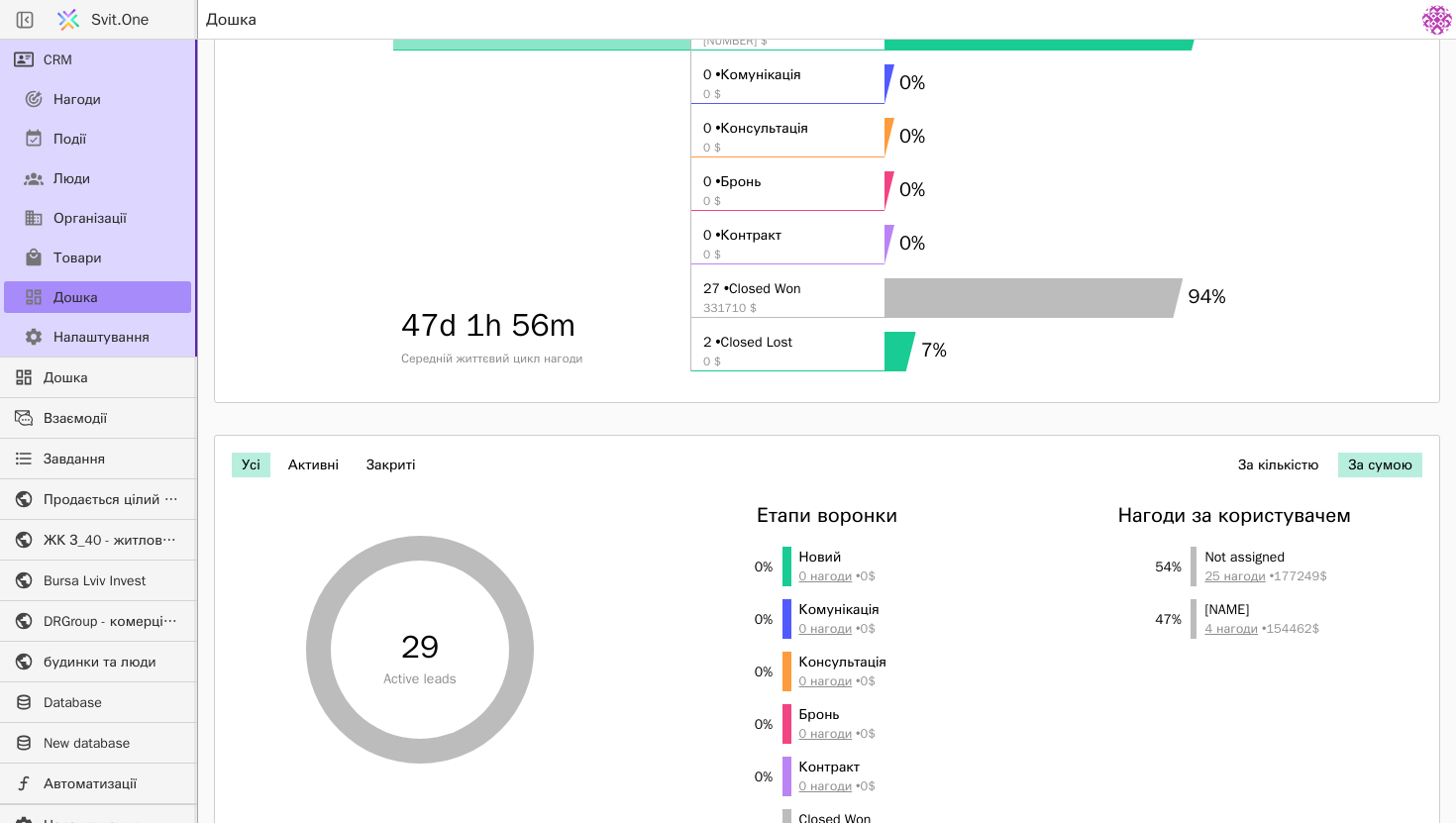 scroll, scrollTop: 0, scrollLeft: 0, axis: both 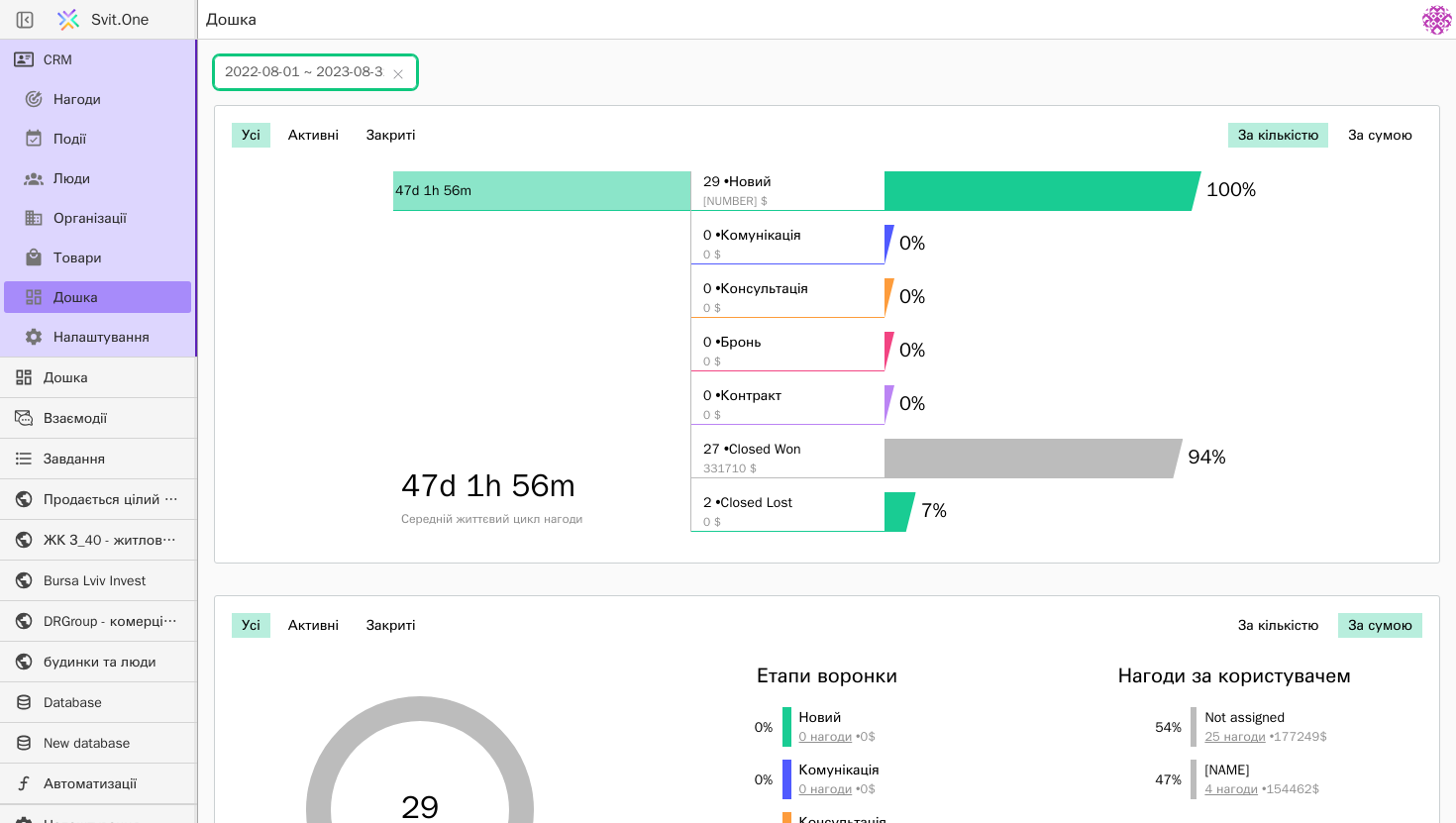 click on "2022-08-01 ~ 2023-08-31" at bounding box center [315, 72] 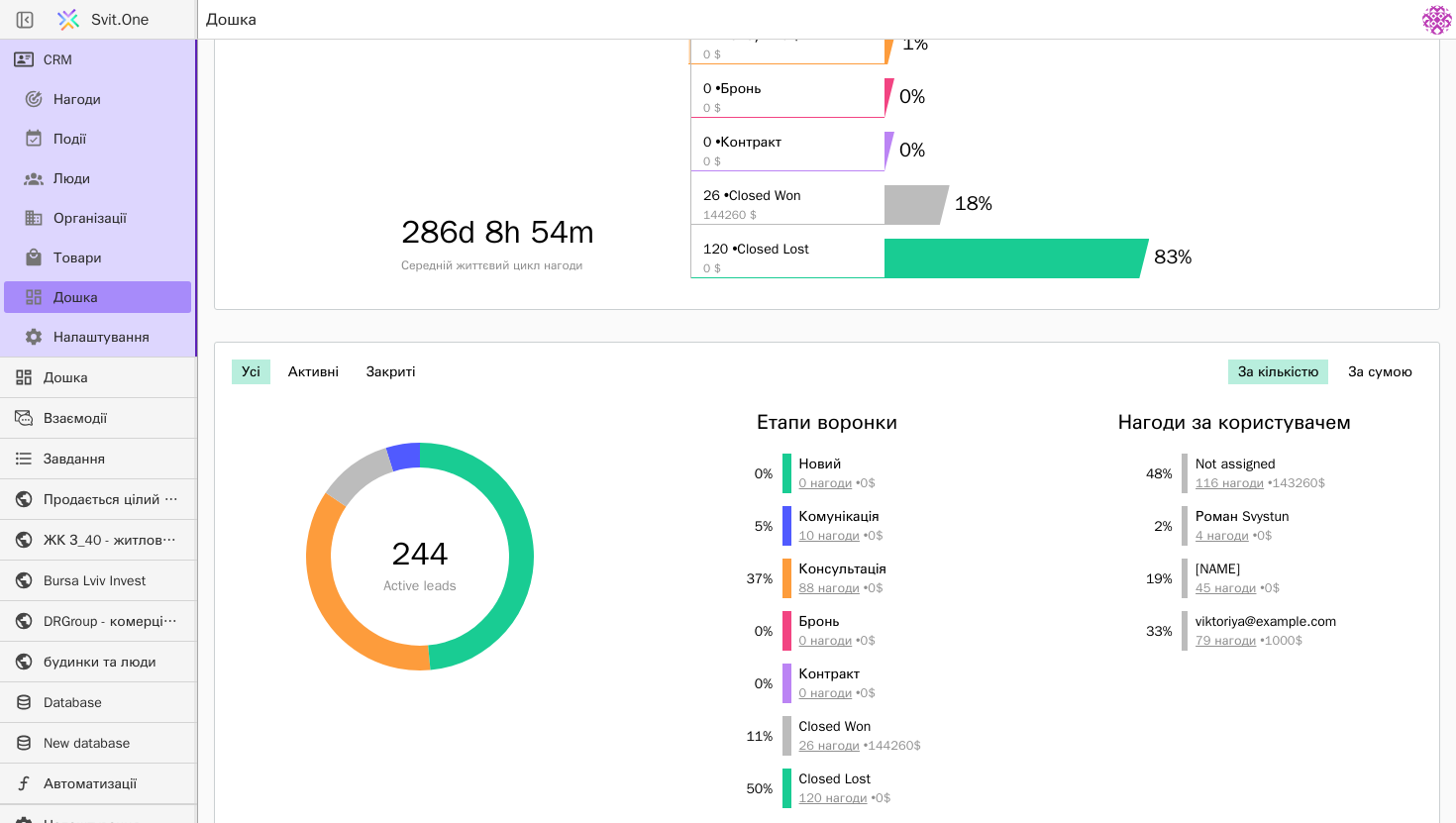 scroll, scrollTop: 255, scrollLeft: 0, axis: vertical 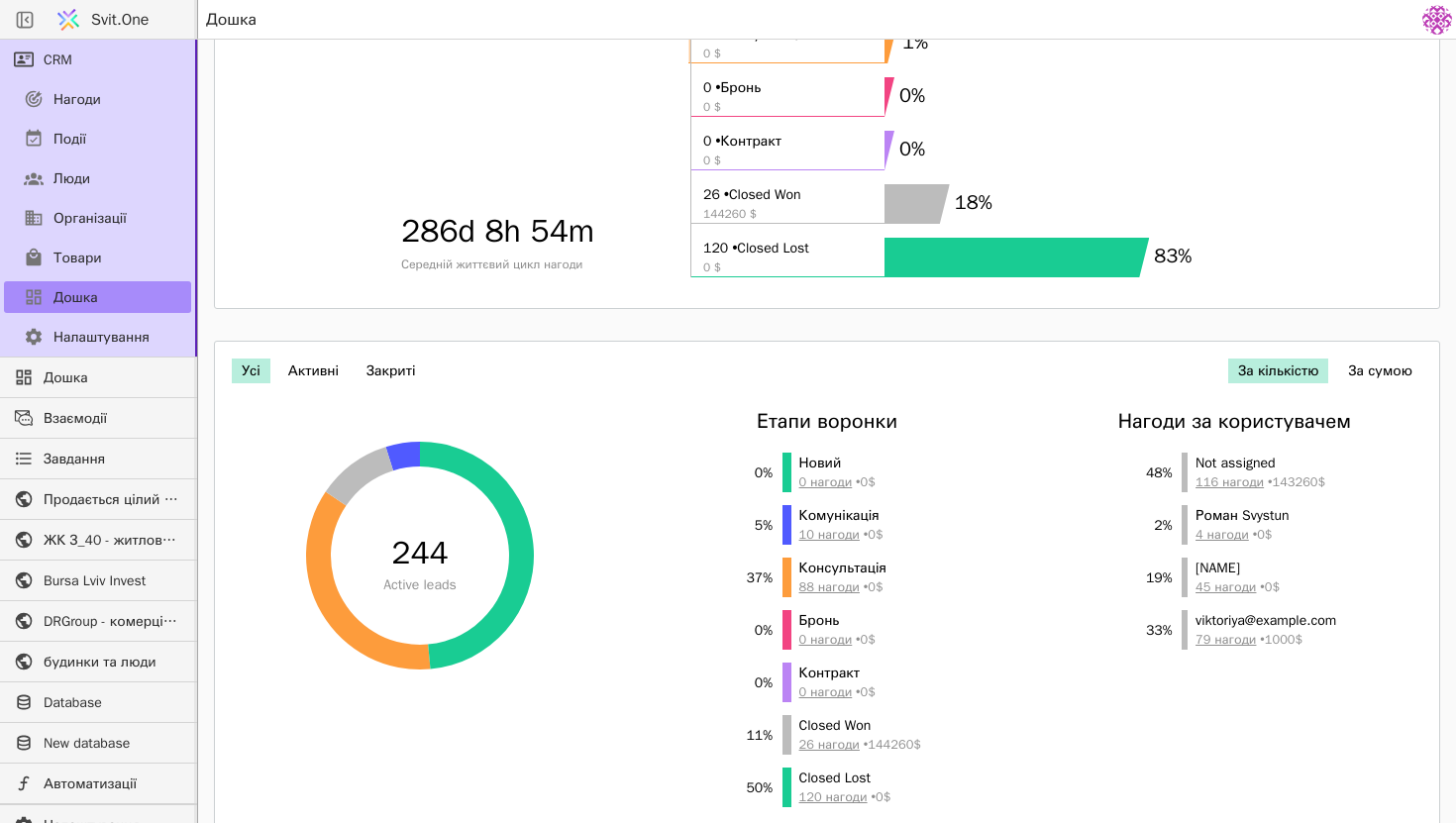 click on "За сумою" at bounding box center (1380, 370) 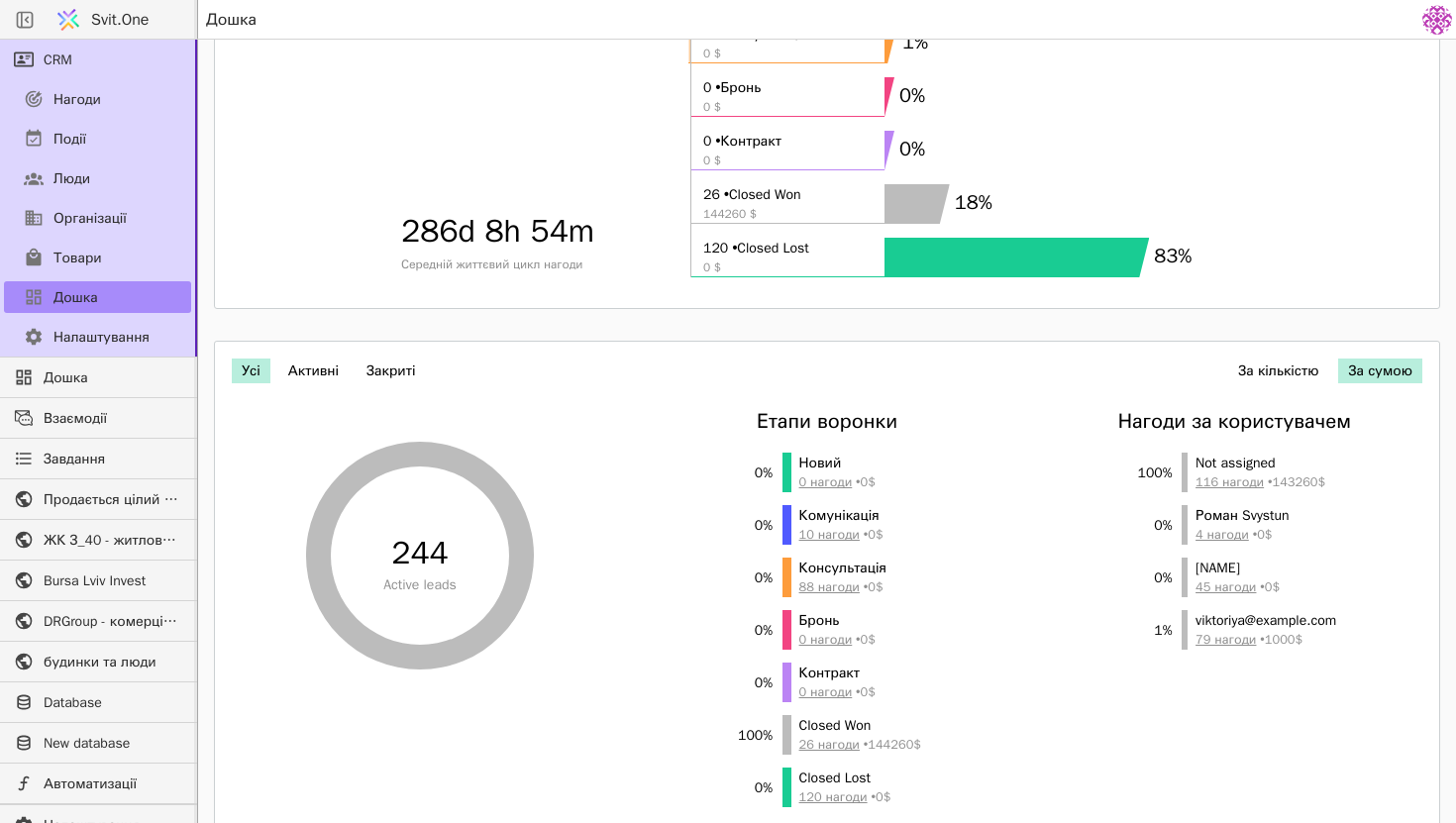 click on "Усі Активні Закриті За кількістю За сумою 244 Active leads Етапи воронки 0 % Новий 0 нагоди   •  0  $ 0 % Комунікація 10 нагоди   •  0  $ 0 % Консультація 88 нагоди   •  0  $ 0 % Бронь 0 нагоди   •  0  $ 0 % Контракт 0 нагоди   •  0  $ 100 % Closed Won 26 нагоди   •  144260  $ 0 % Closed Lost 120 нагоди   •  0  $ Нагоди за користувачем 100 % Not assigned 116 нагоди   •  143260  $ 0 % Роман Svystun 4 нагоди   •  0  $ 0 % Ярко 45 нагоди   •  0  $ 1 % viktoriya@z40.com.ua 79 нагоди   •  1000  $" at bounding box center (827, 582) 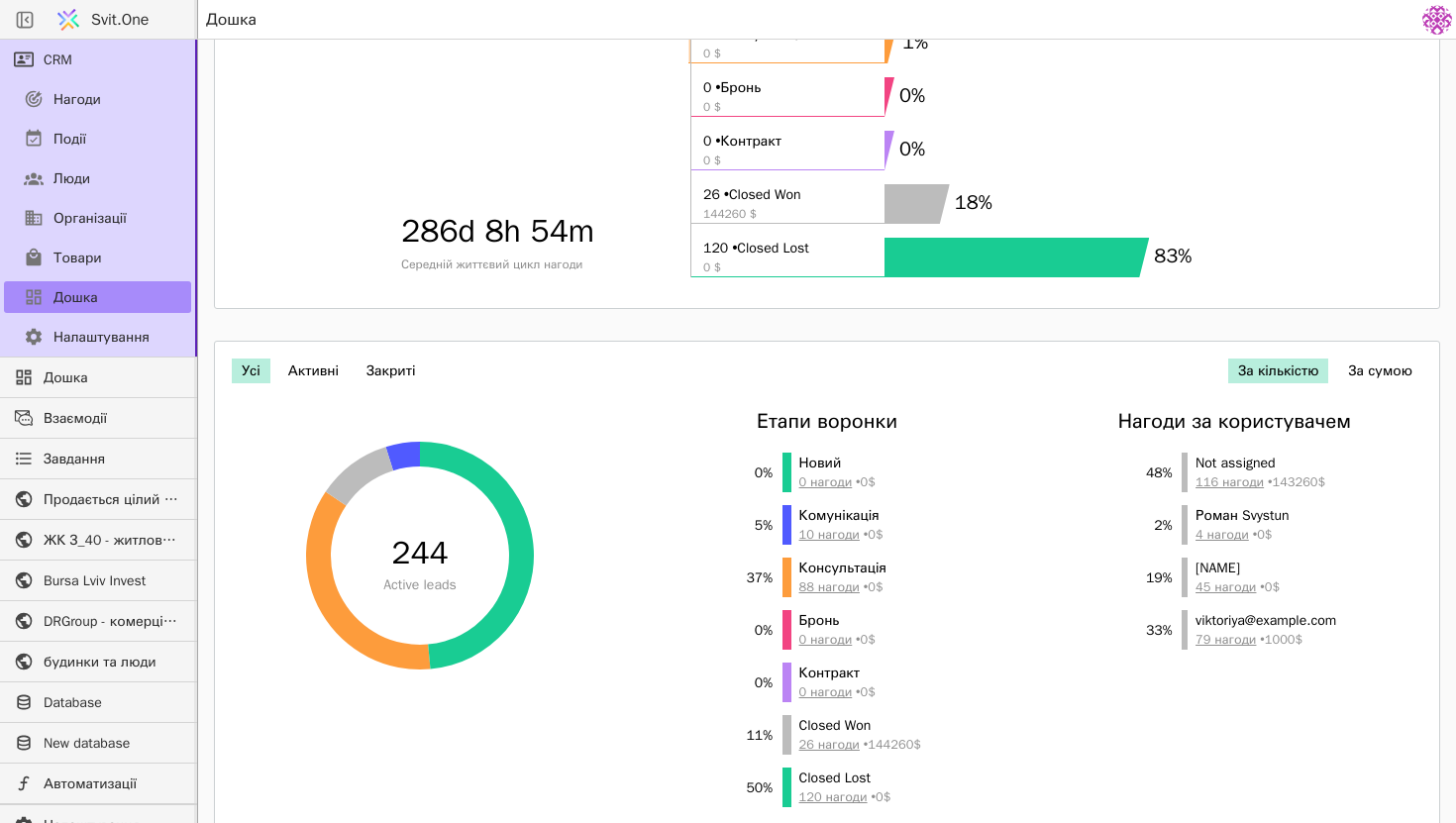 scroll, scrollTop: 0, scrollLeft: 0, axis: both 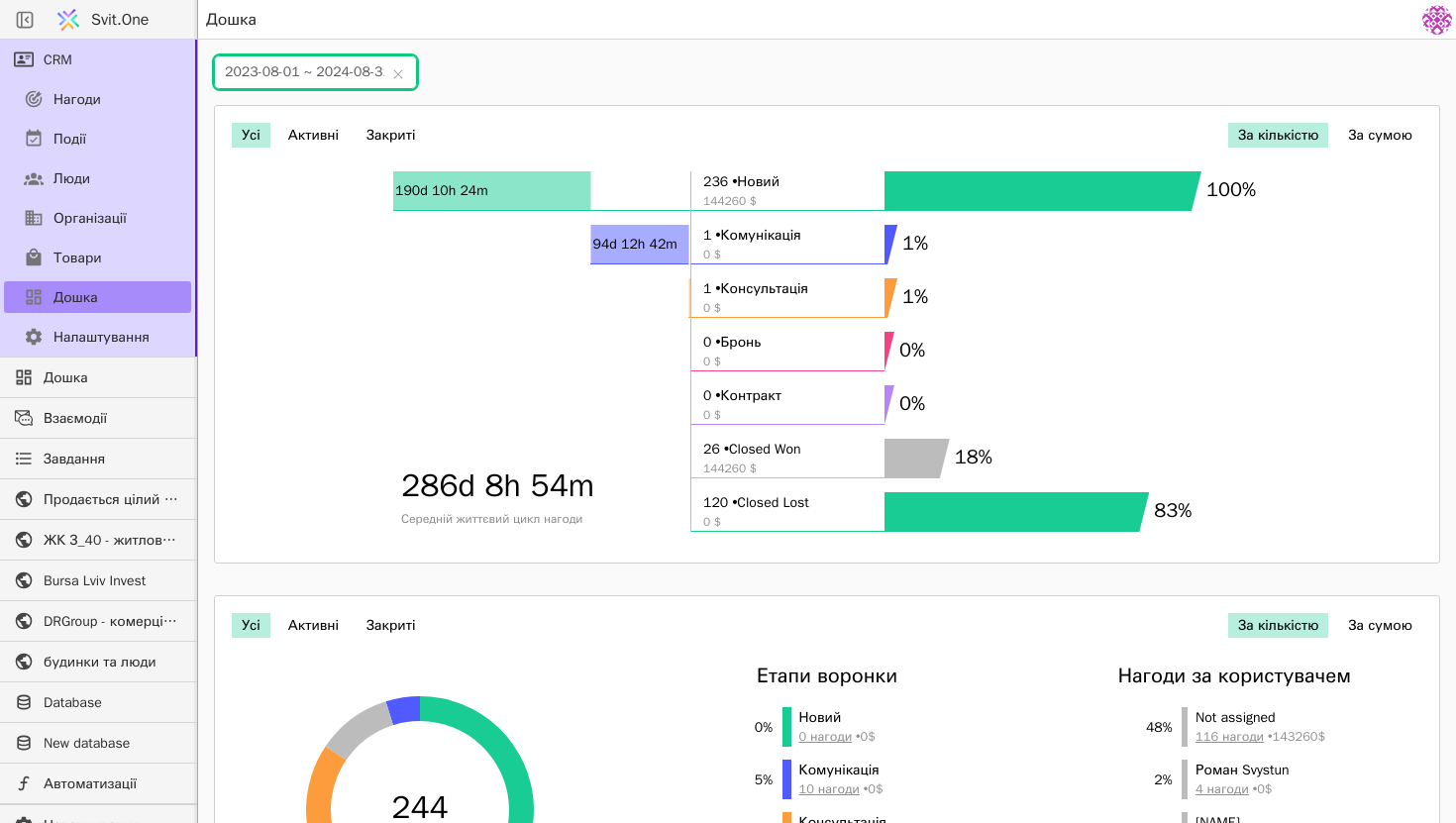 click on "2023-08-01 ~ 2024-08-31" at bounding box center (315, 72) 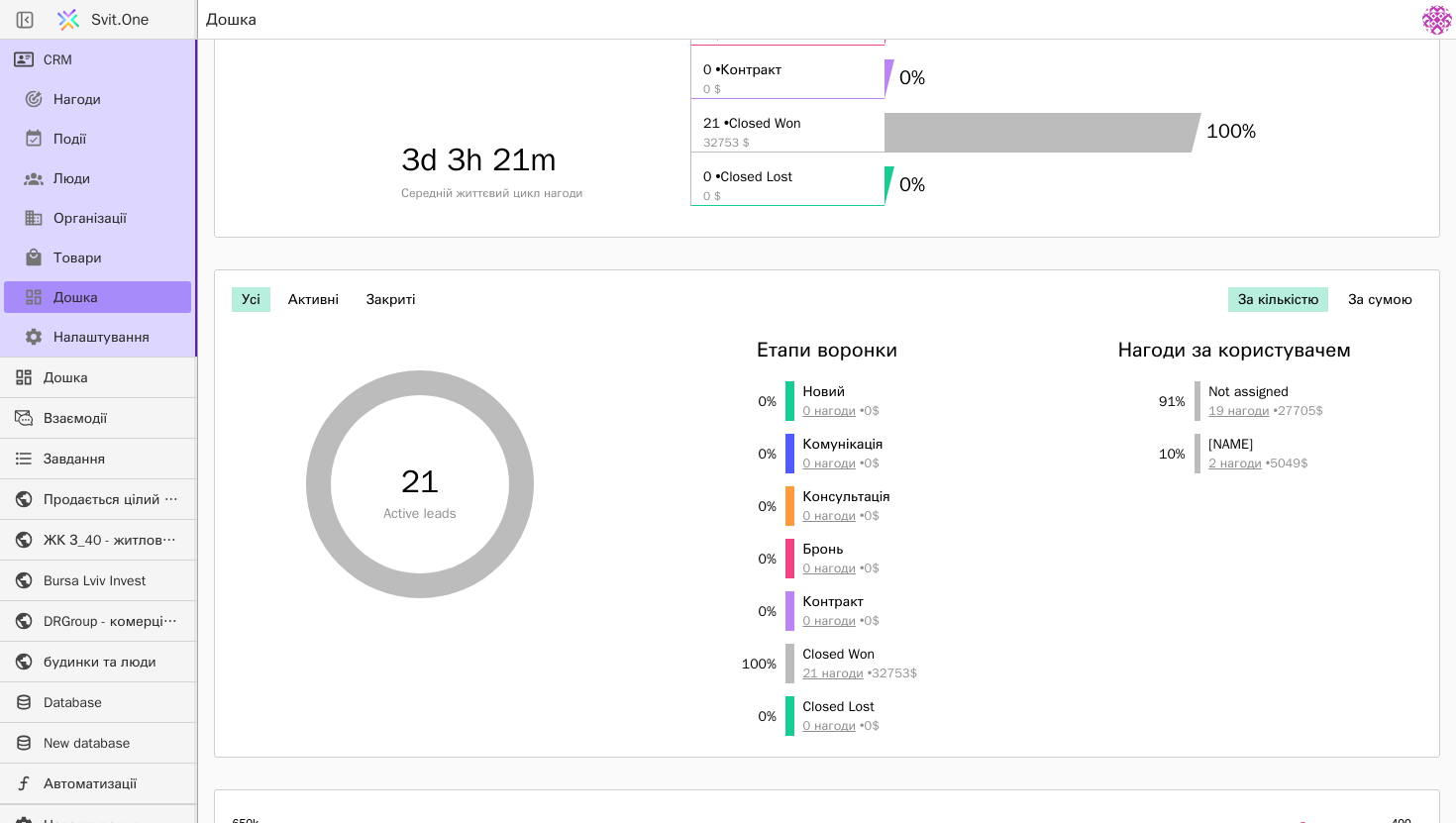 scroll, scrollTop: 0, scrollLeft: 0, axis: both 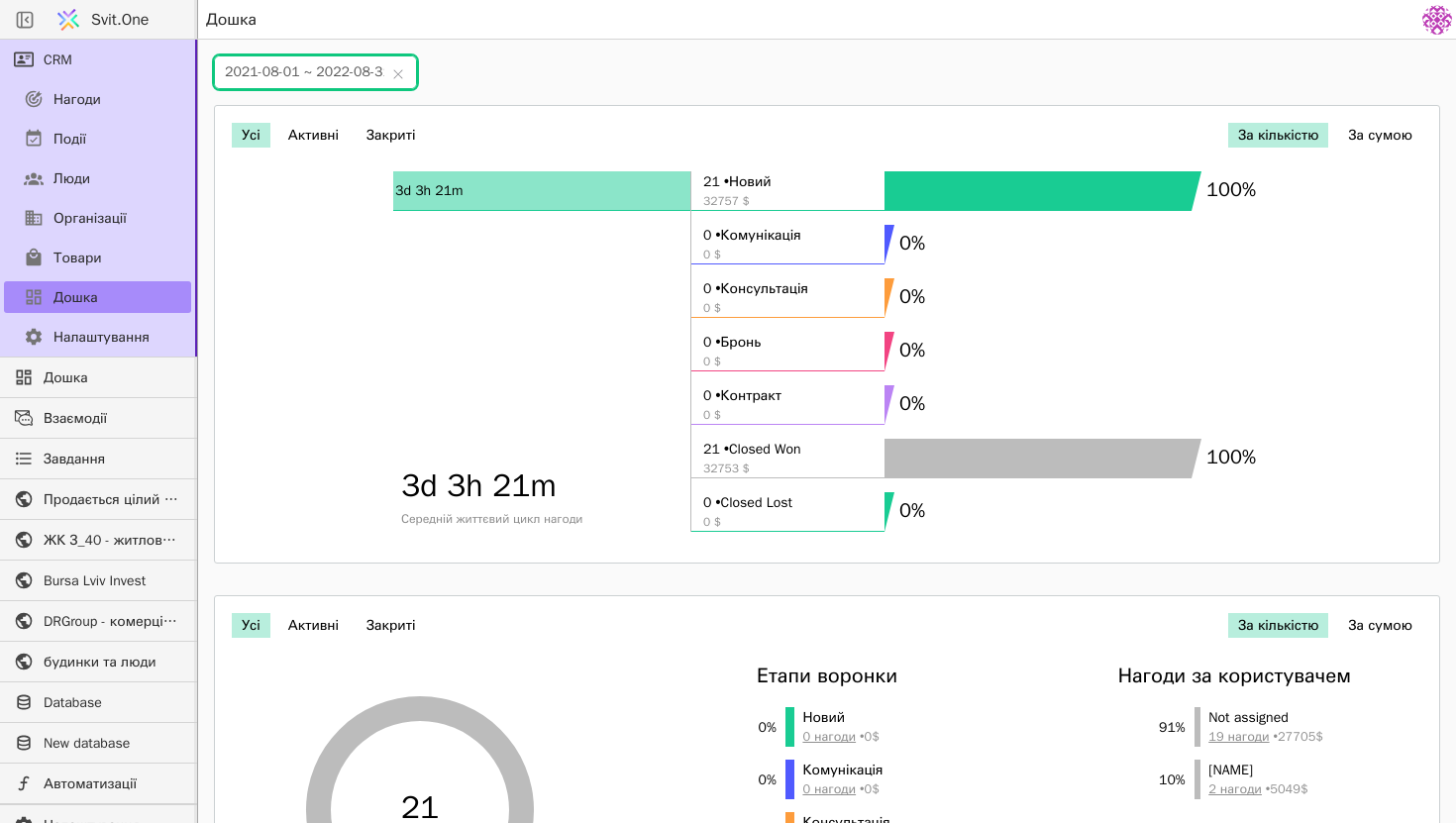 click on "2021-08-01 ~ 2022-08-31" at bounding box center [315, 72] 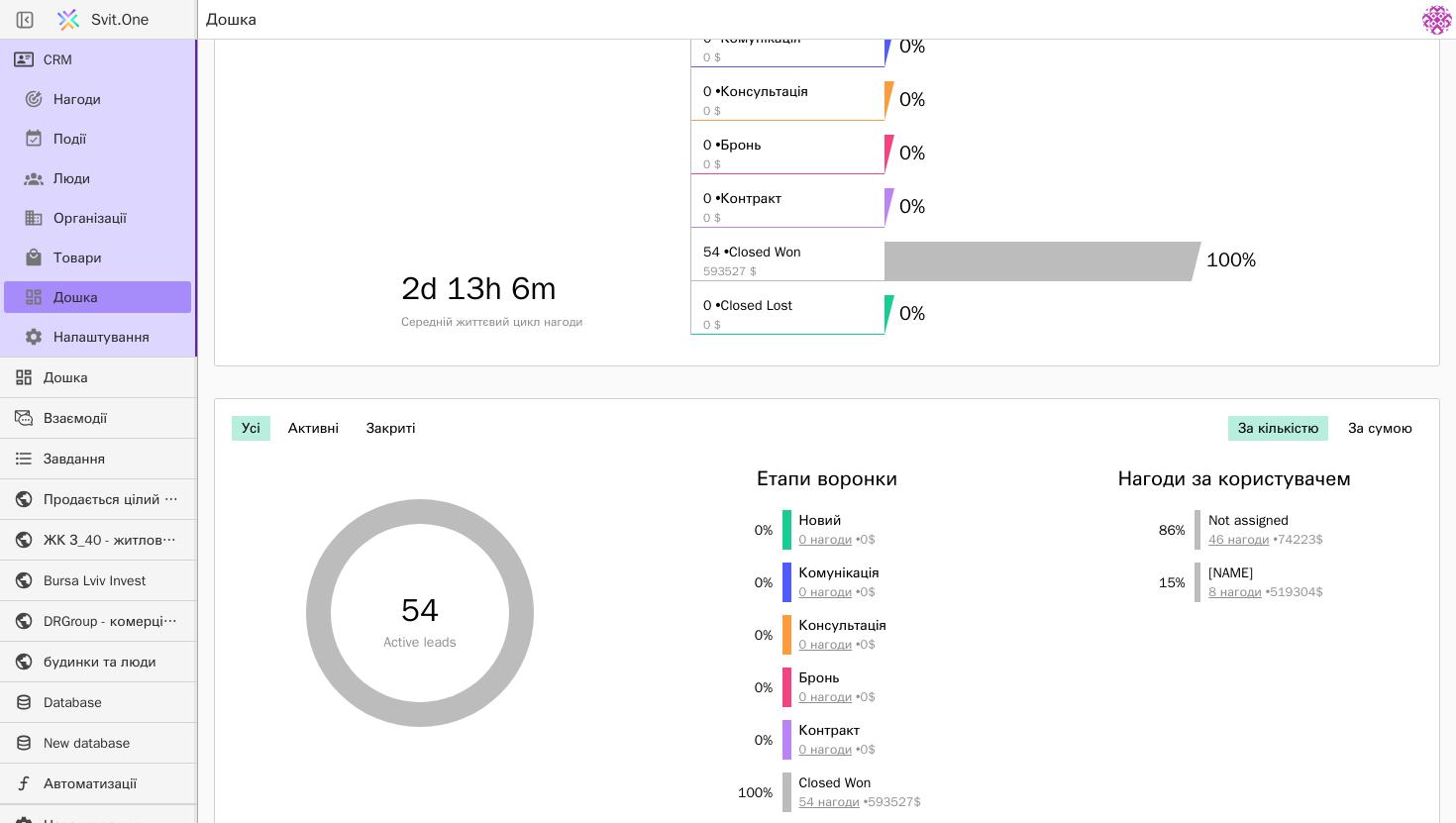 scroll, scrollTop: 0, scrollLeft: 0, axis: both 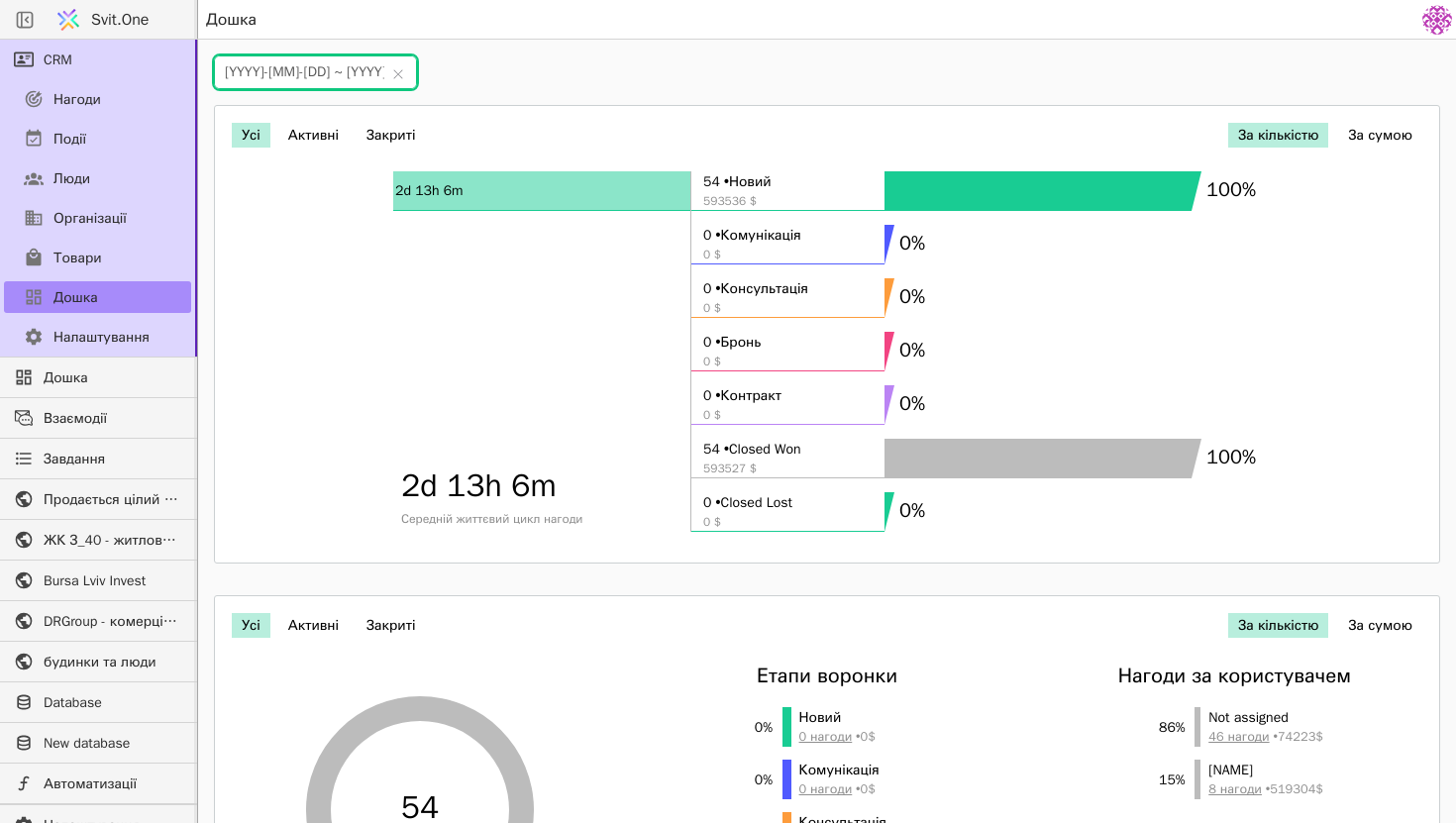 click on "2020-08-01 ~ 2022-08-31" at bounding box center [315, 72] 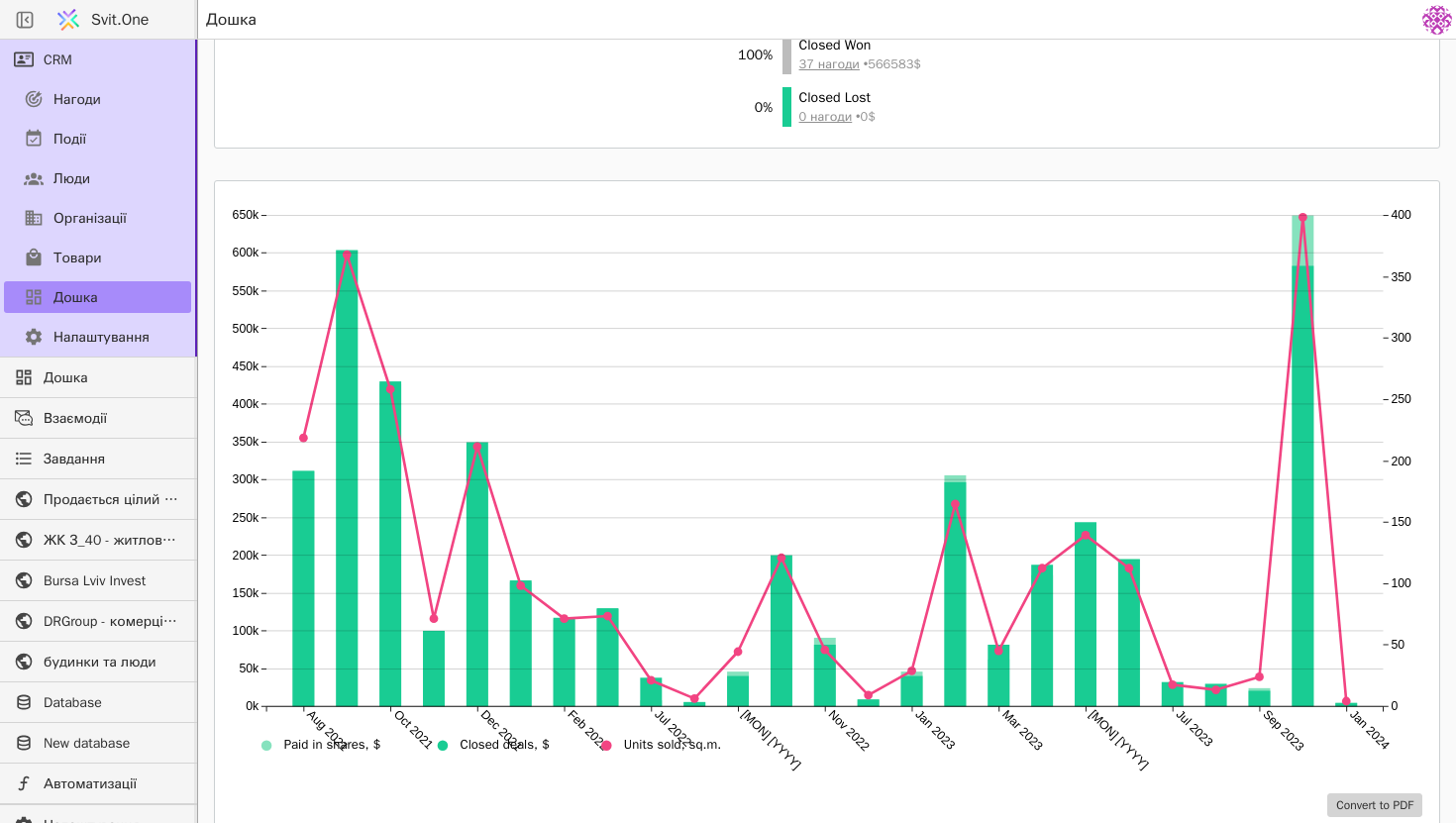 scroll, scrollTop: 897, scrollLeft: 0, axis: vertical 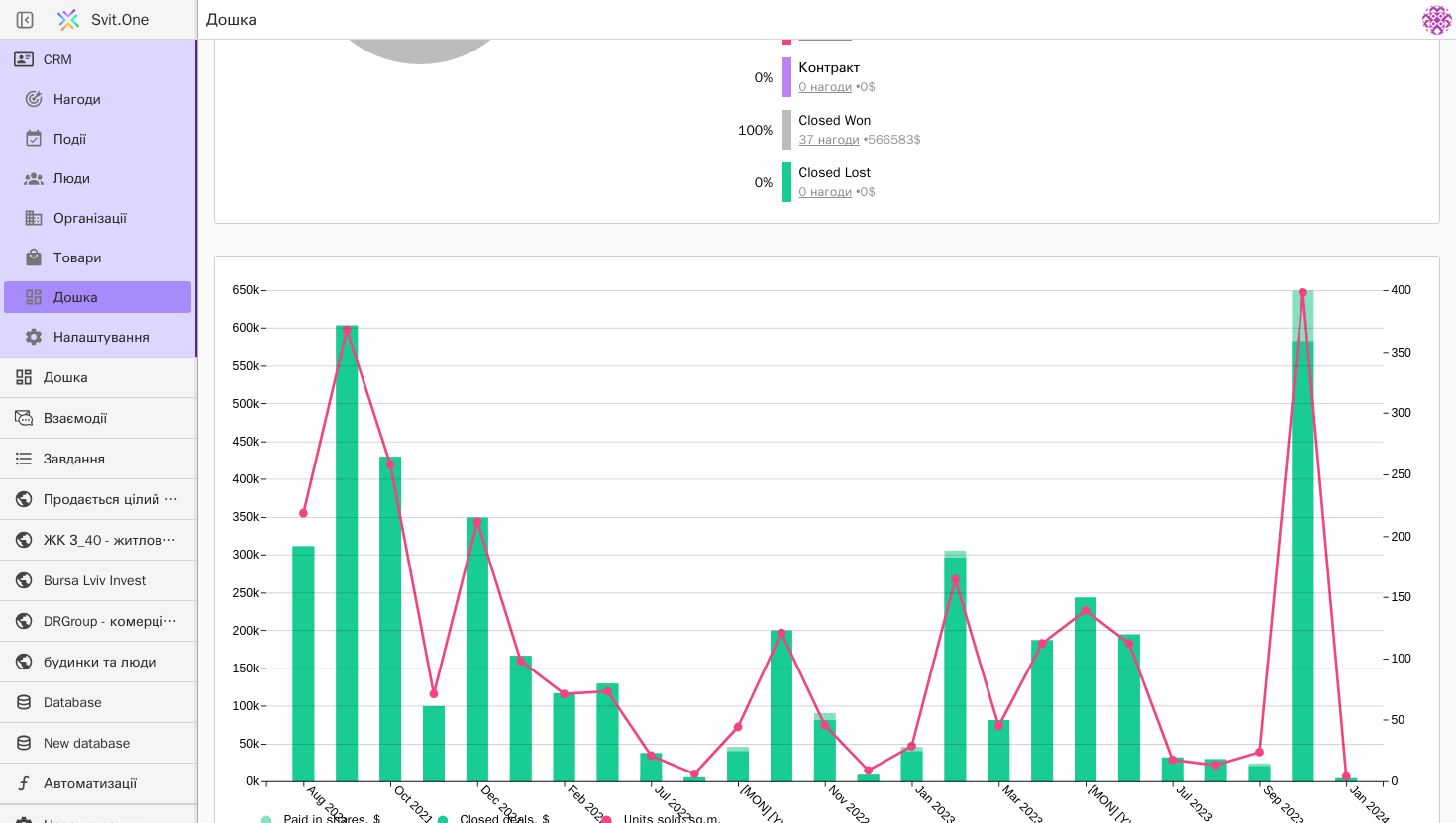 click 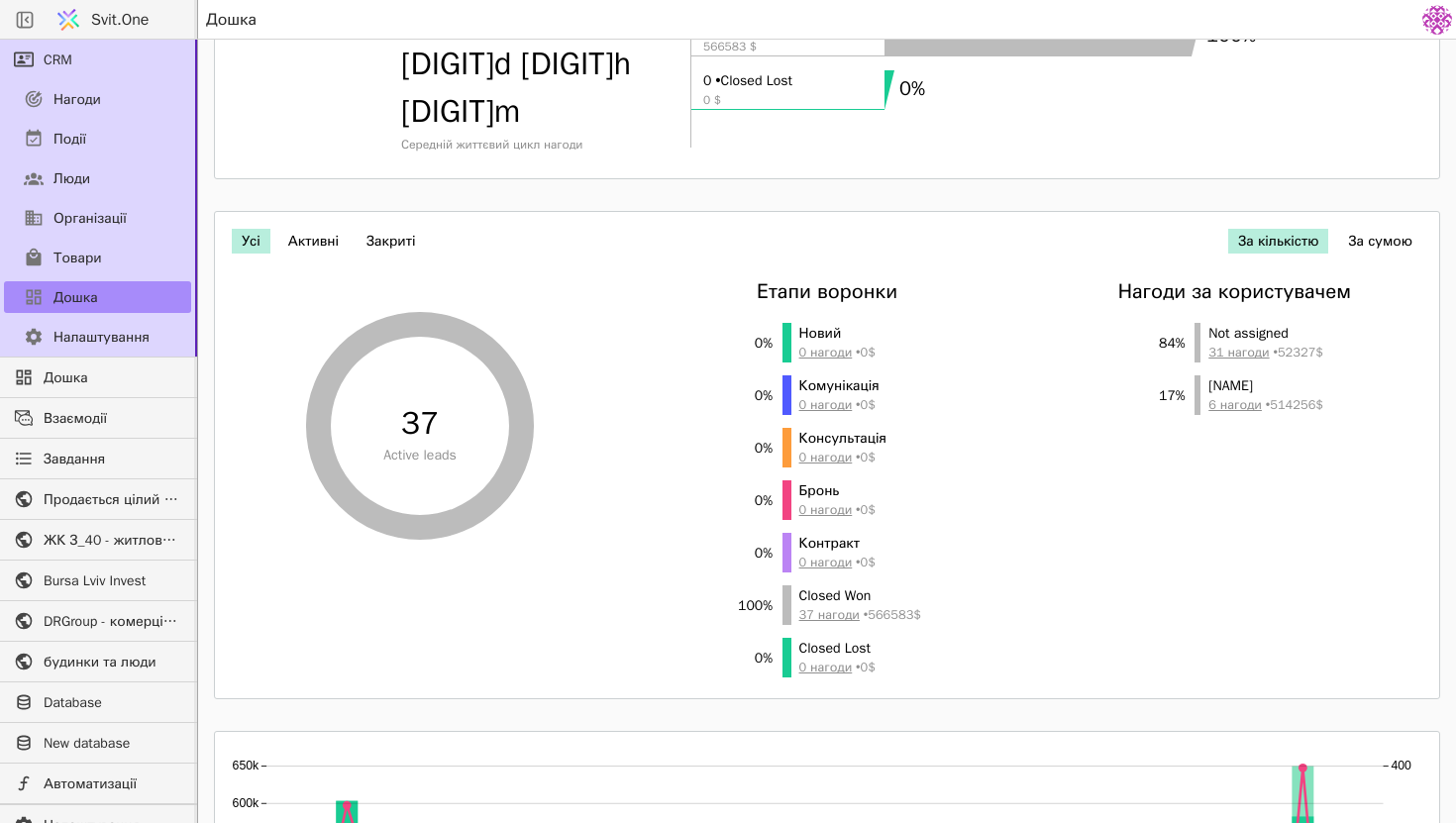 scroll, scrollTop: 60, scrollLeft: 0, axis: vertical 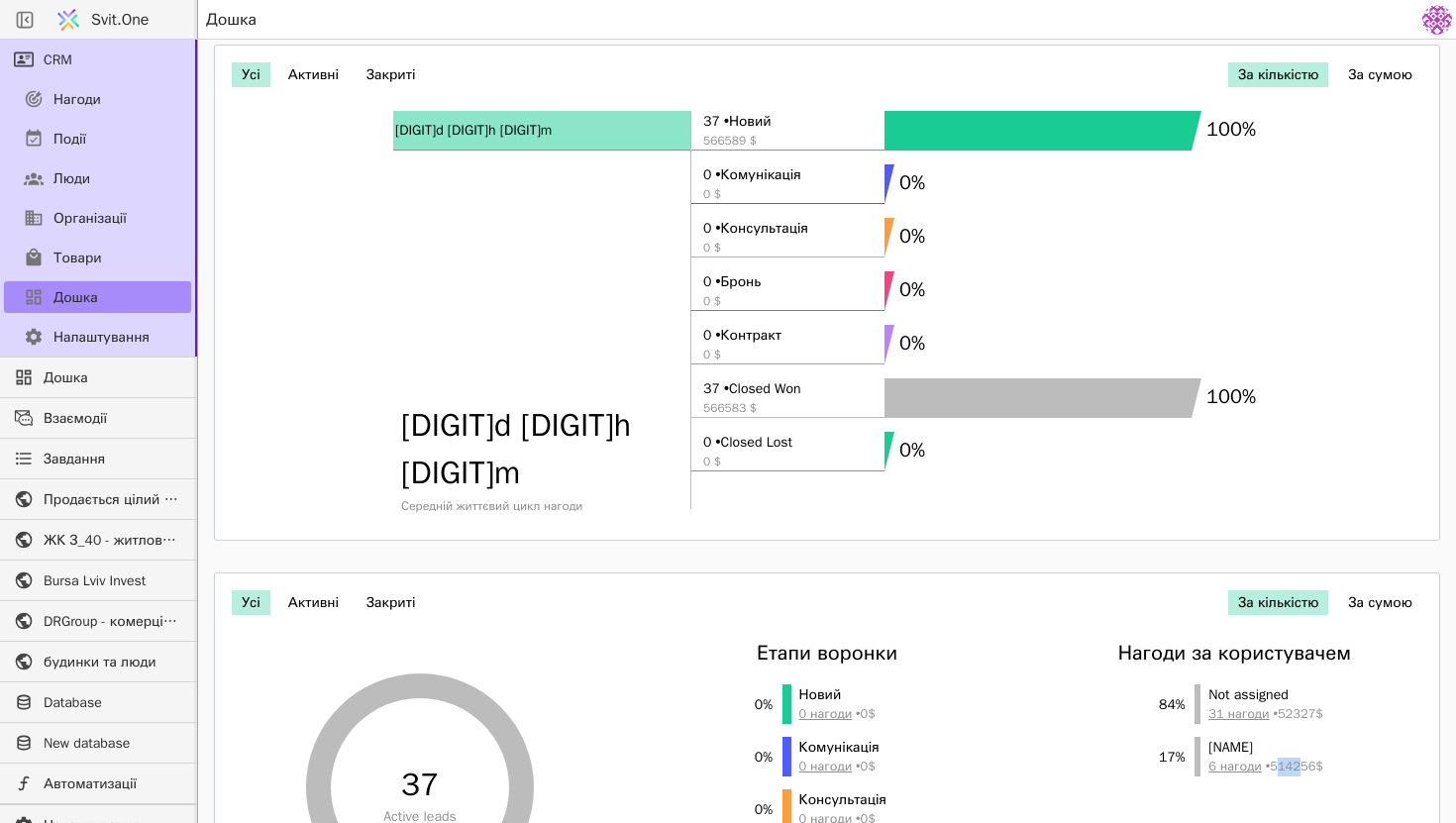 drag, startPoint x: 1281, startPoint y: 730, endPoint x: 1301, endPoint y: 730, distance: 20 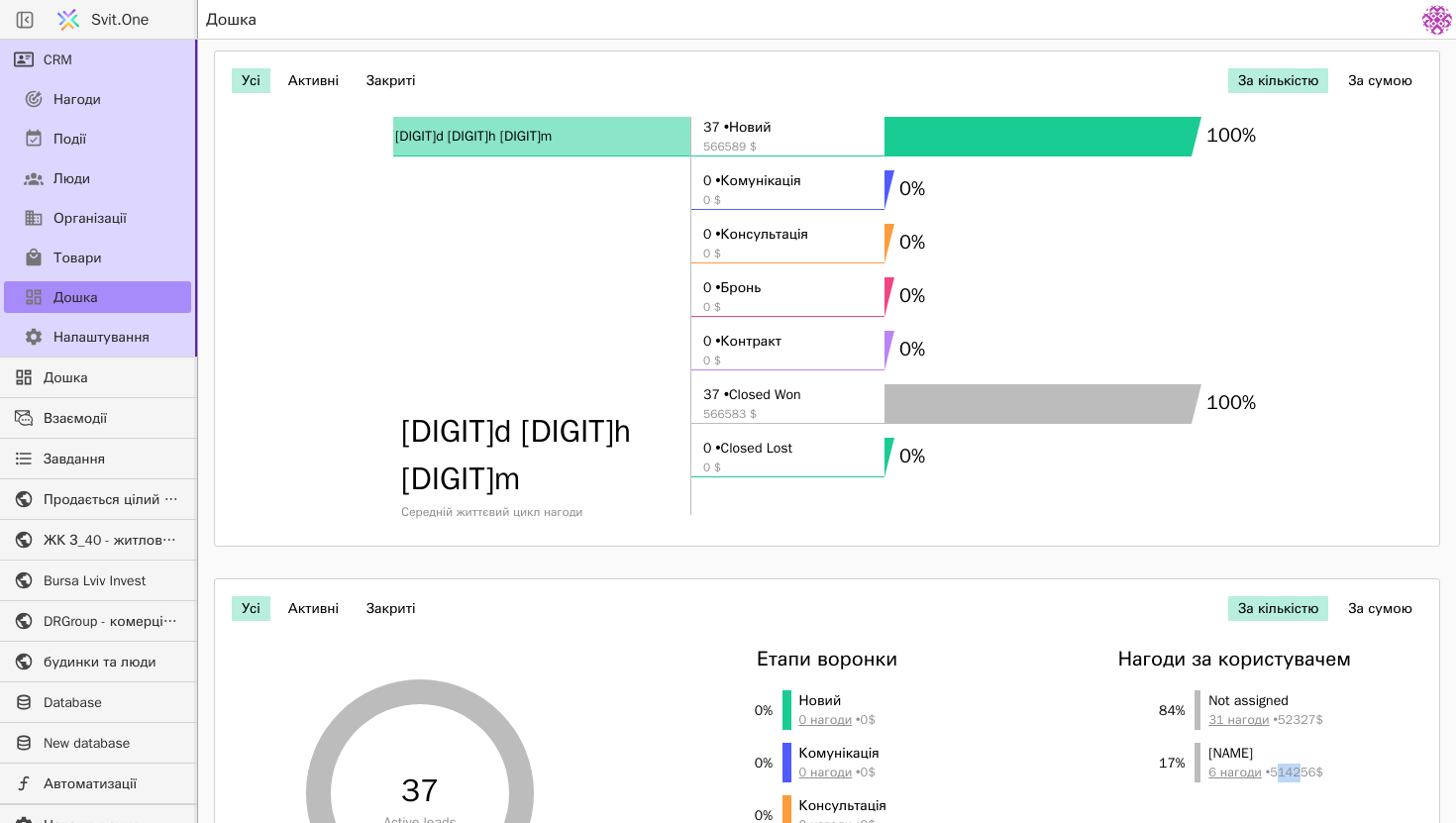 scroll, scrollTop: 0, scrollLeft: 0, axis: both 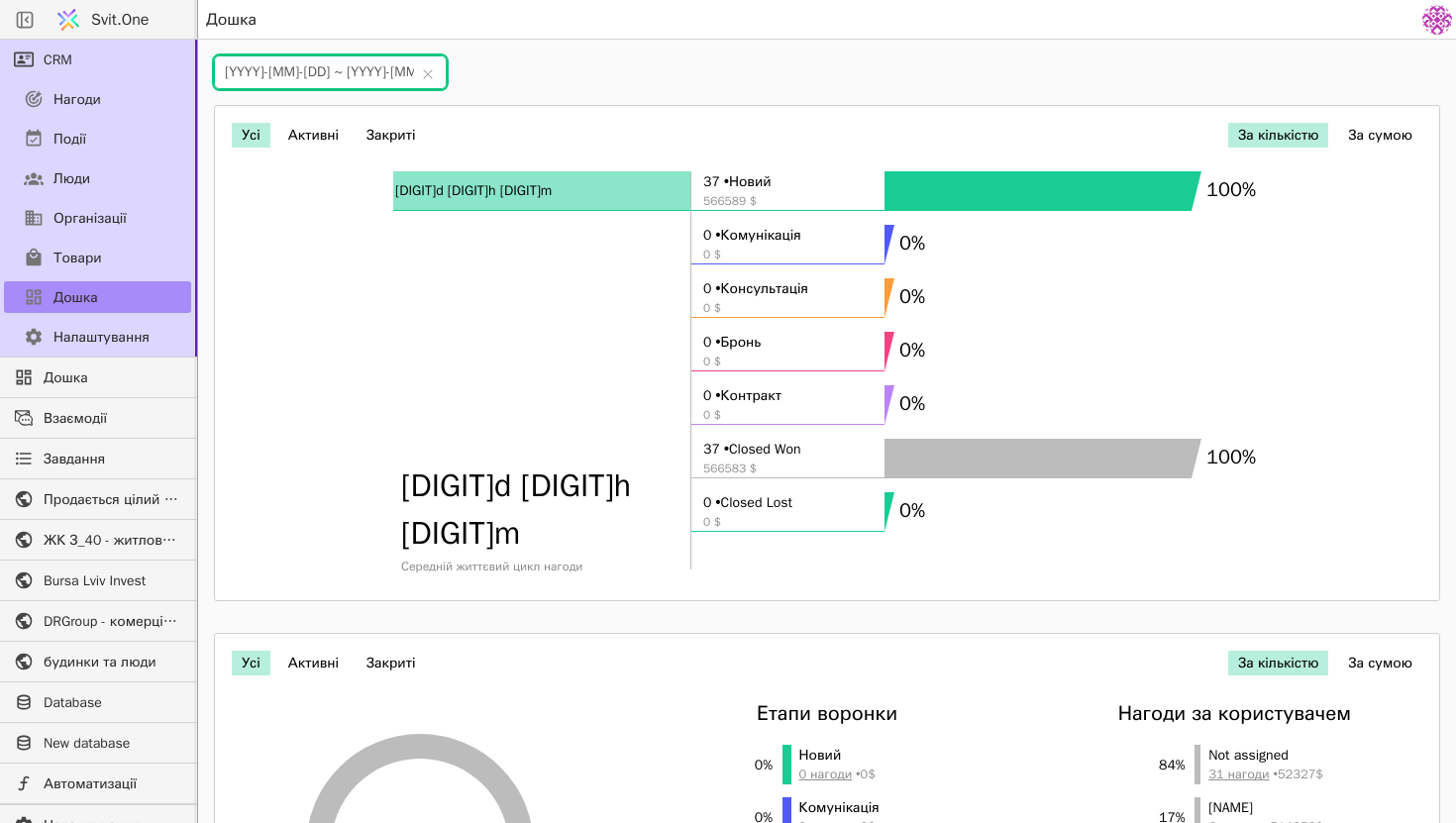 click on "2020-08-01 ~ 2021-08-31" at bounding box center (330, 72) 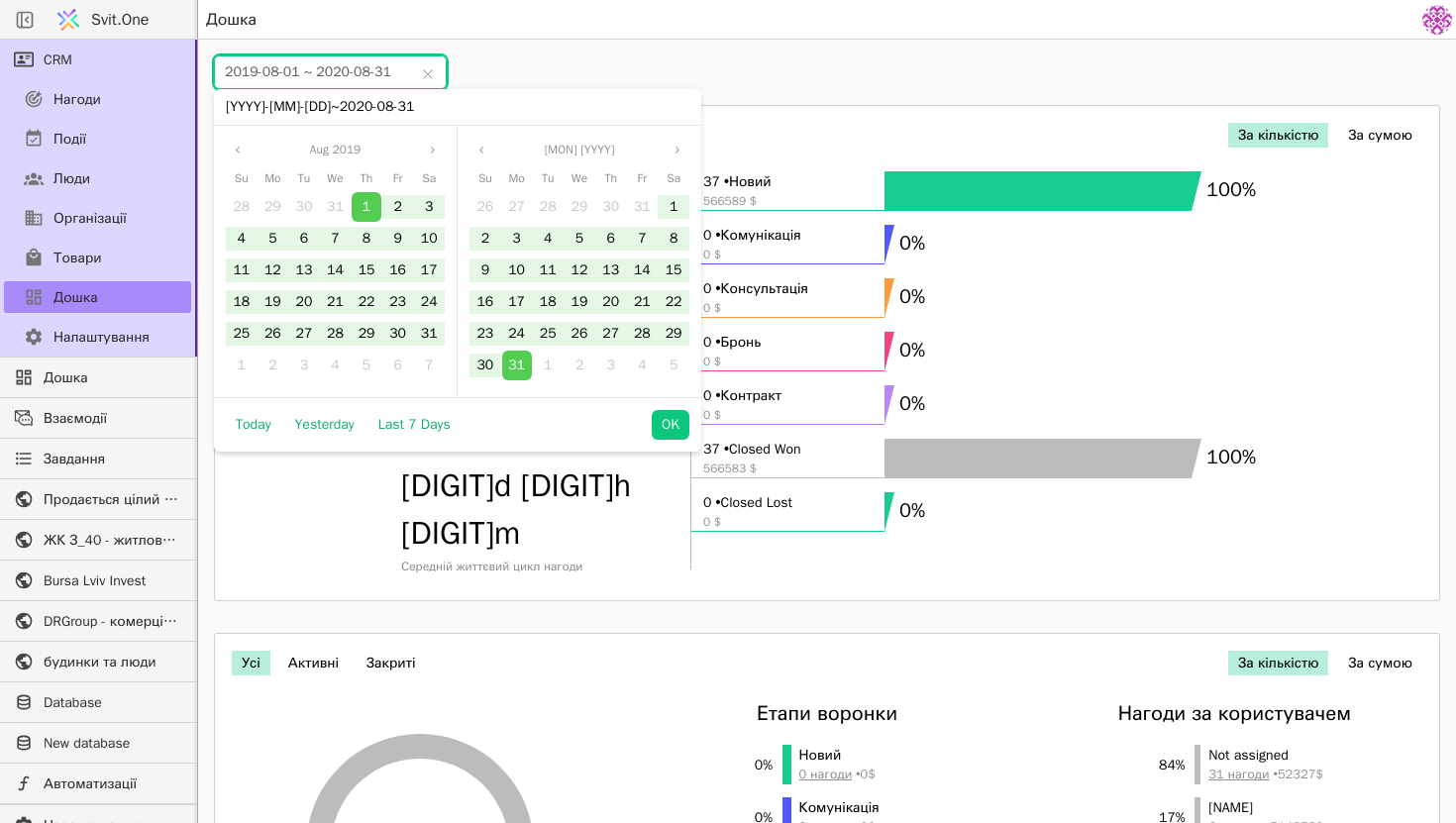 type on "2019-08-01 ~ 2020-08-31" 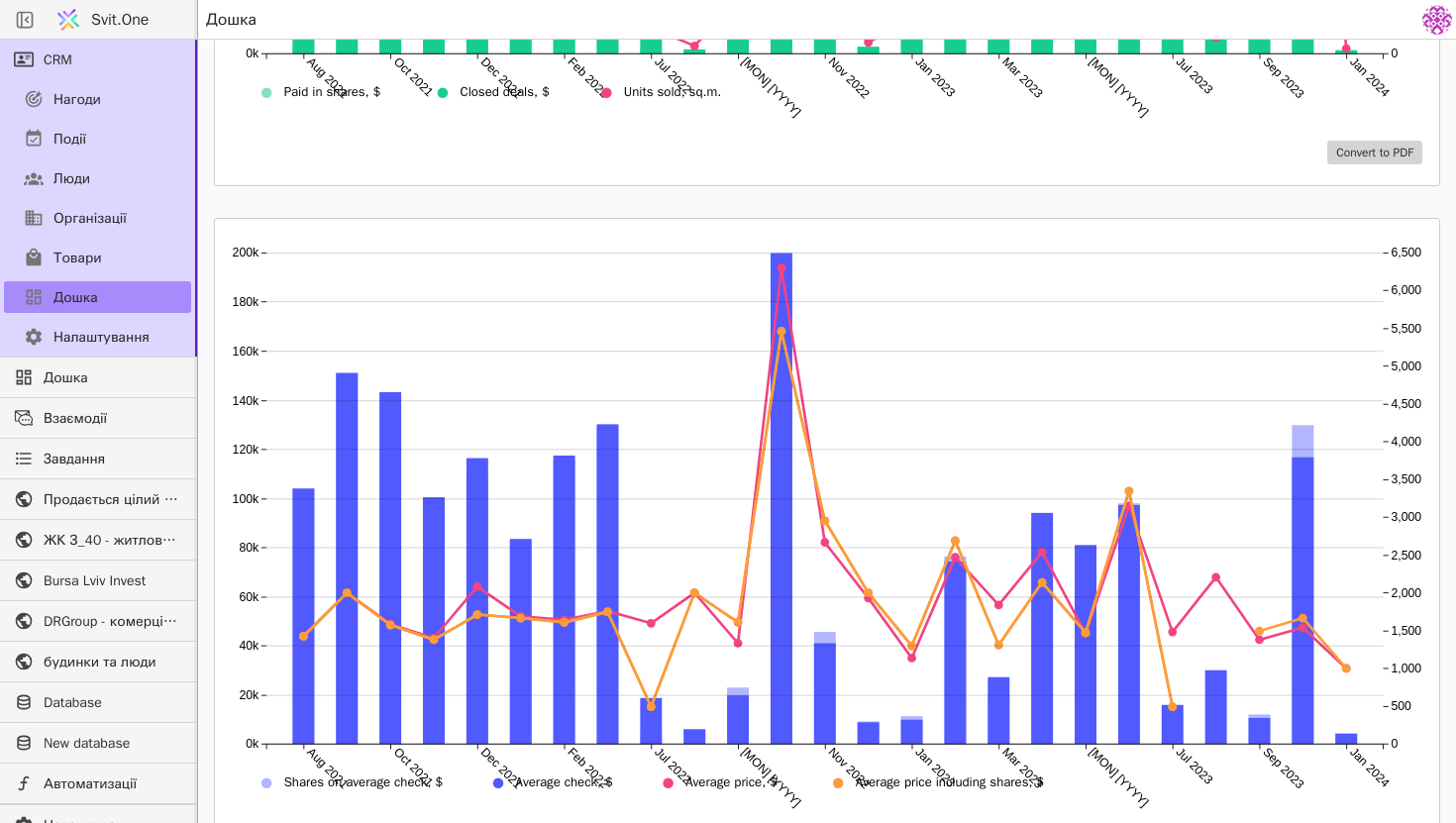scroll, scrollTop: 1601, scrollLeft: 0, axis: vertical 